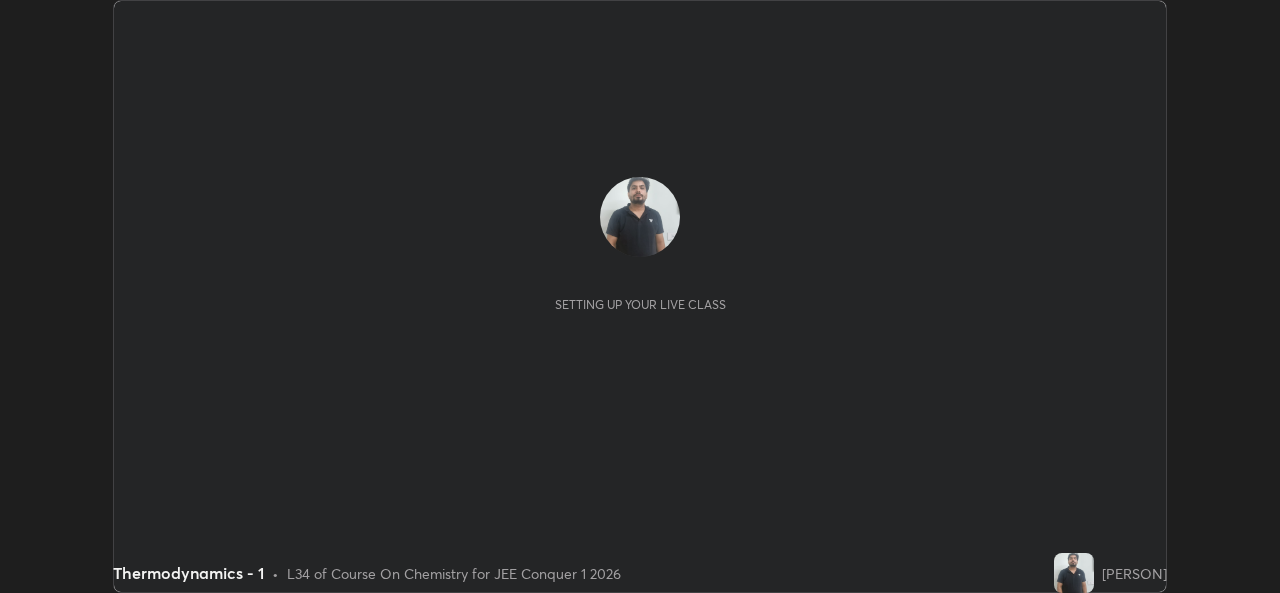 scroll, scrollTop: 0, scrollLeft: 0, axis: both 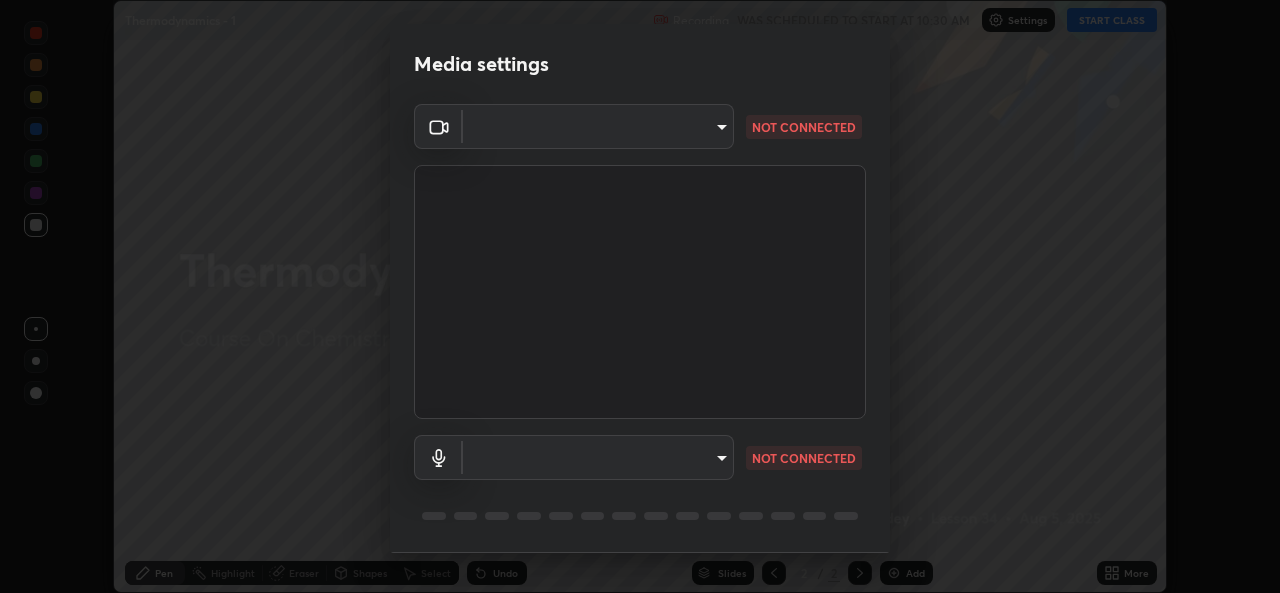 type on "b83fcbaa5aa05f3d9abd7ba45b5566f5f8b9b0dc3c34ab685f1834583bd00222" 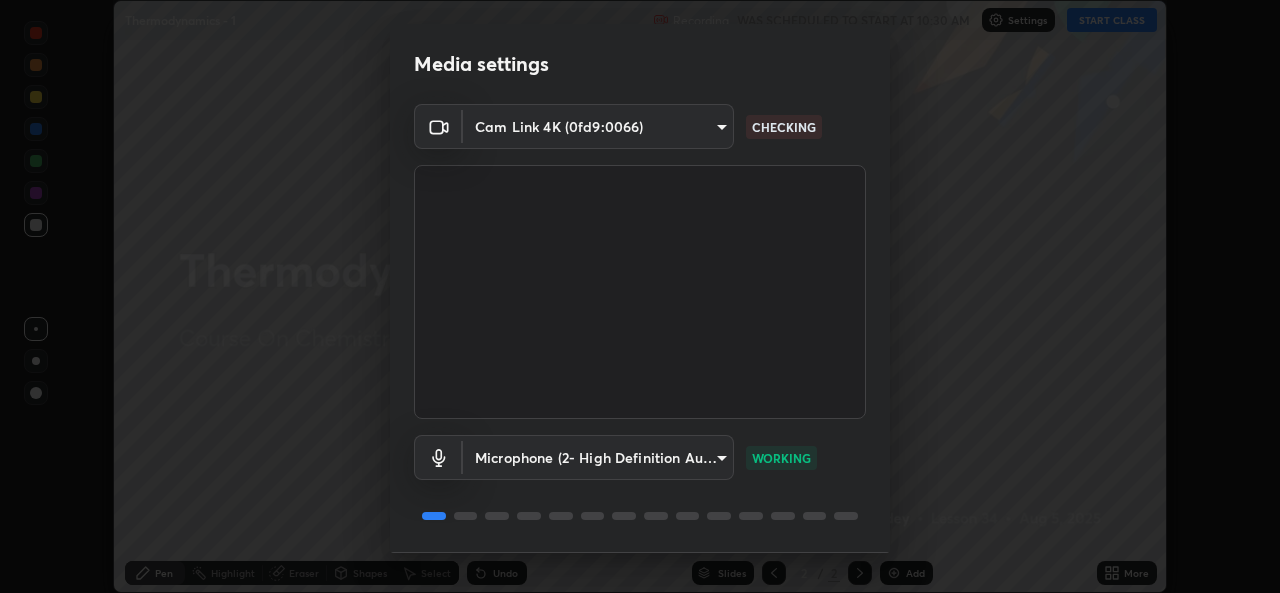 click on "Erase all Thermodynamics - 1 Recording WAS SCHEDULED TO START AT  10:30 AM Settings START CLASS Setting up your live class Thermodynamics - 1 • L34 of Course On Chemistry for JEE Conquer 1 2026 [PERSON] Pen Highlight Eraser Shapes Select Undo Slides 2 / 2 Add More No doubts shared Encourage your learners to ask a doubt for better clarity Report an issue Reason for reporting Buffering Chat not working Audio - Video sync issue Educator video quality low ​ Attach an image Report Media settings Cam Link 4K (0fd9:0066) b83fcbaa5aa05f3d9abd7ba45b5566f5f8b9b0dc3c34ab685f1834583bd00222 CHECKING Microphone (2- High Definition Audio Device) 539d881b07cb98dc2f05a920cbd93df779e06b7cf5a3913fca54a35cce67d67e WORKING 1 / 5 Next" at bounding box center [640, 296] 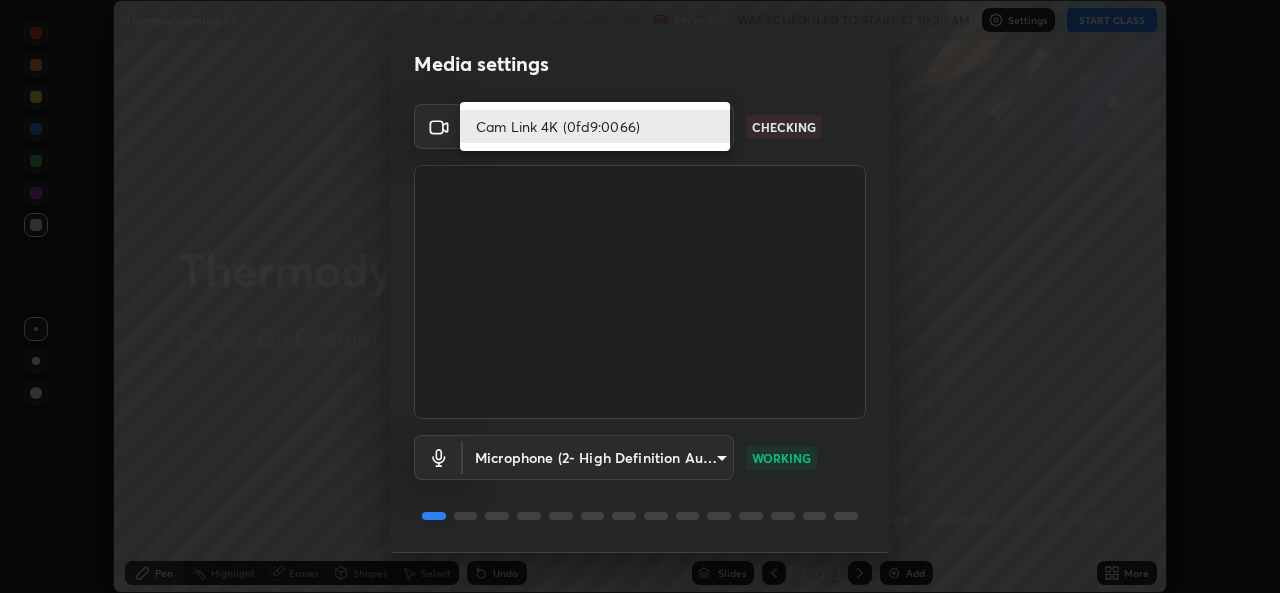 click on "Cam Link 4K (0fd9:0066)" at bounding box center (595, 126) 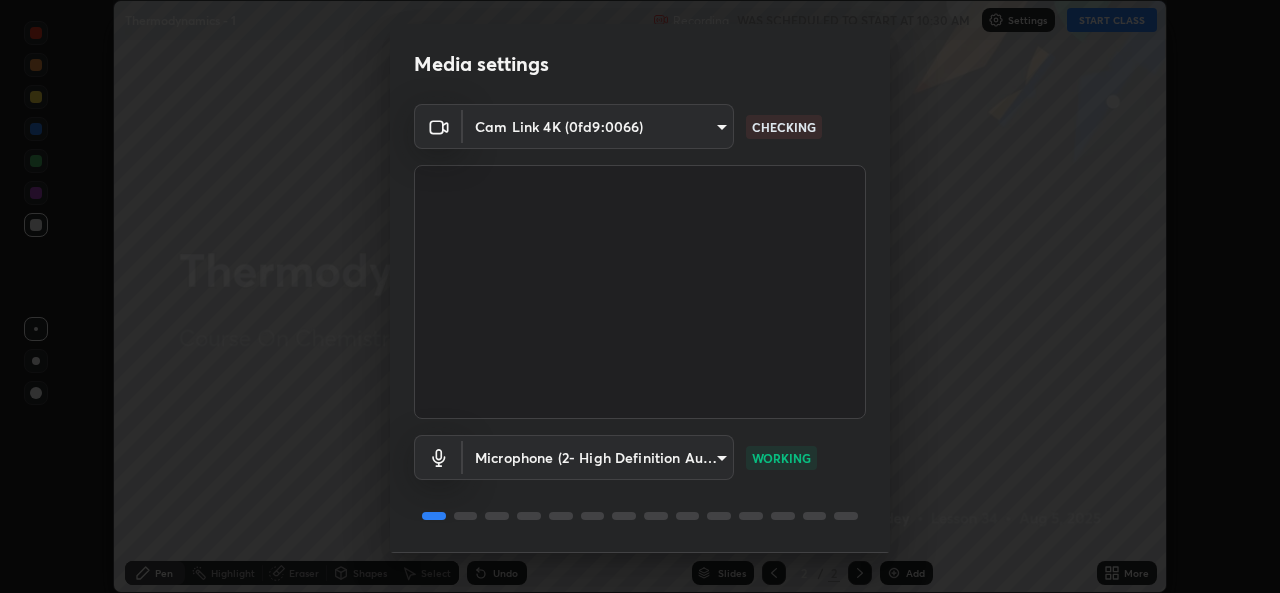 click on "Erase all Thermodynamics - 1 Recording WAS SCHEDULED TO START AT  10:30 AM Settings START CLASS Setting up your live class Thermodynamics - 1 • L34 of Course On Chemistry for JEE Conquer 1 2026 [PERSON] Pen Highlight Eraser Shapes Select Undo Slides 2 / 2 Add More No doubts shared Encourage your learners to ask a doubt for better clarity Report an issue Reason for reporting Buffering Chat not working Audio - Video sync issue Educator video quality low ​ Attach an image Report Media settings Cam Link 4K (0fd9:0066) b83fcbaa5aa05f3d9abd7ba45b5566f5f8b9b0dc3c34ab685f1834583bd00222 CHECKING Microphone (2- High Definition Audio Device) 539d881b07cb98dc2f05a920cbd93df779e06b7cf5a3913fca54a35cce67d67e WORKING 1 / 5 Next" at bounding box center (640, 296) 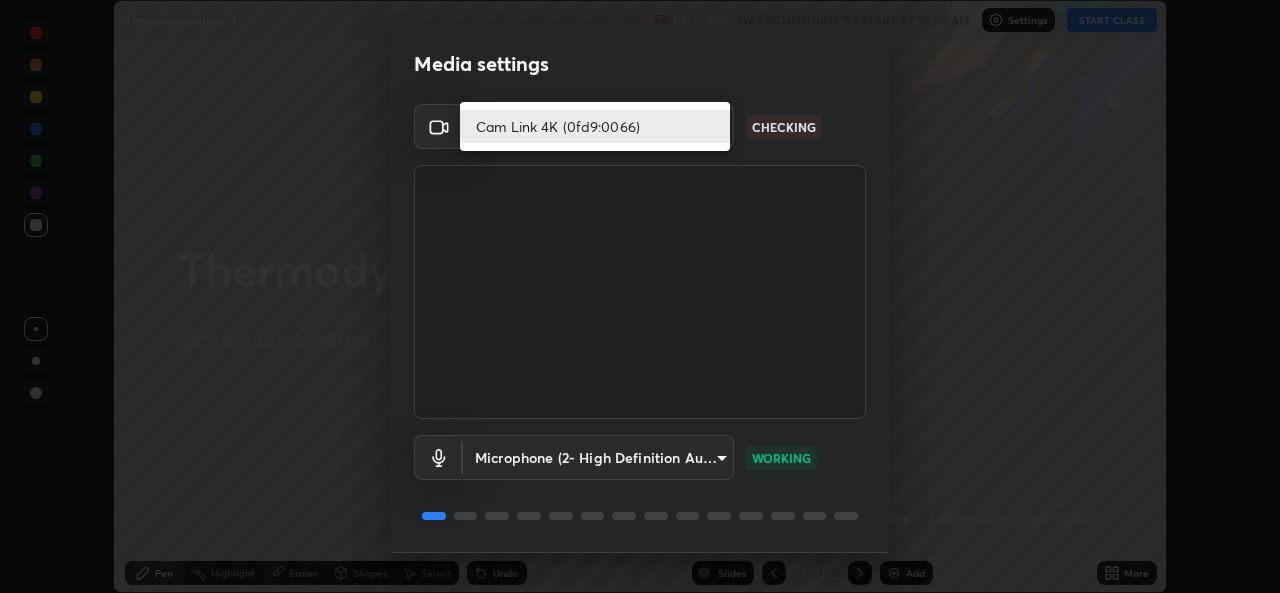click at bounding box center (640, 296) 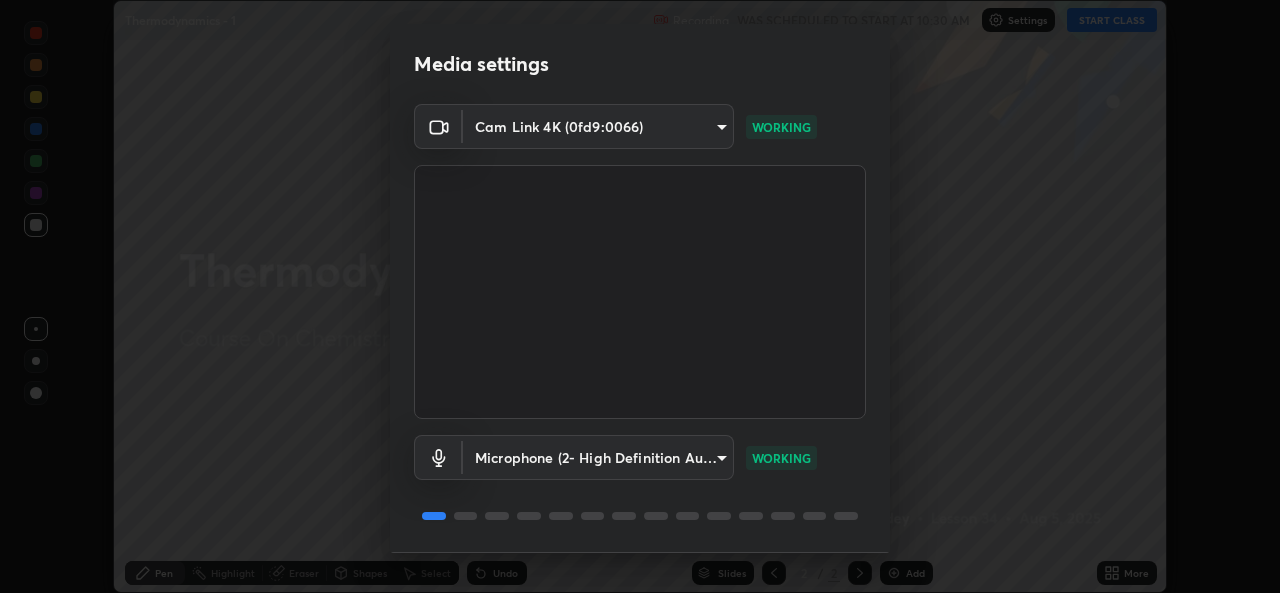 scroll, scrollTop: 63, scrollLeft: 0, axis: vertical 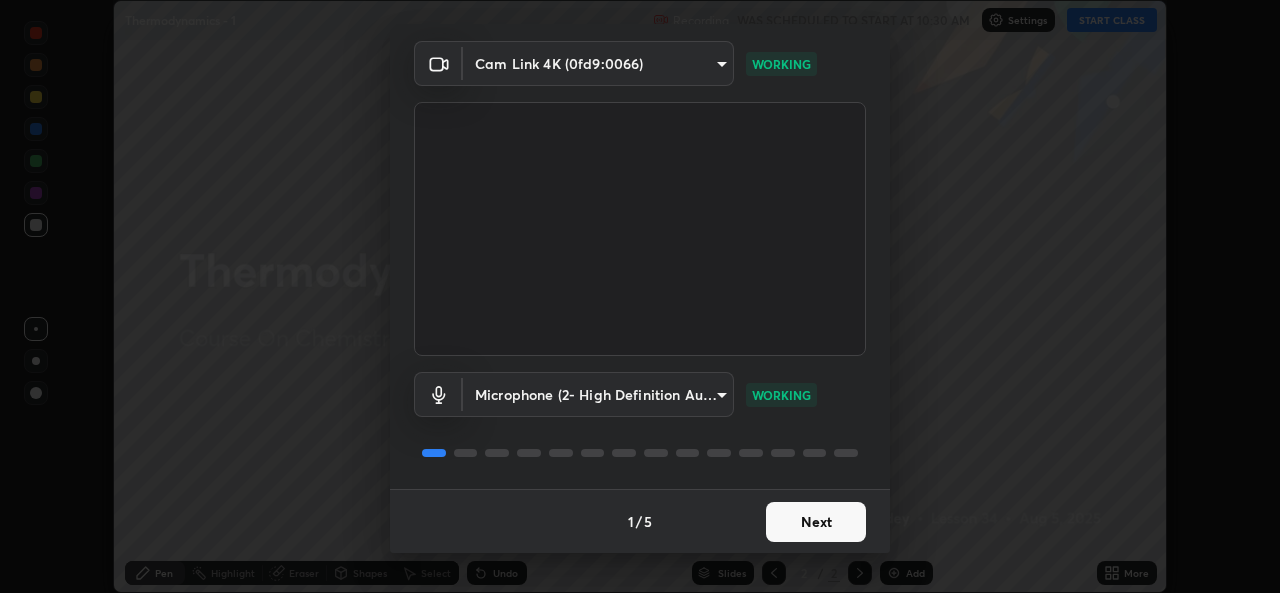click on "Next" at bounding box center [816, 522] 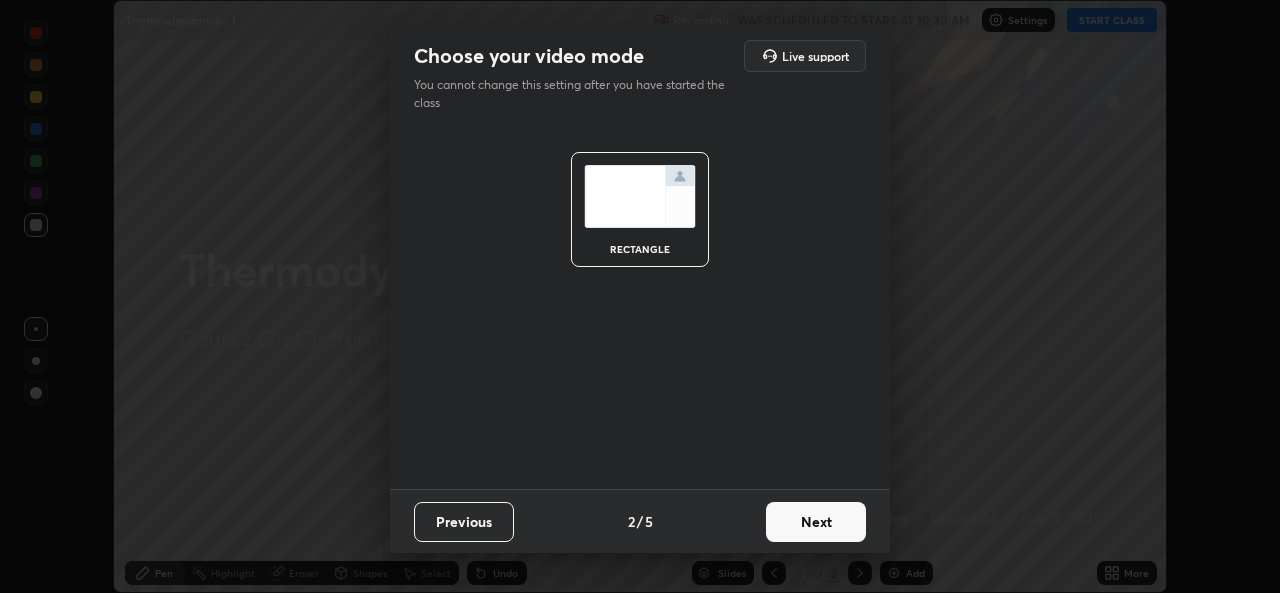 scroll, scrollTop: 0, scrollLeft: 0, axis: both 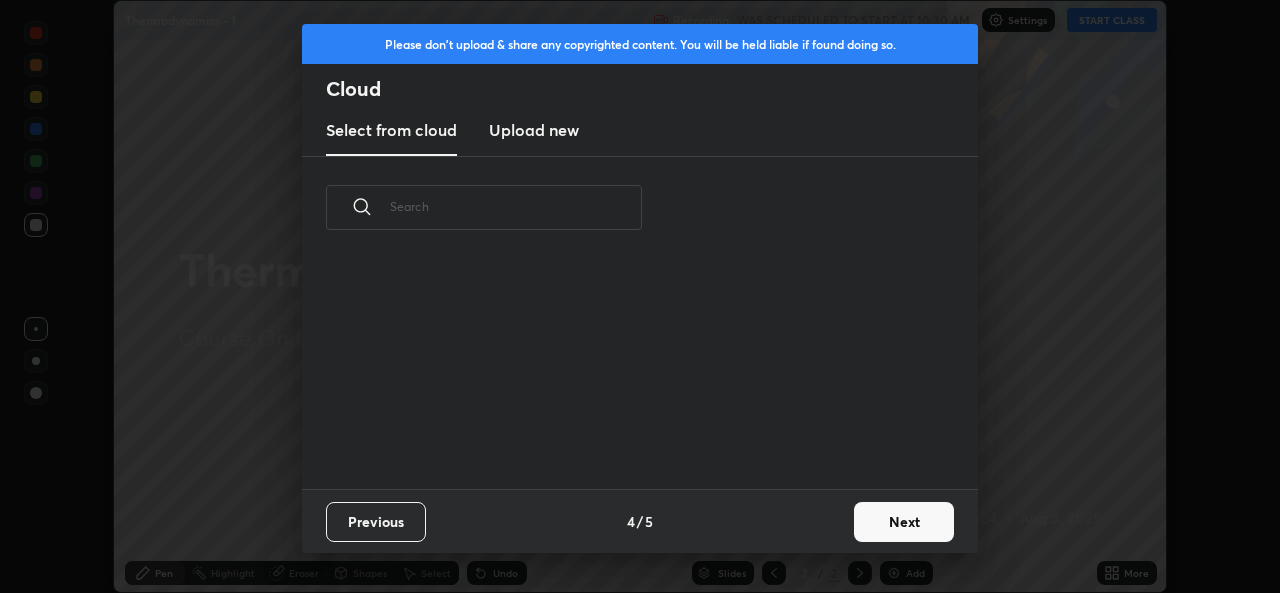 click on "Previous 4 / 5 Next" at bounding box center [640, 521] 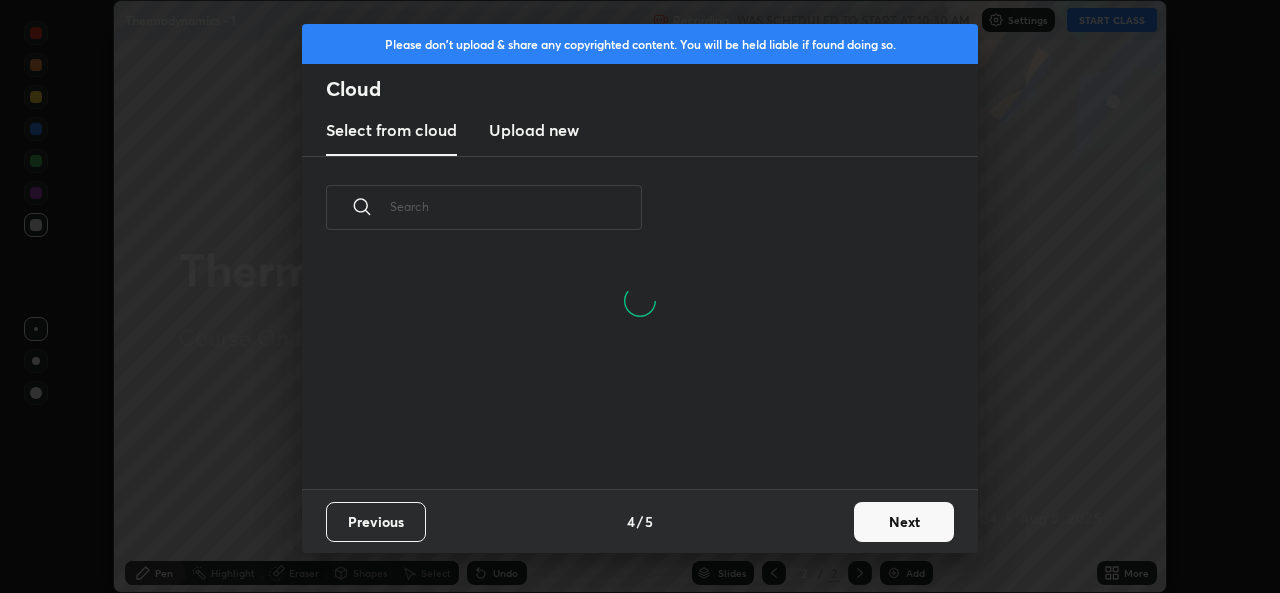 scroll, scrollTop: 7, scrollLeft: 11, axis: both 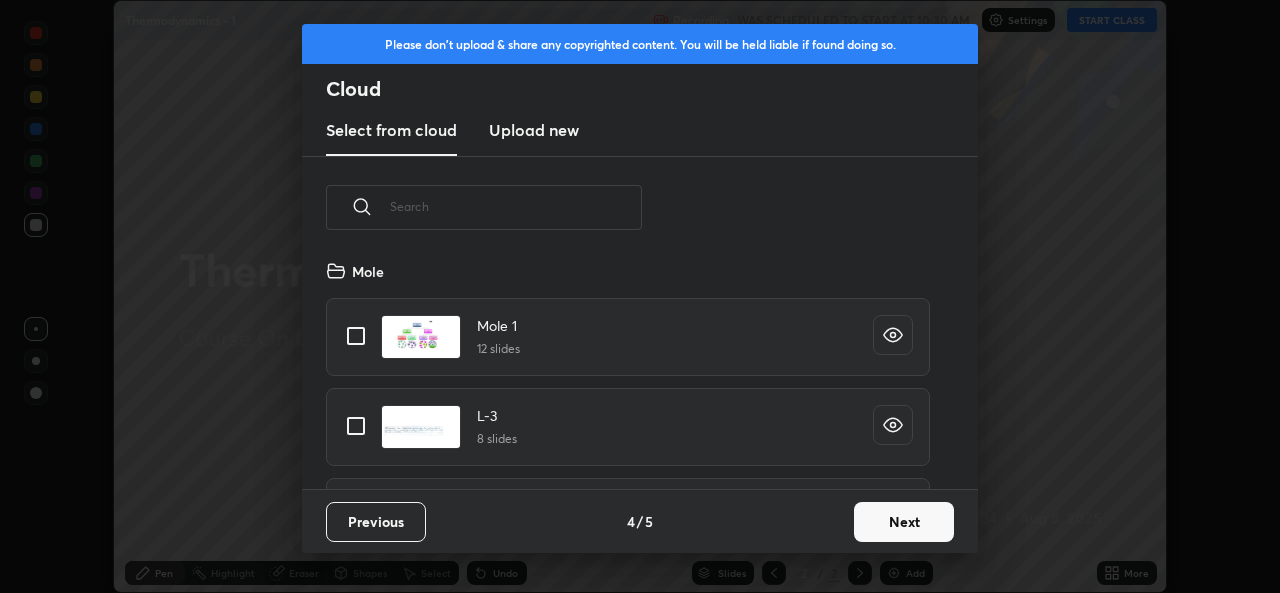 click on "Next" at bounding box center [904, 522] 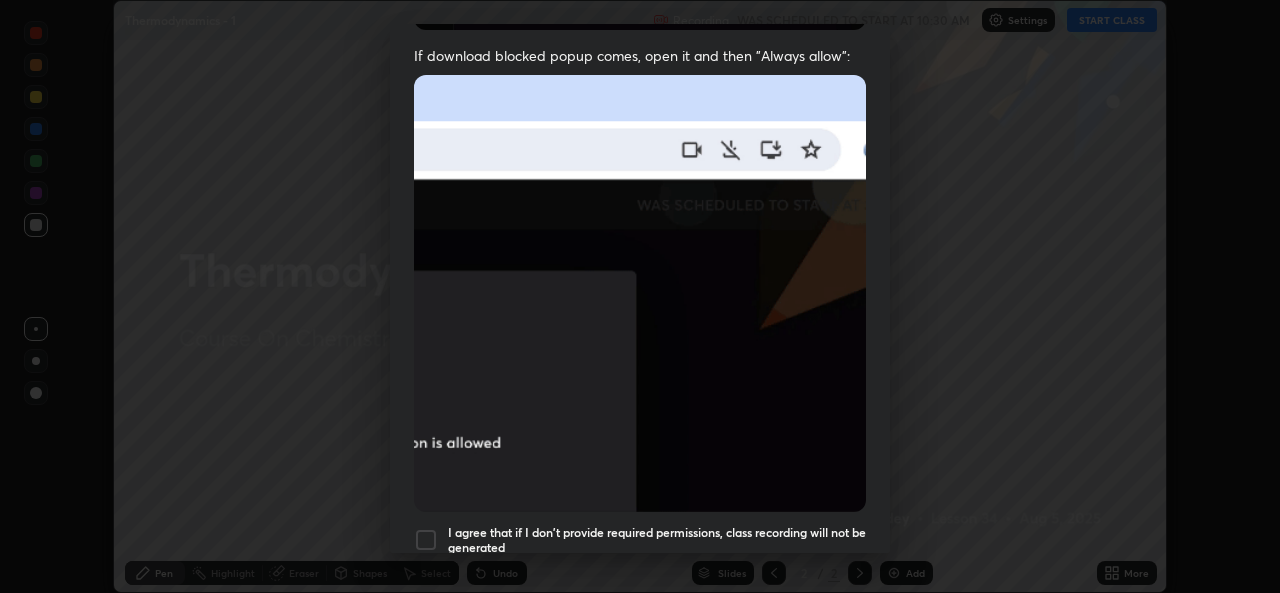 scroll, scrollTop: 400, scrollLeft: 0, axis: vertical 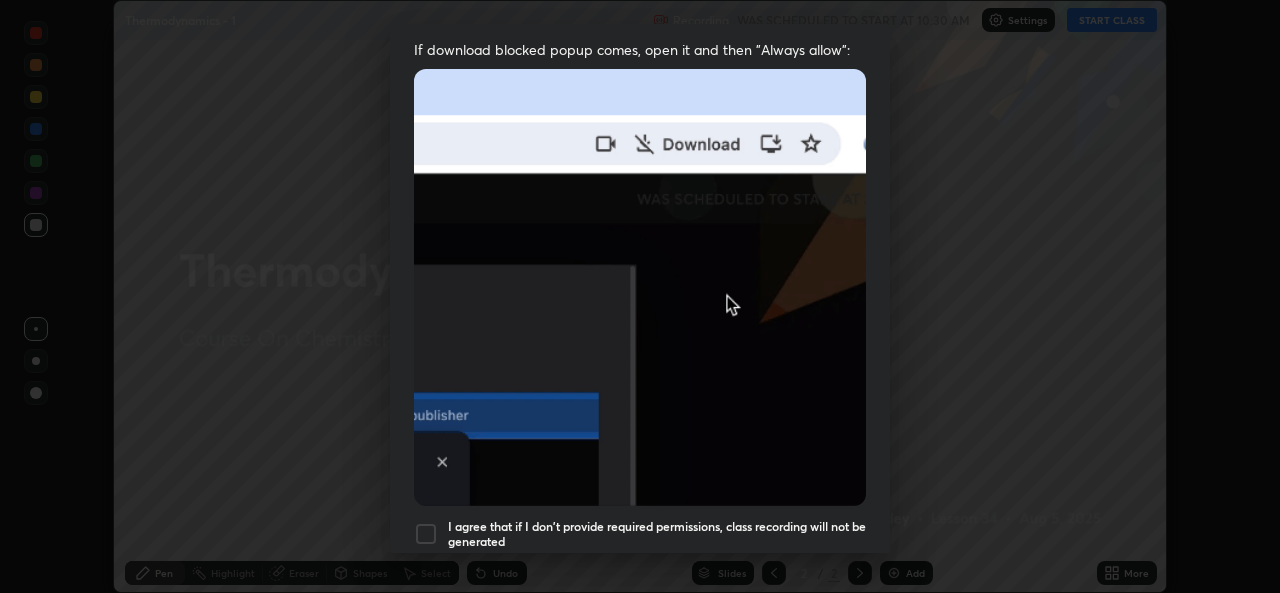 click at bounding box center (426, 534) 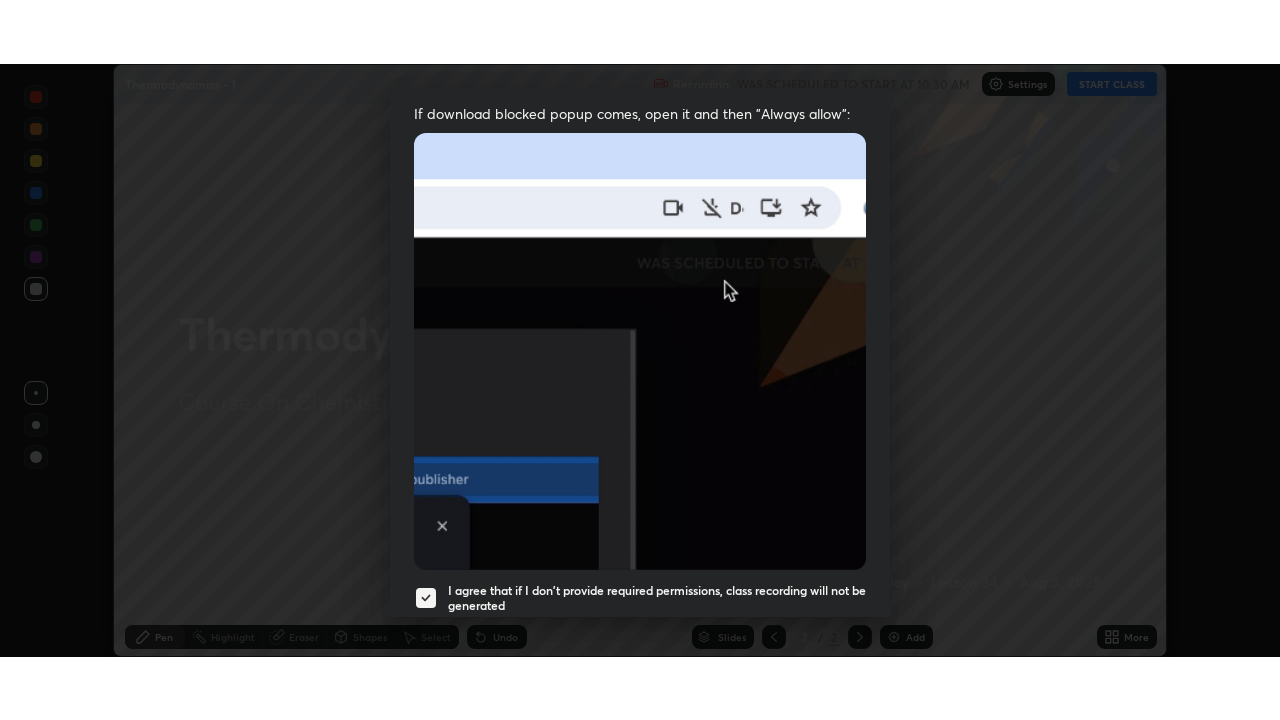 scroll, scrollTop: 471, scrollLeft: 0, axis: vertical 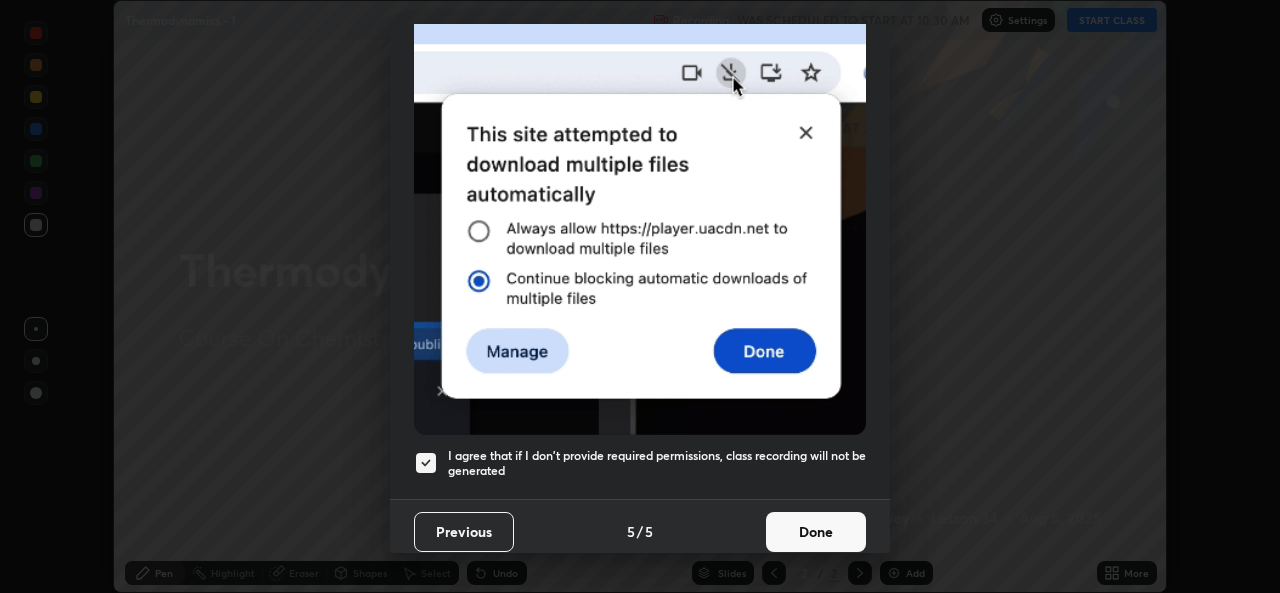 click on "Done" at bounding box center (816, 532) 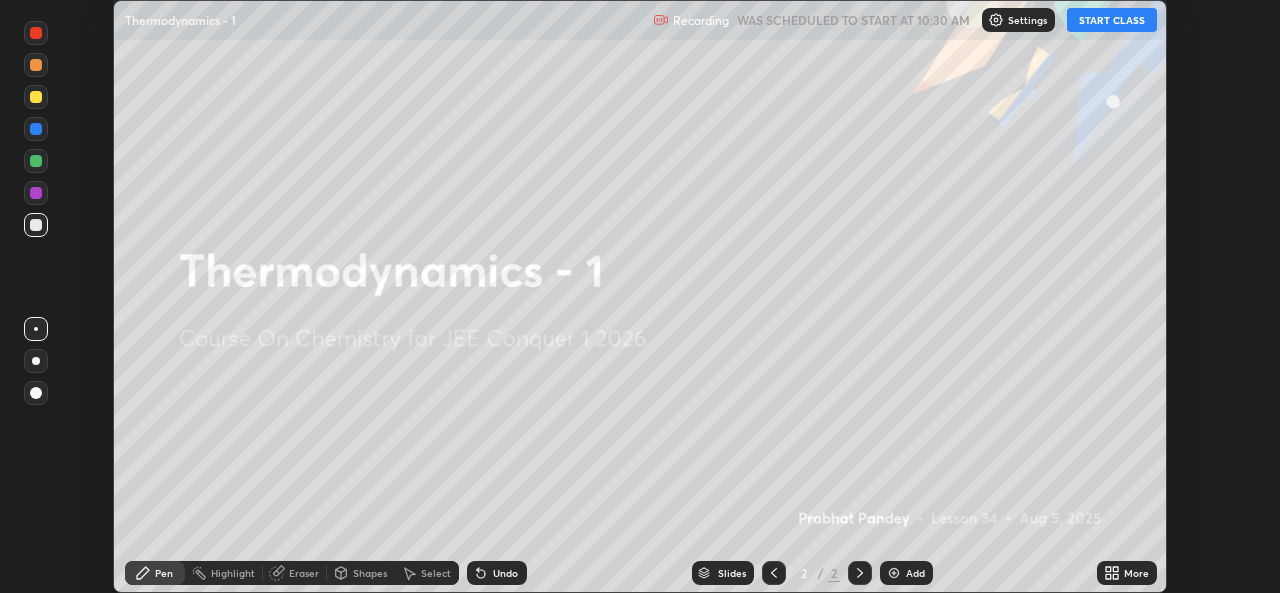 click on "START CLASS" at bounding box center [1112, 20] 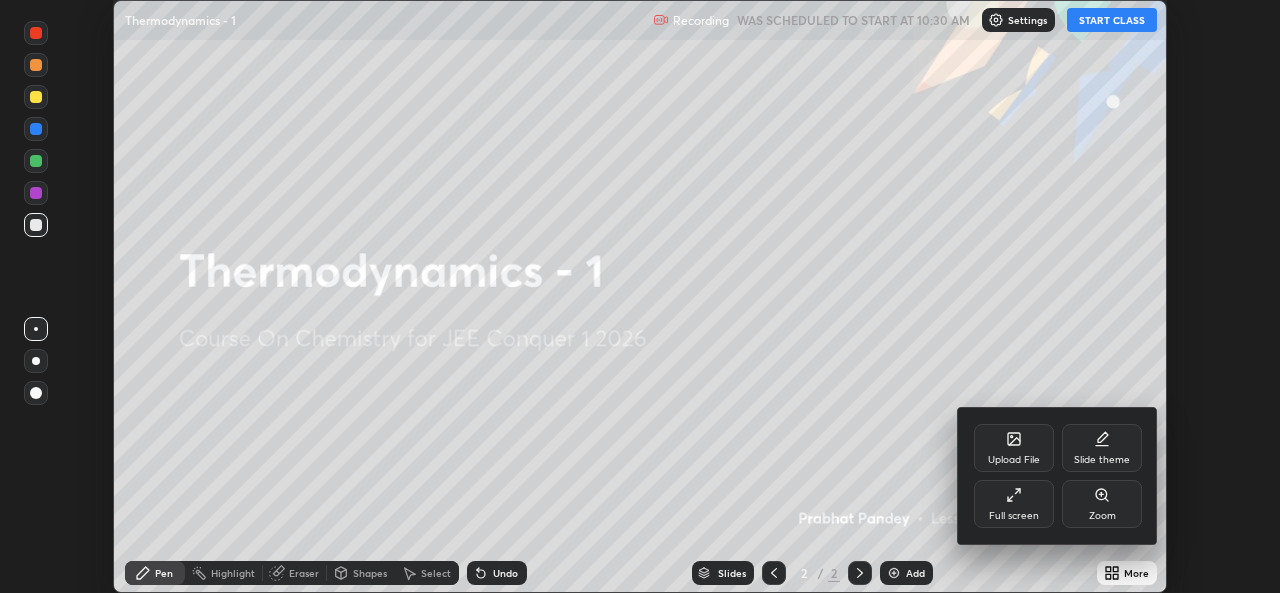 click on "Full screen" at bounding box center [1014, 504] 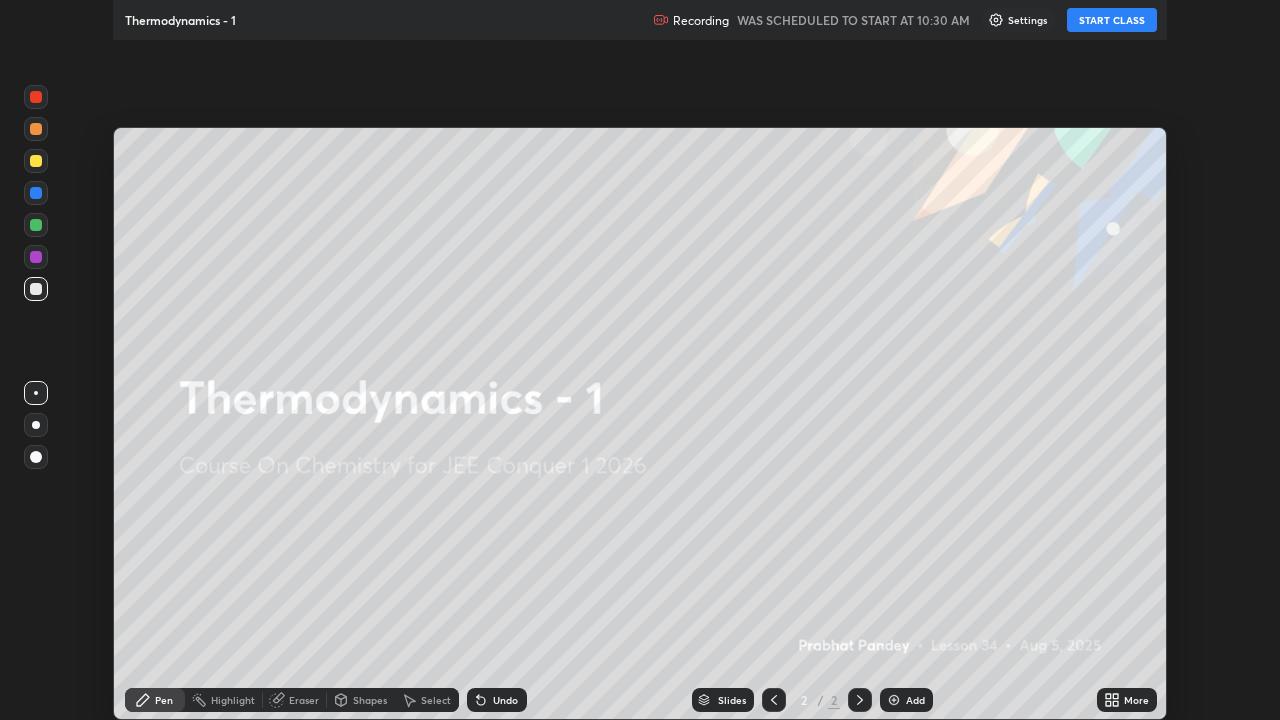 scroll, scrollTop: 99280, scrollLeft: 98720, axis: both 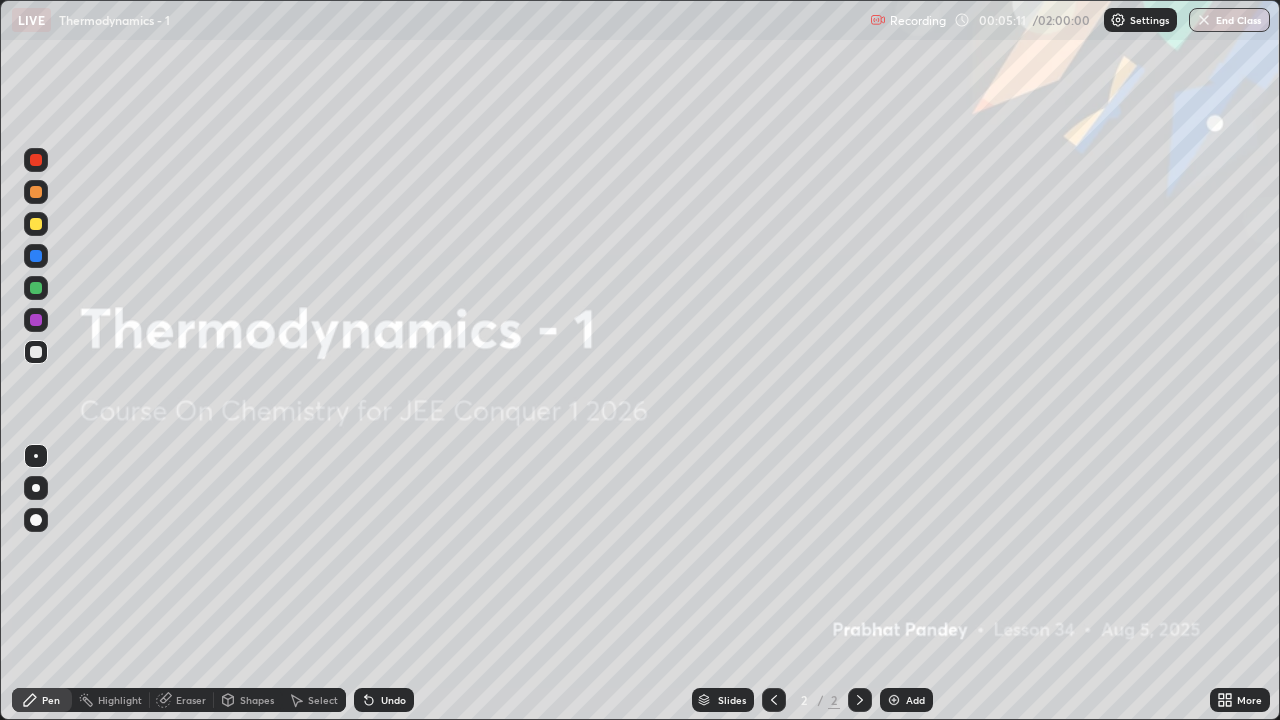 click at bounding box center [894, 700] 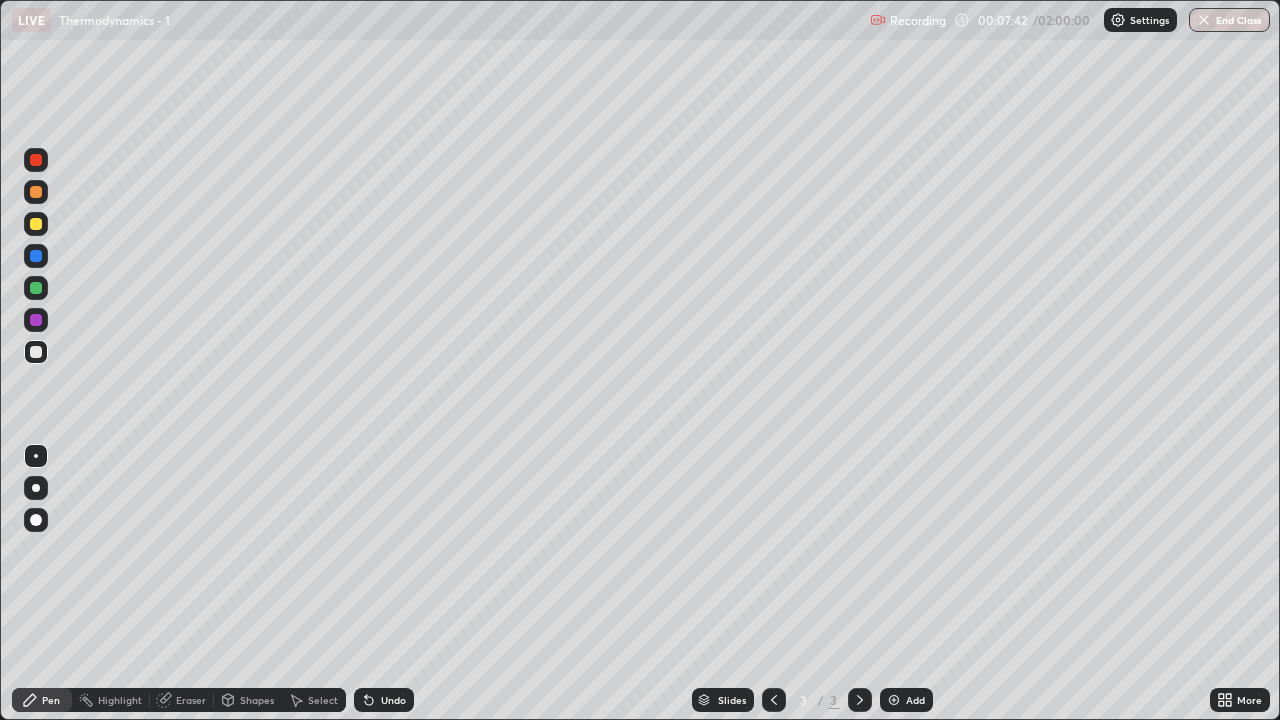 click on "Undo" at bounding box center (393, 700) 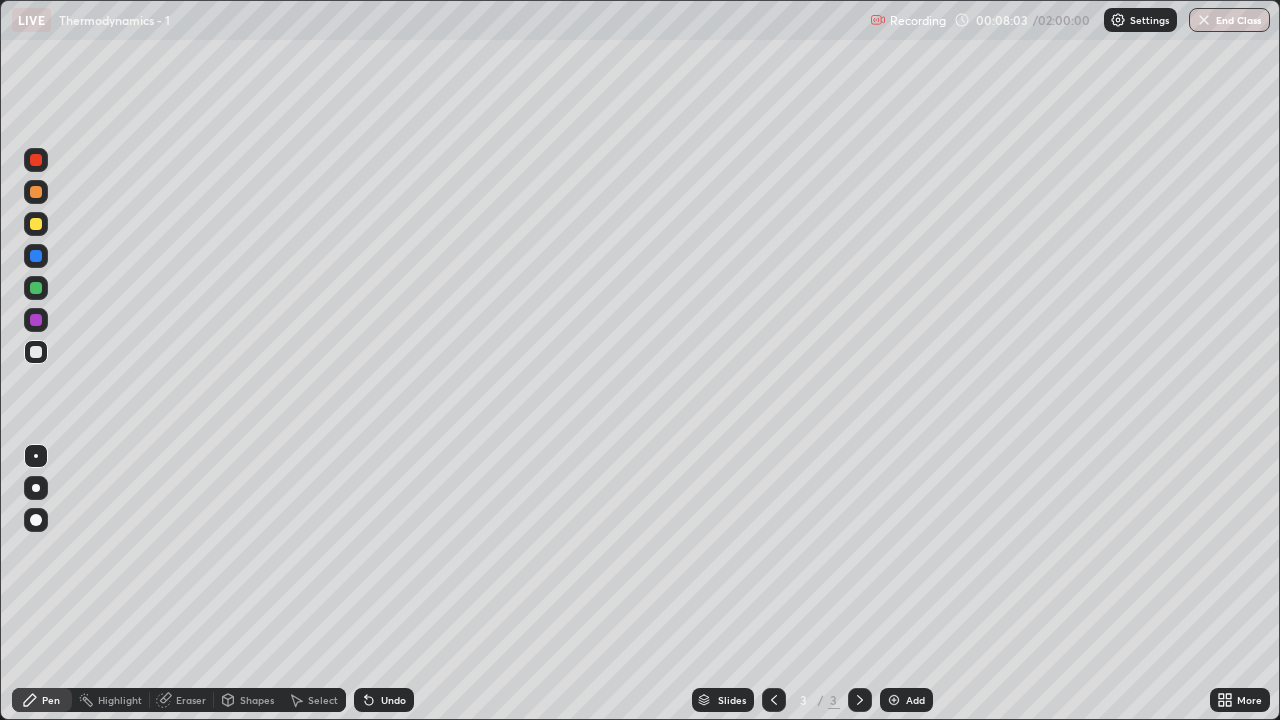click on "Undo" at bounding box center [384, 700] 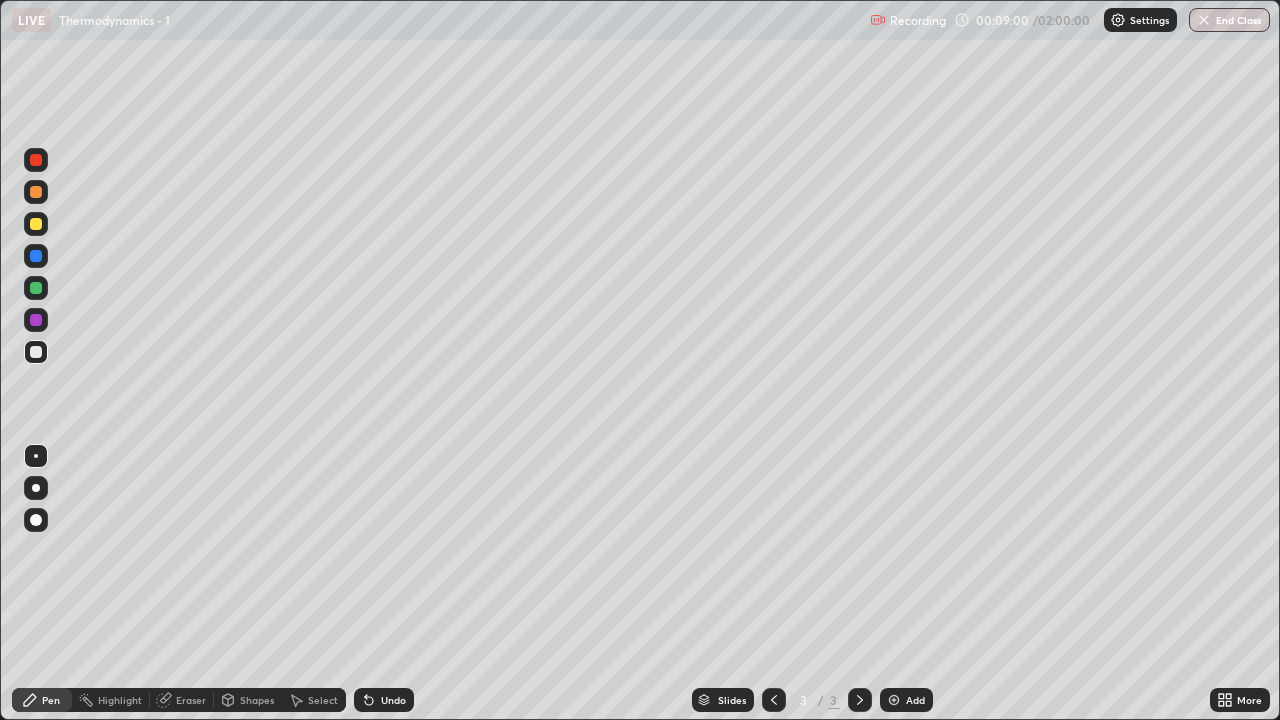 click at bounding box center (36, 192) 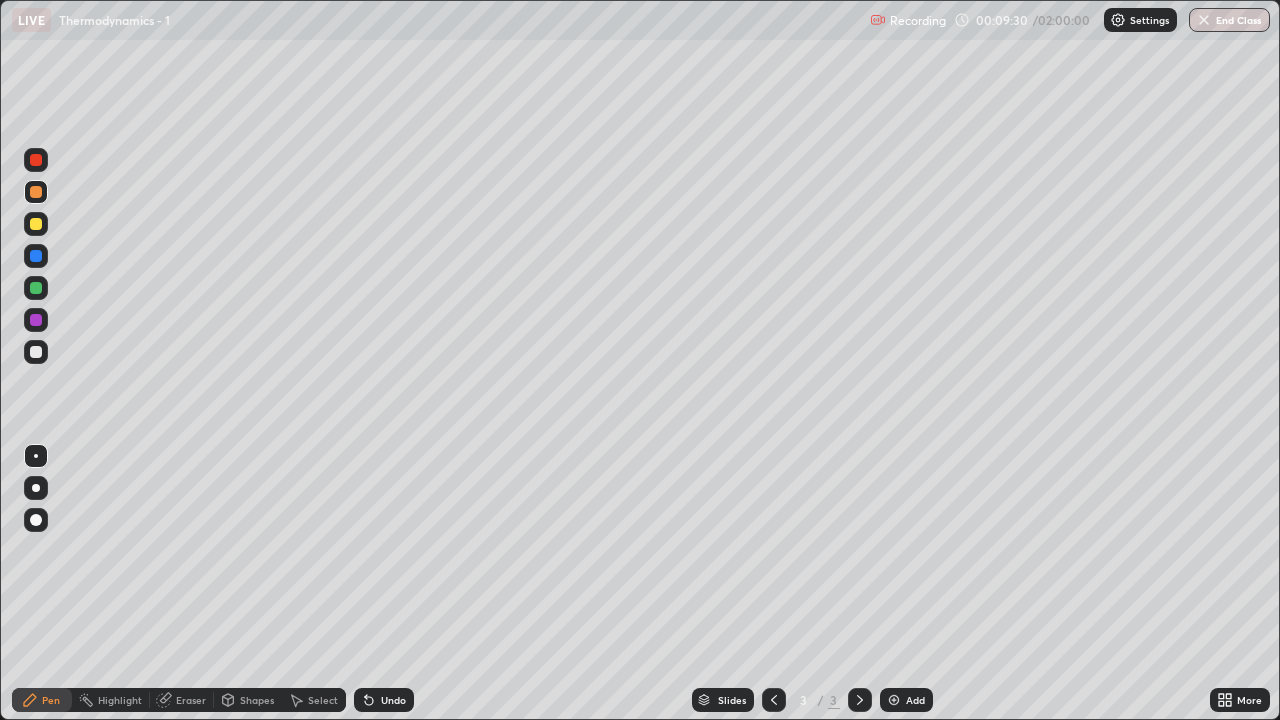 click at bounding box center [36, 352] 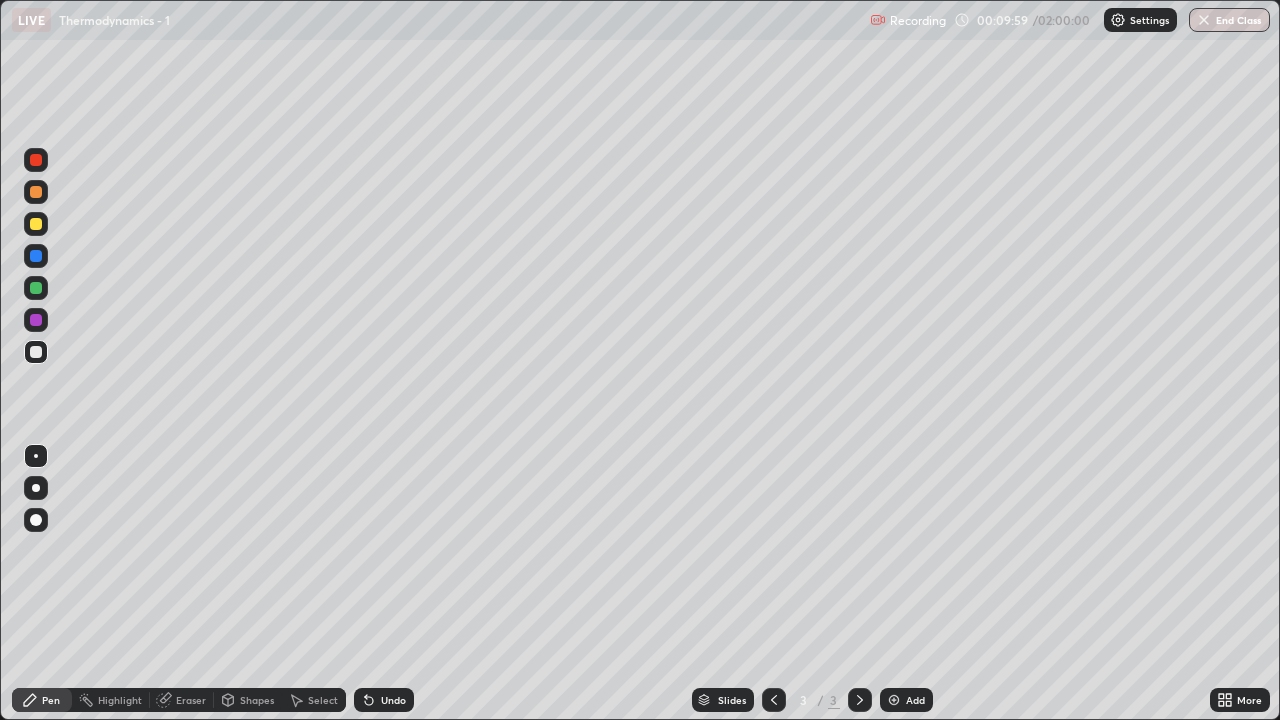 click at bounding box center [36, 224] 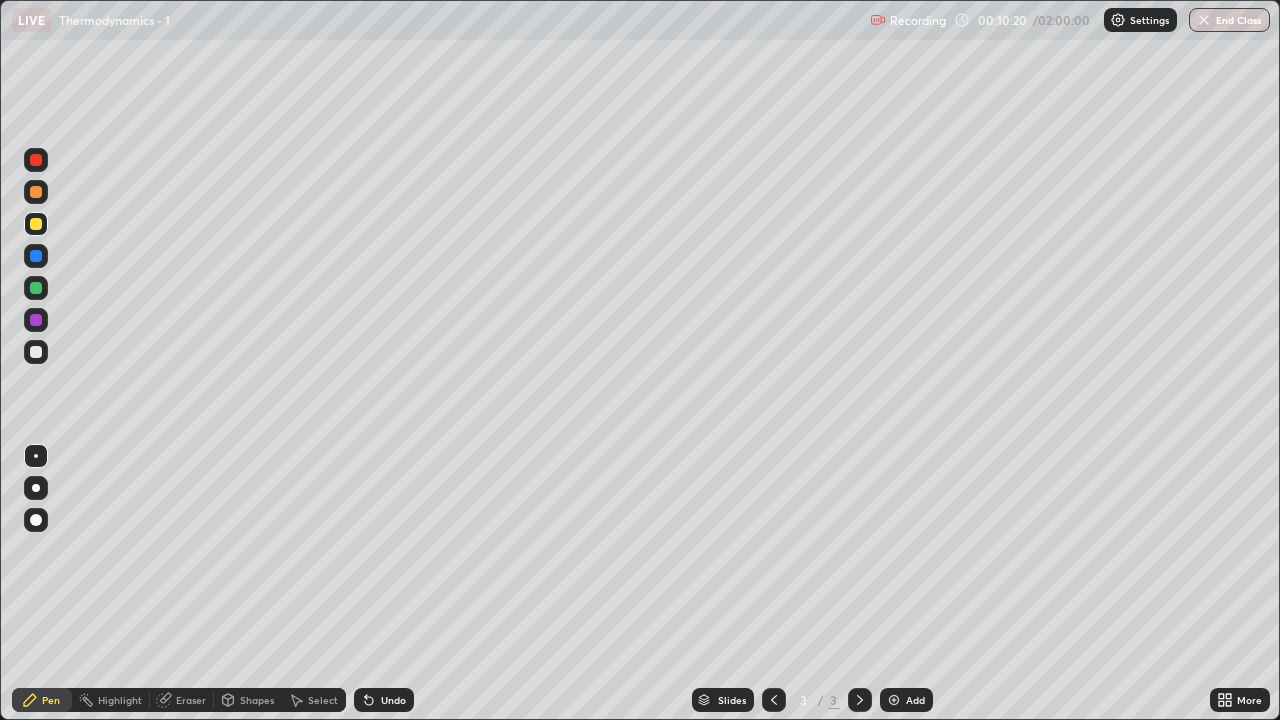 click at bounding box center [36, 352] 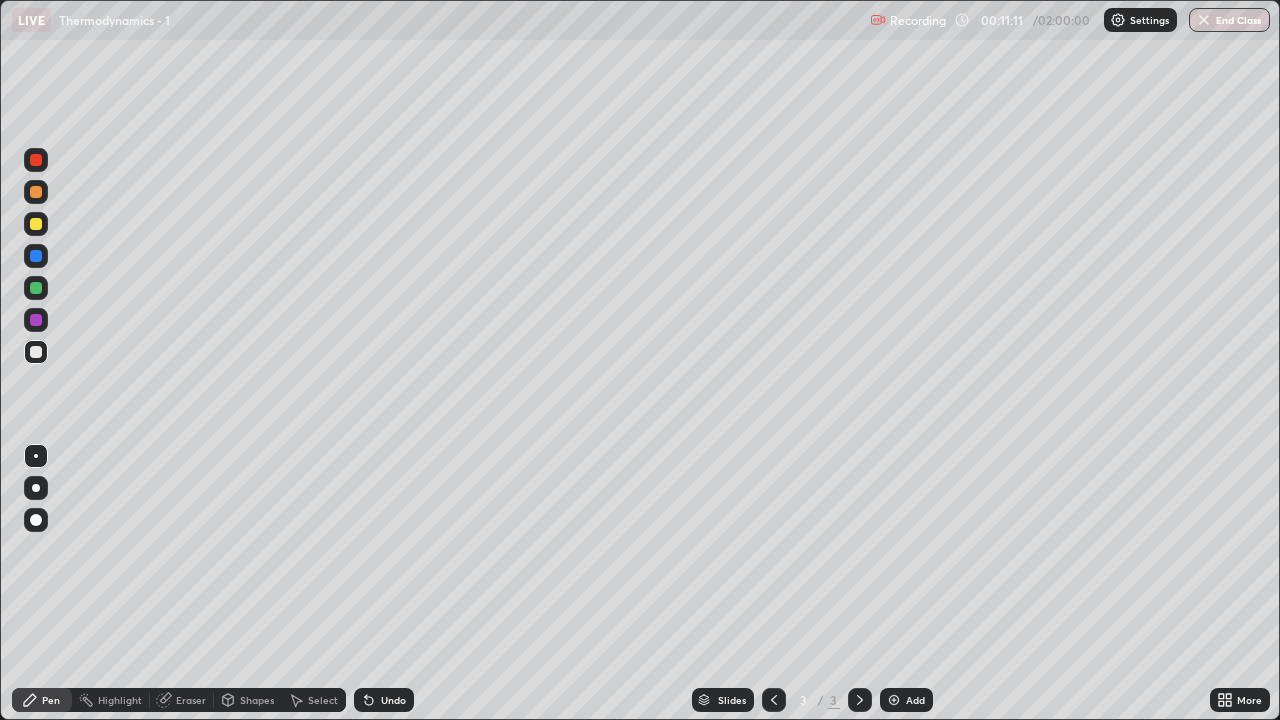 click on "Undo" at bounding box center [393, 700] 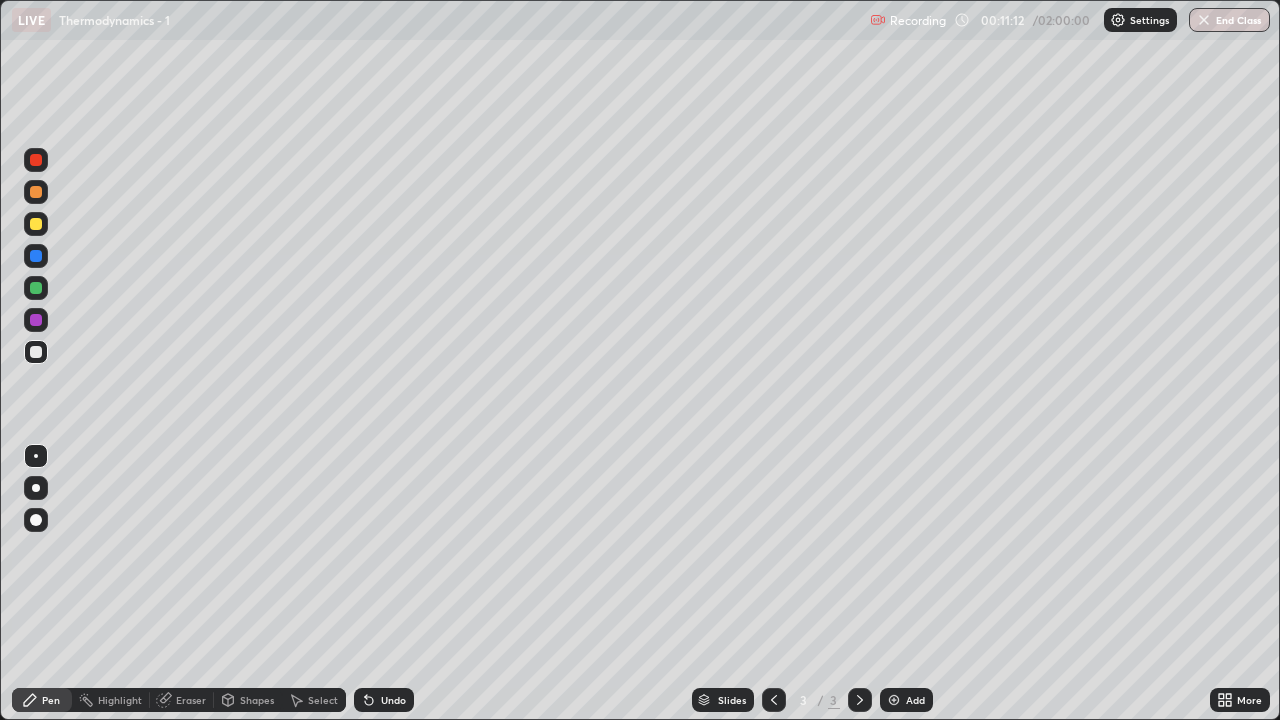click on "Undo" at bounding box center [393, 700] 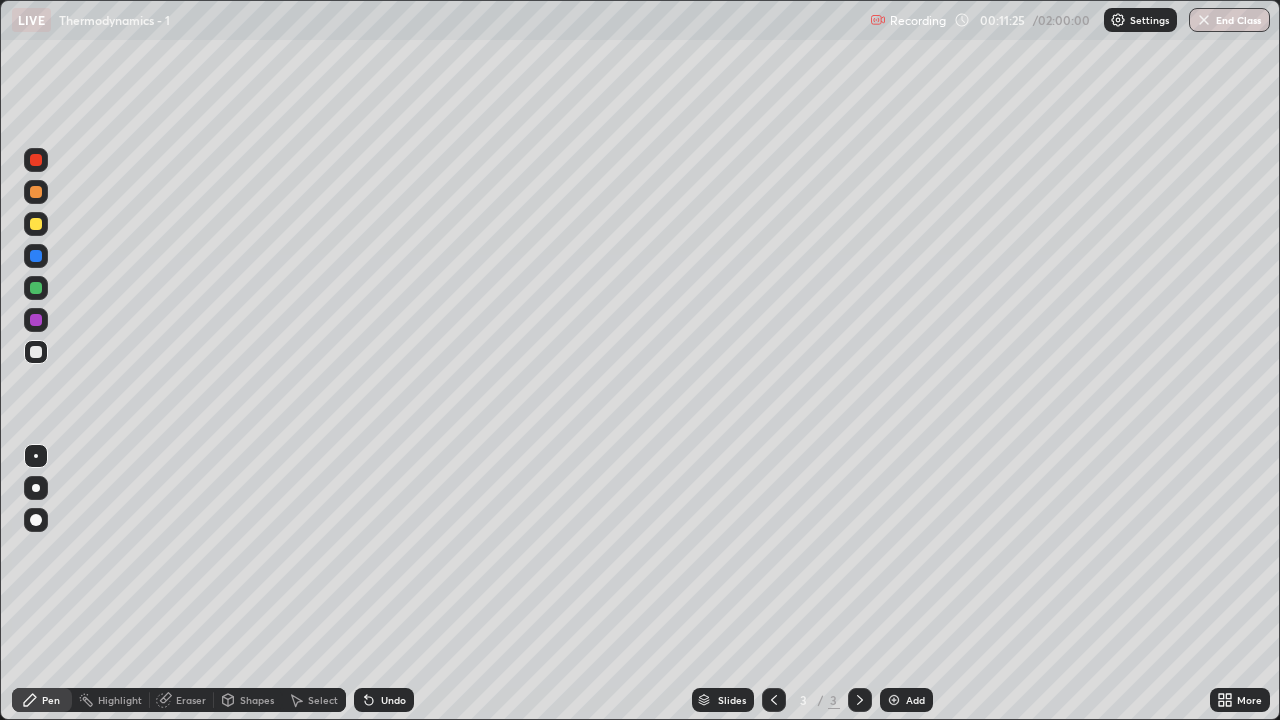 click at bounding box center (36, 224) 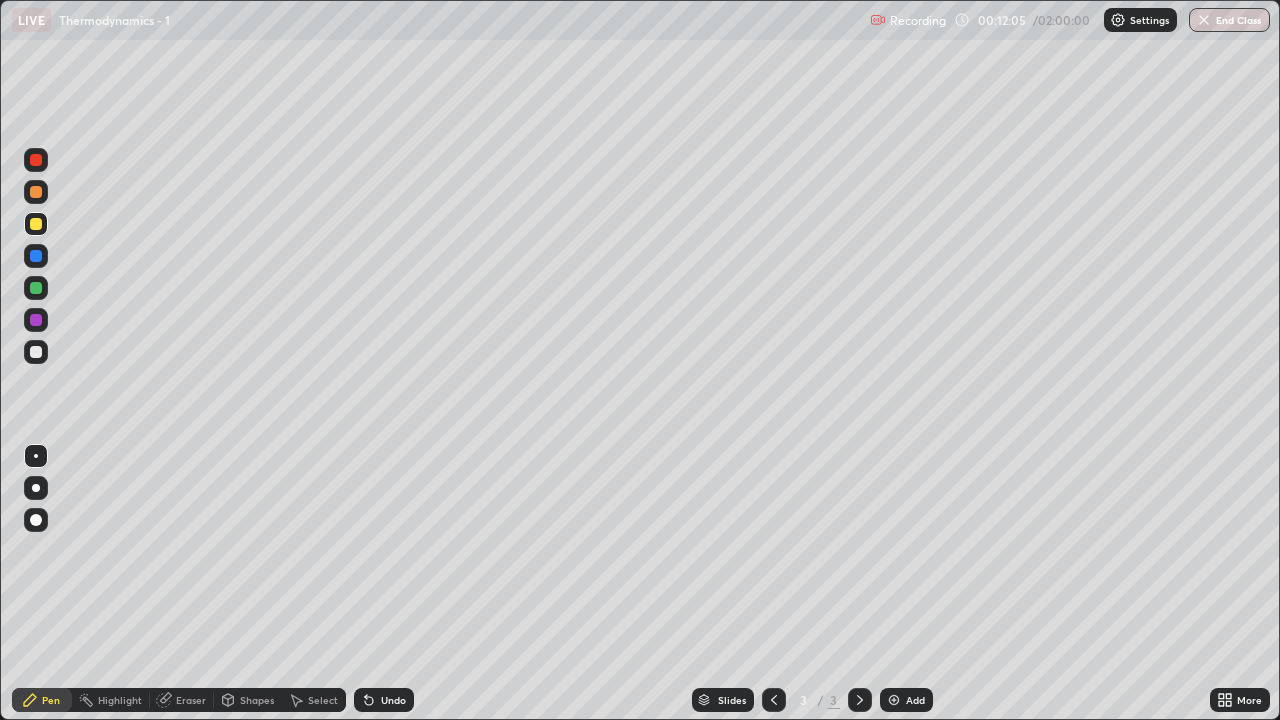 click at bounding box center (894, 700) 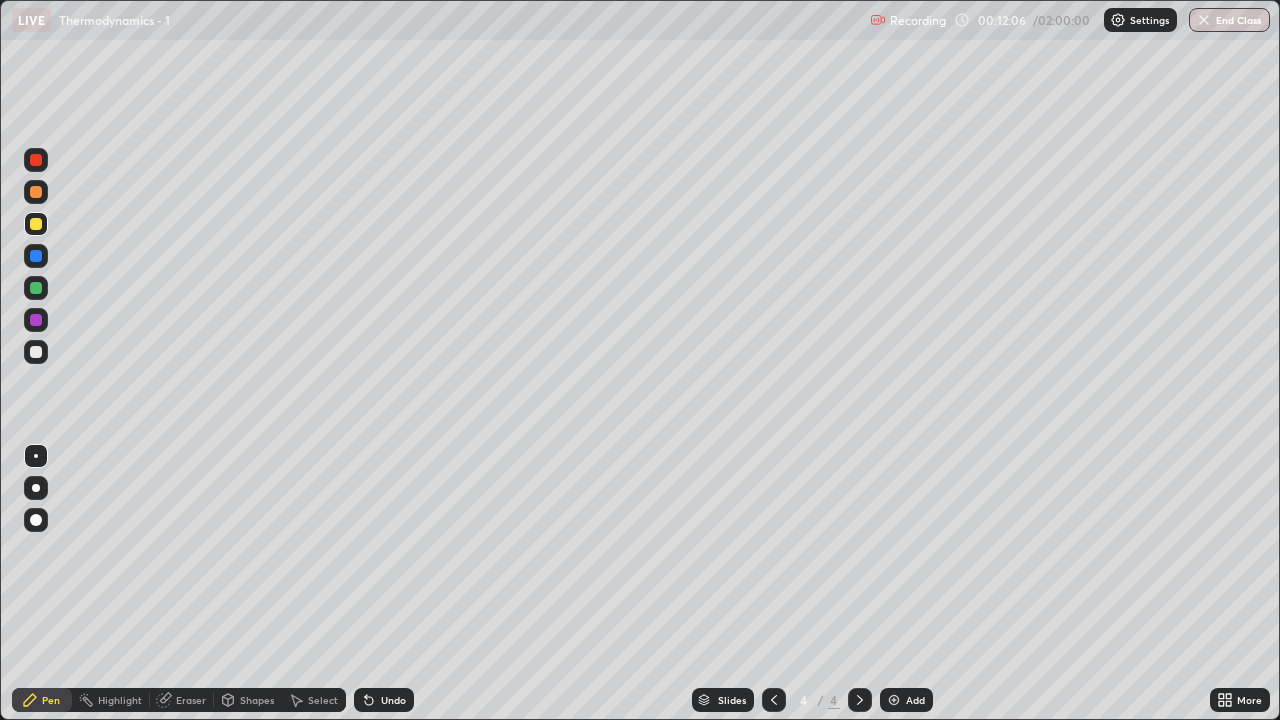 click at bounding box center (36, 352) 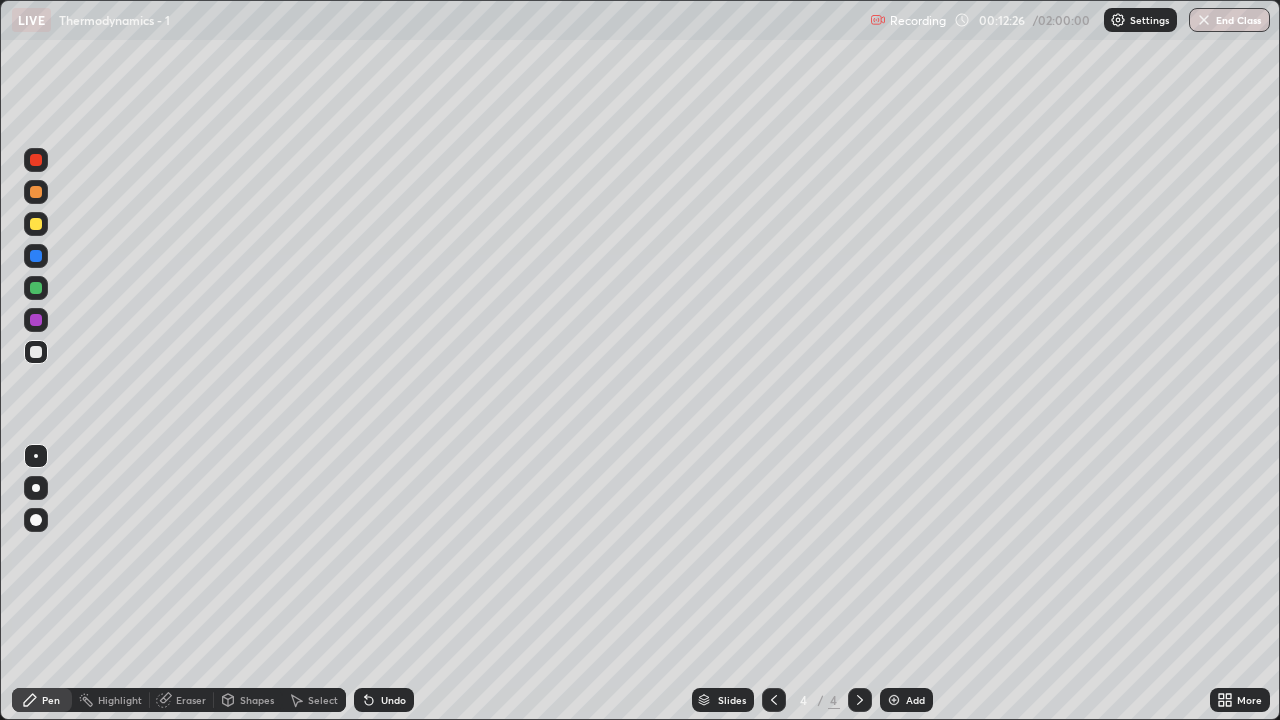 click on "Undo" at bounding box center [393, 700] 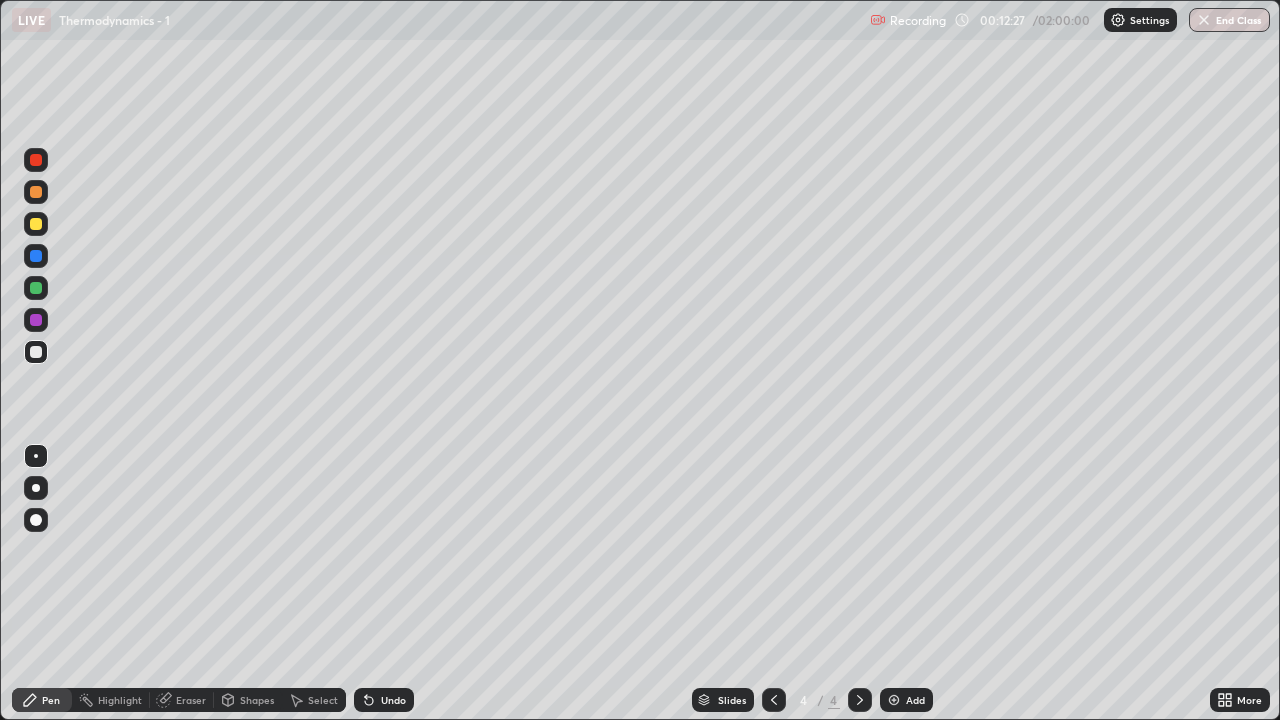 click 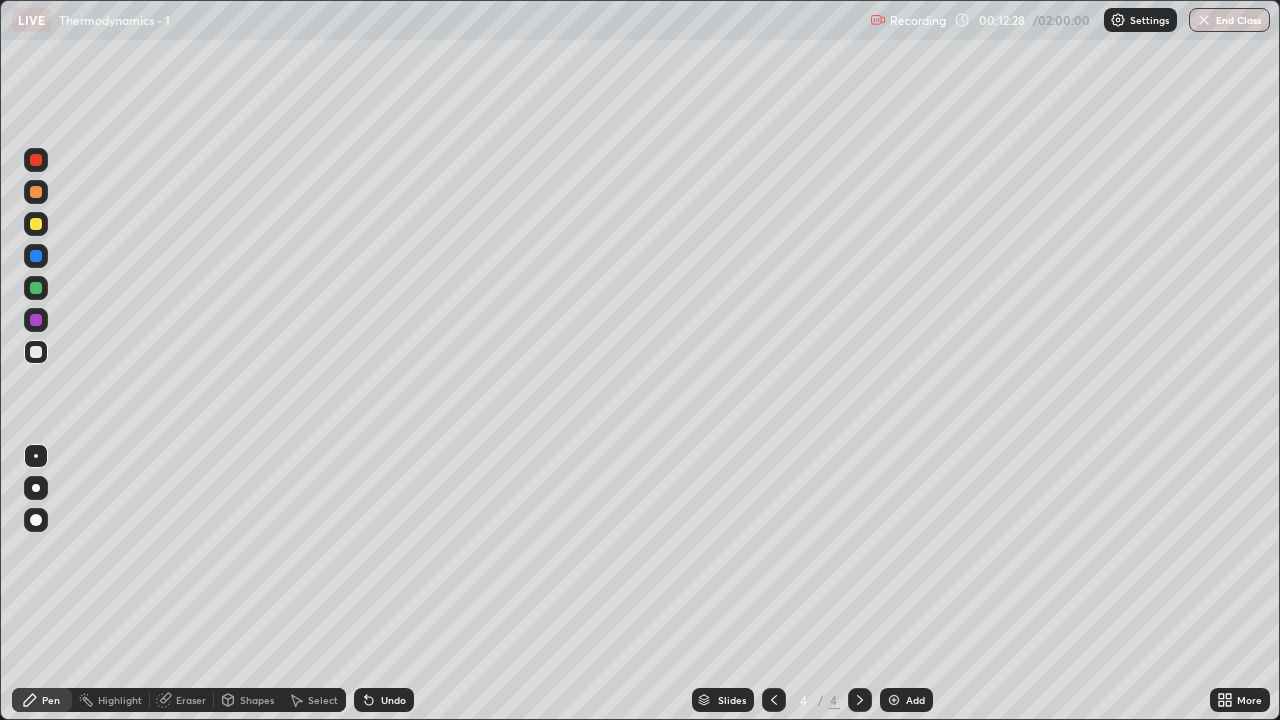 click on "Undo" at bounding box center (384, 700) 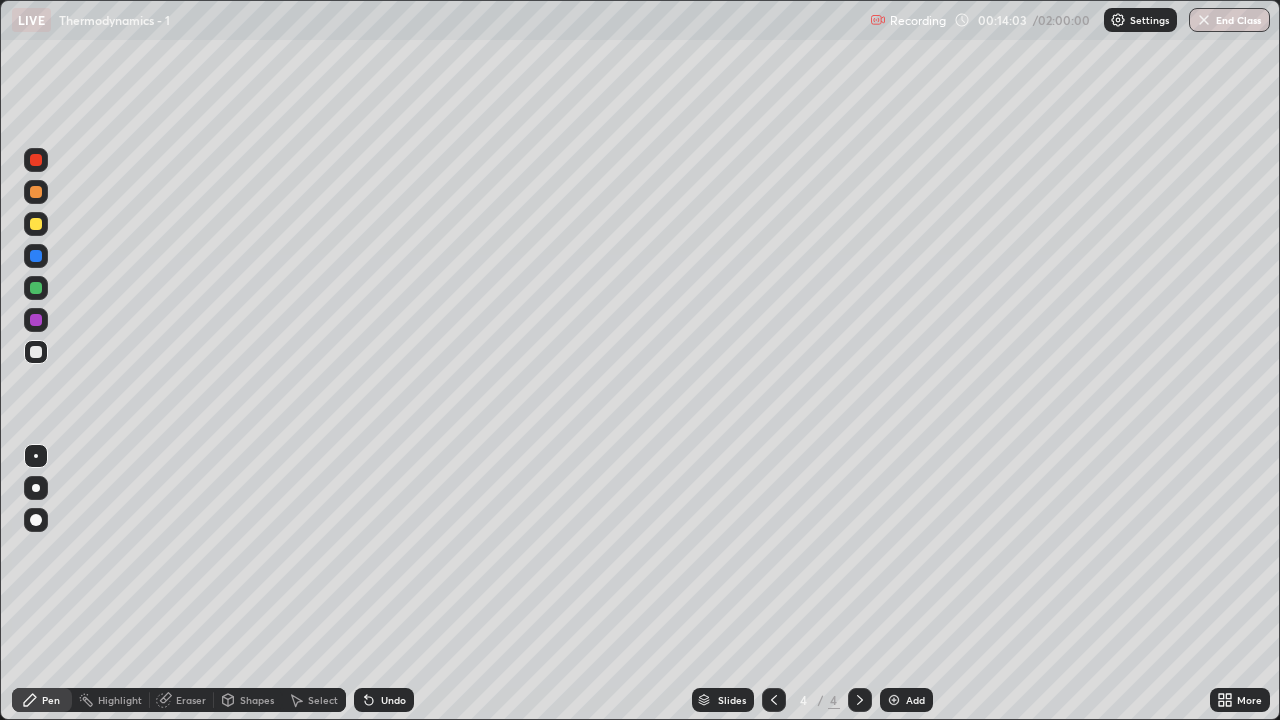 click at bounding box center [36, 192] 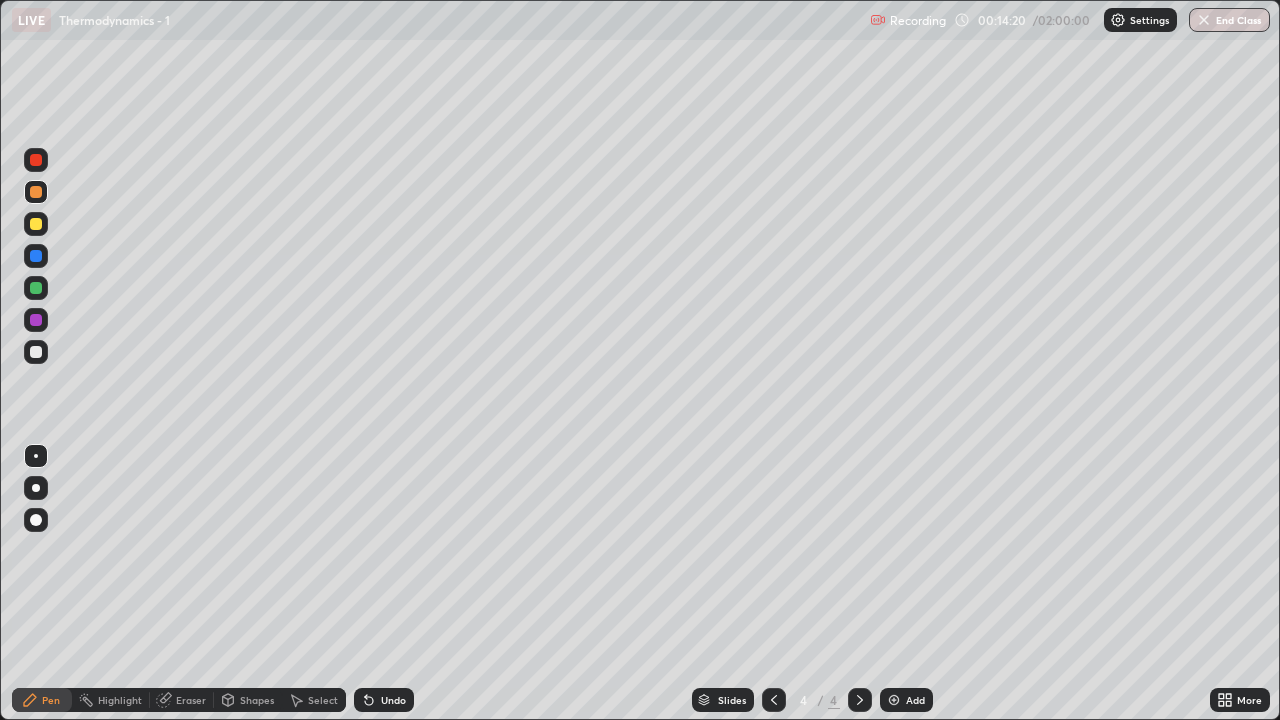 click at bounding box center [36, 224] 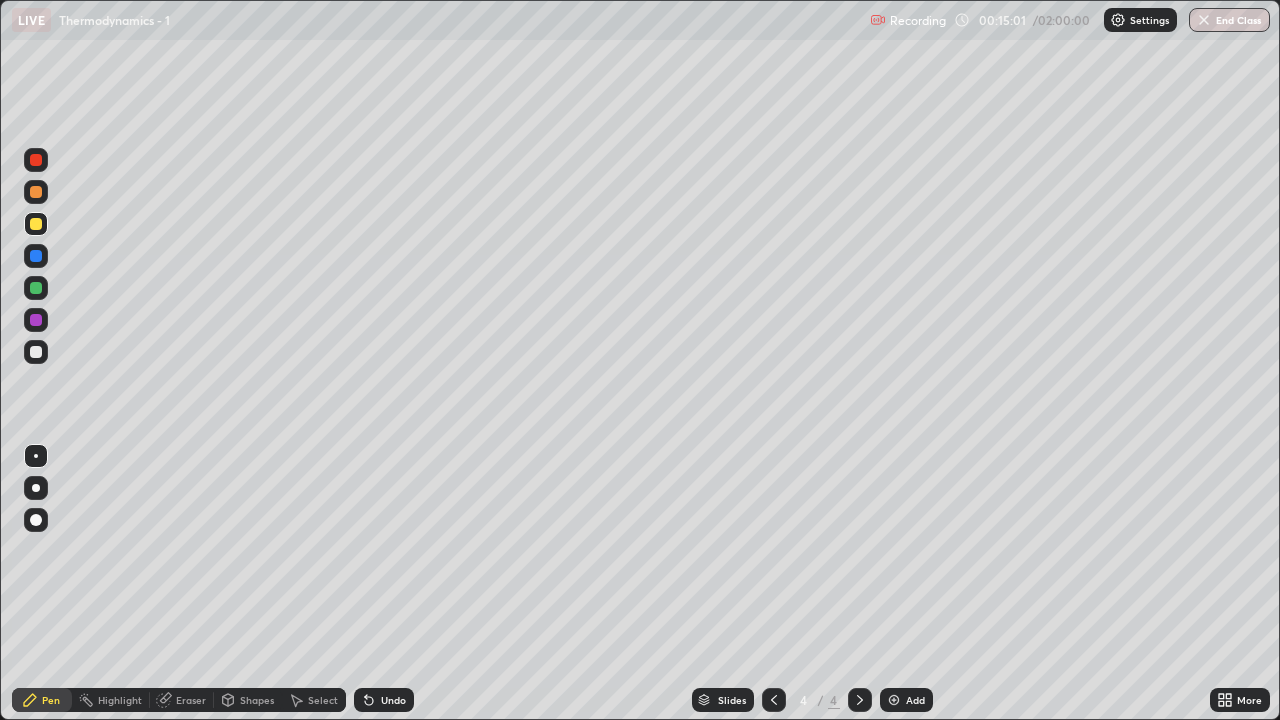 click at bounding box center (36, 192) 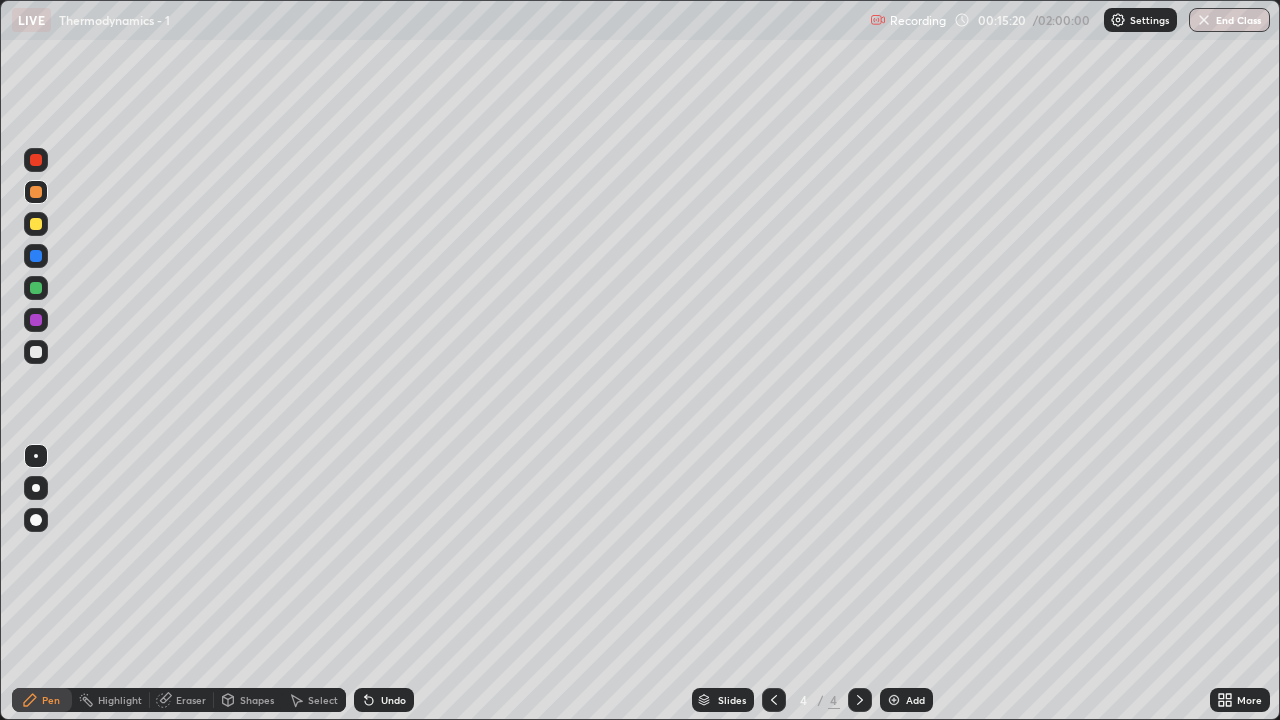 click at bounding box center (36, 224) 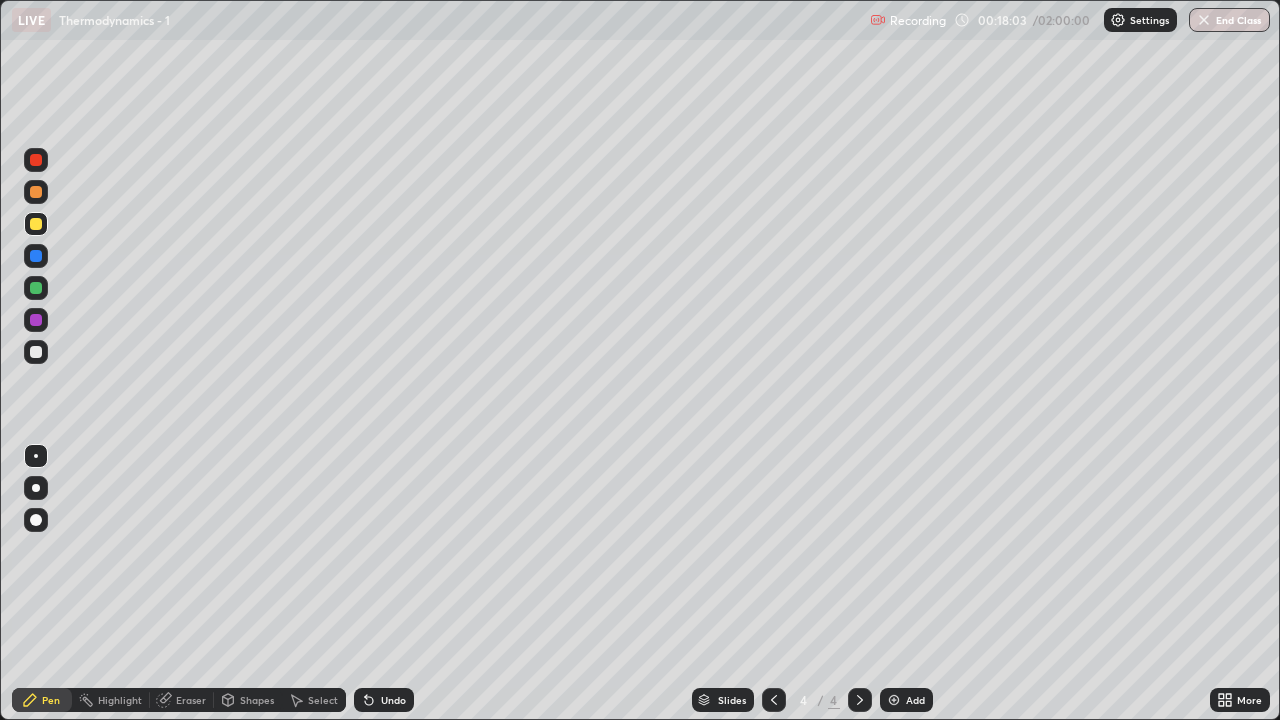 click 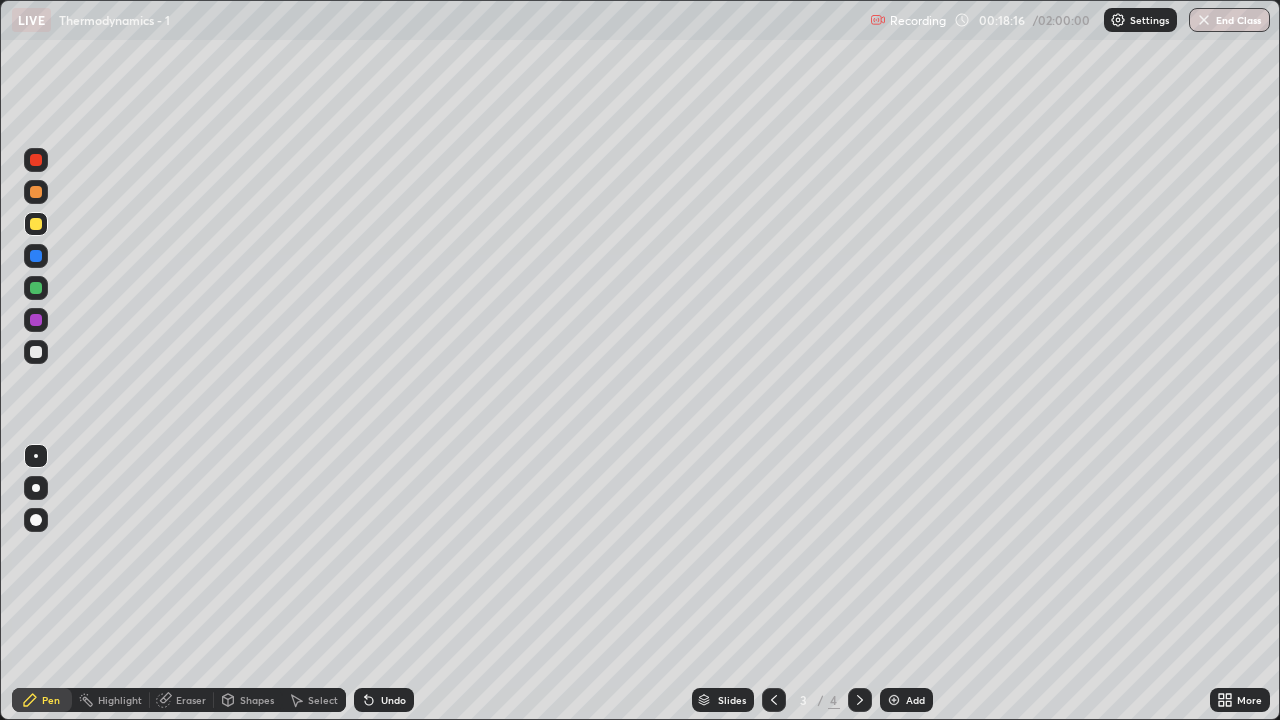 click at bounding box center (36, 352) 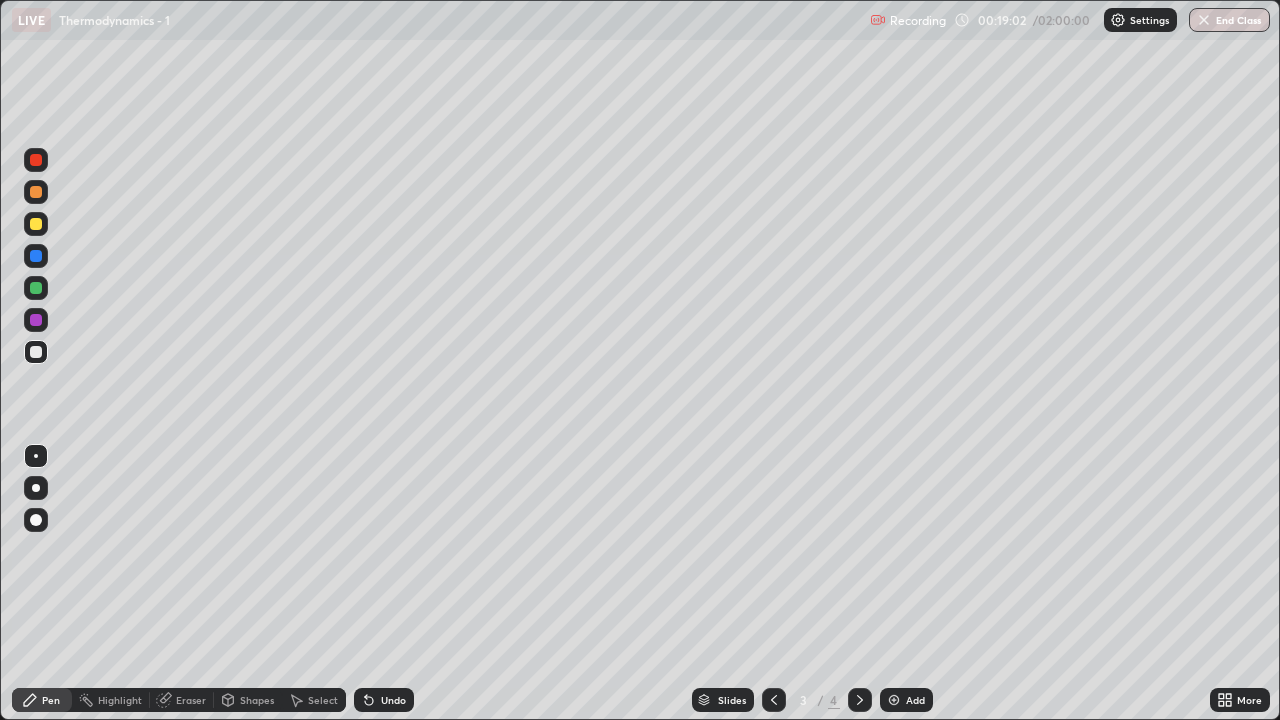 click at bounding box center [36, 224] 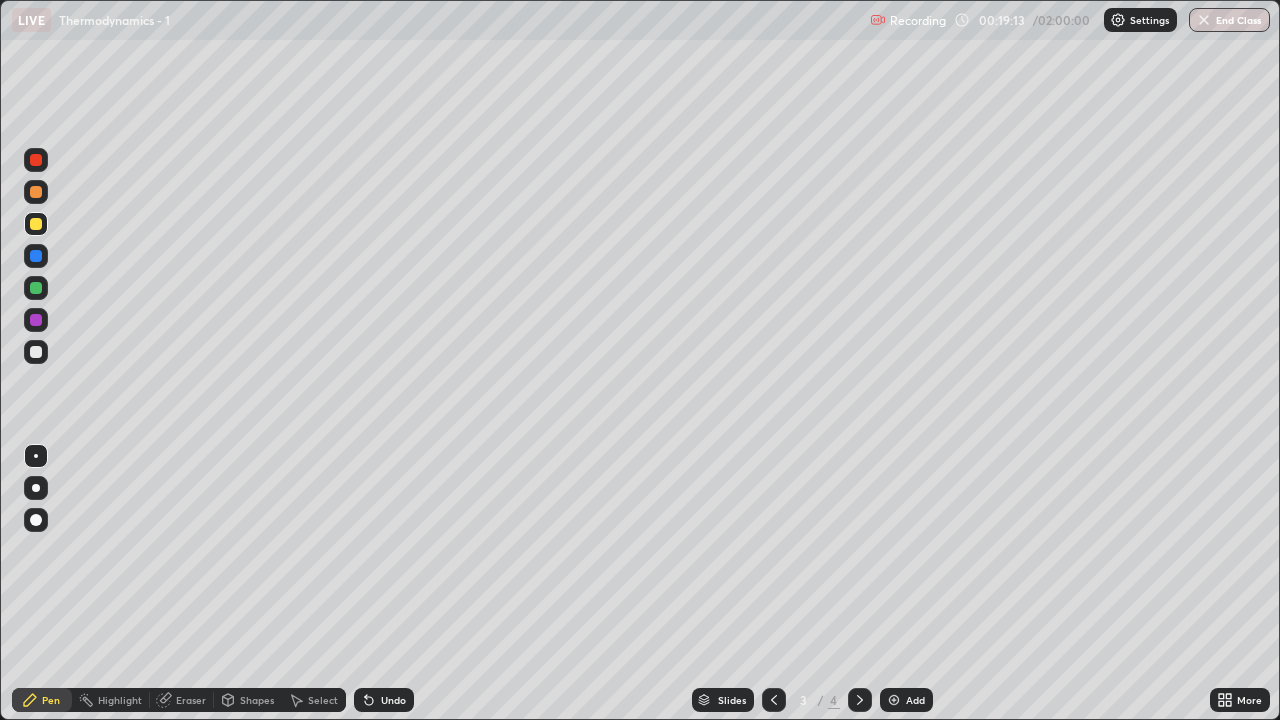 click at bounding box center (36, 288) 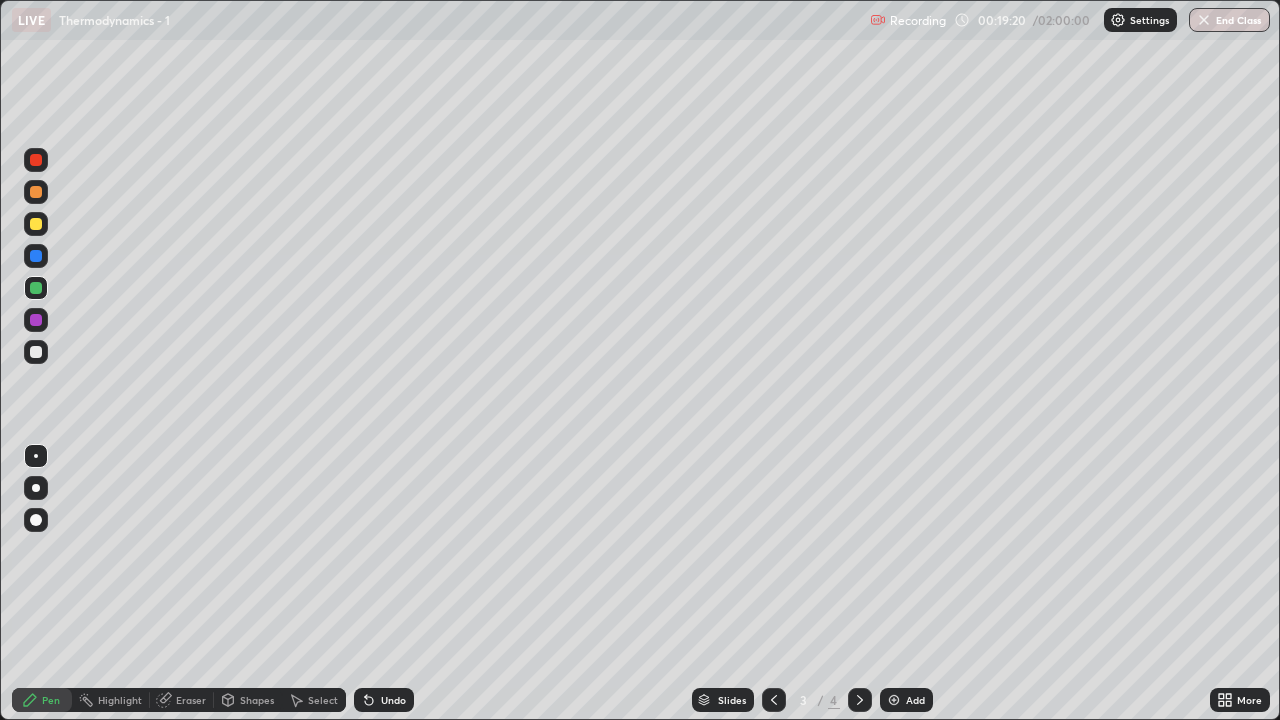 click at bounding box center (36, 192) 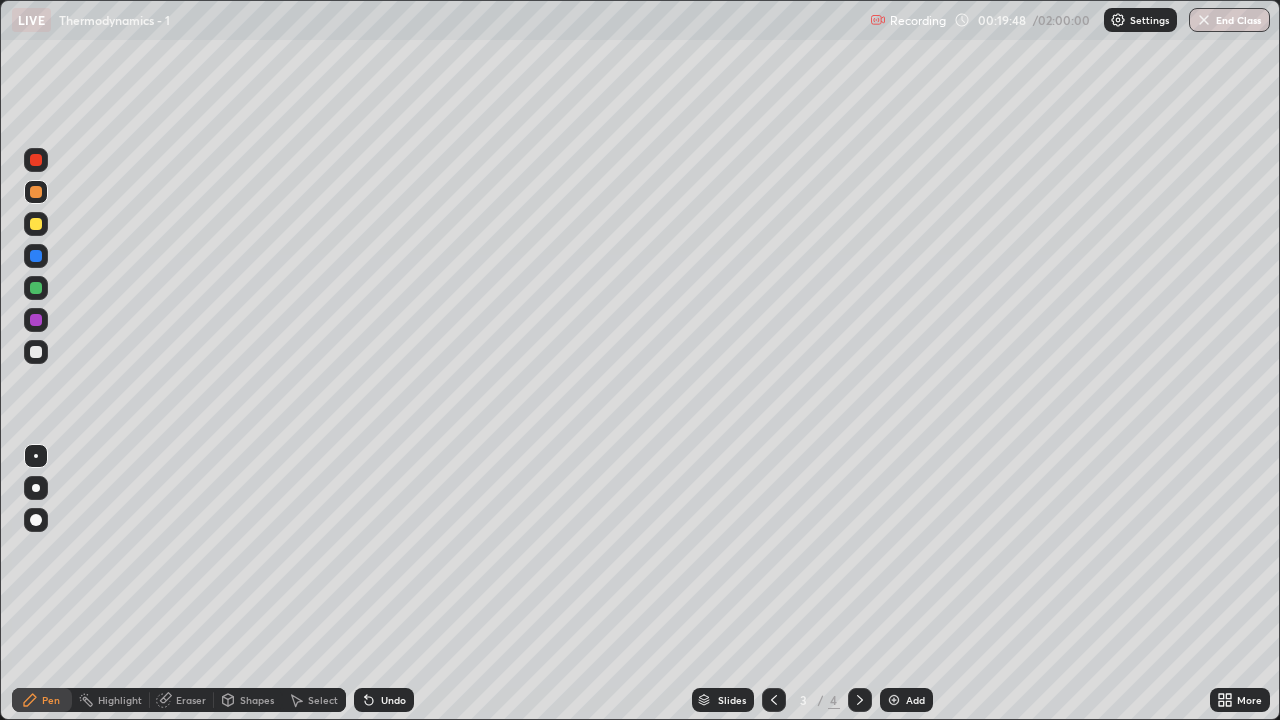 click on "Slides 3 / 4 Add" at bounding box center (812, 700) 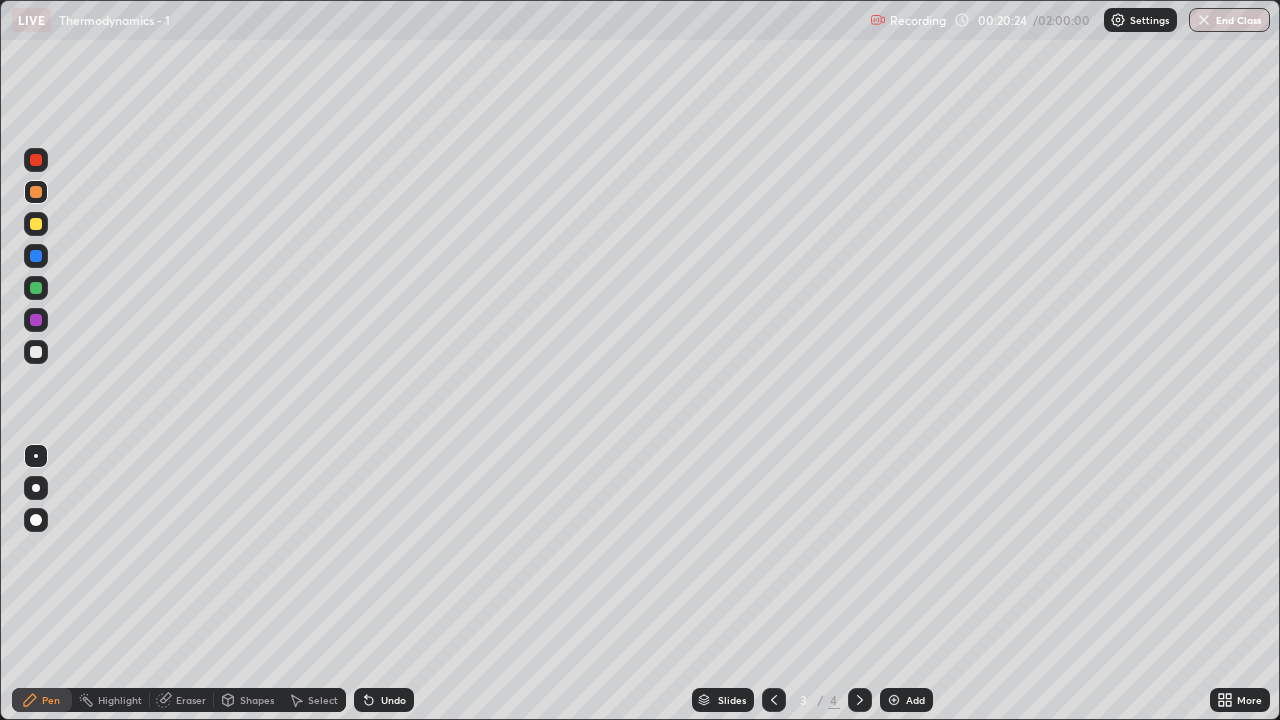 click 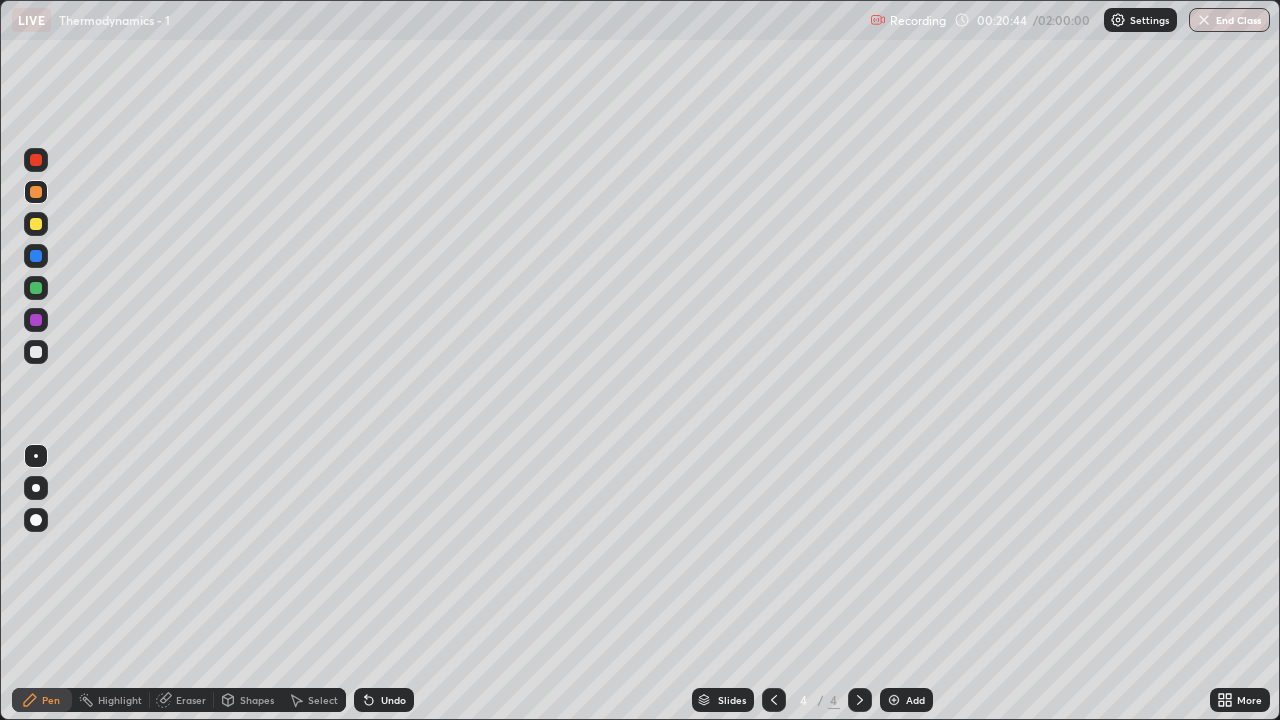 click at bounding box center (894, 700) 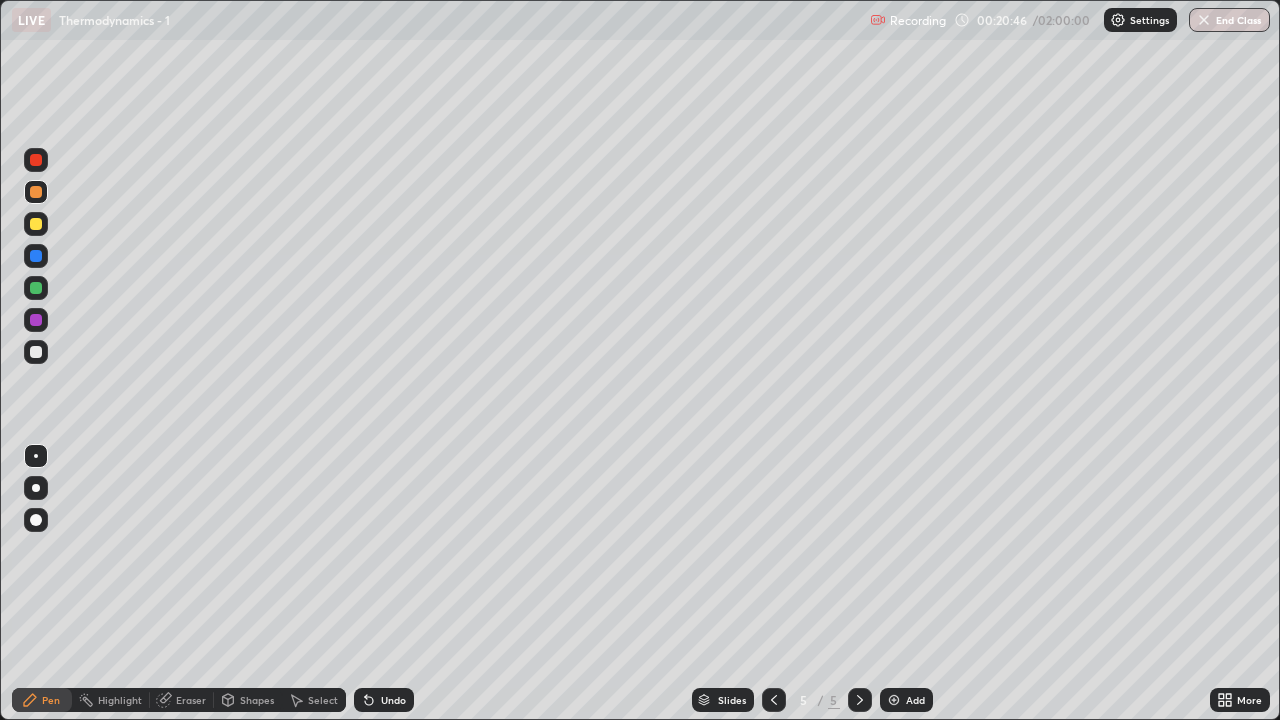 click at bounding box center (36, 352) 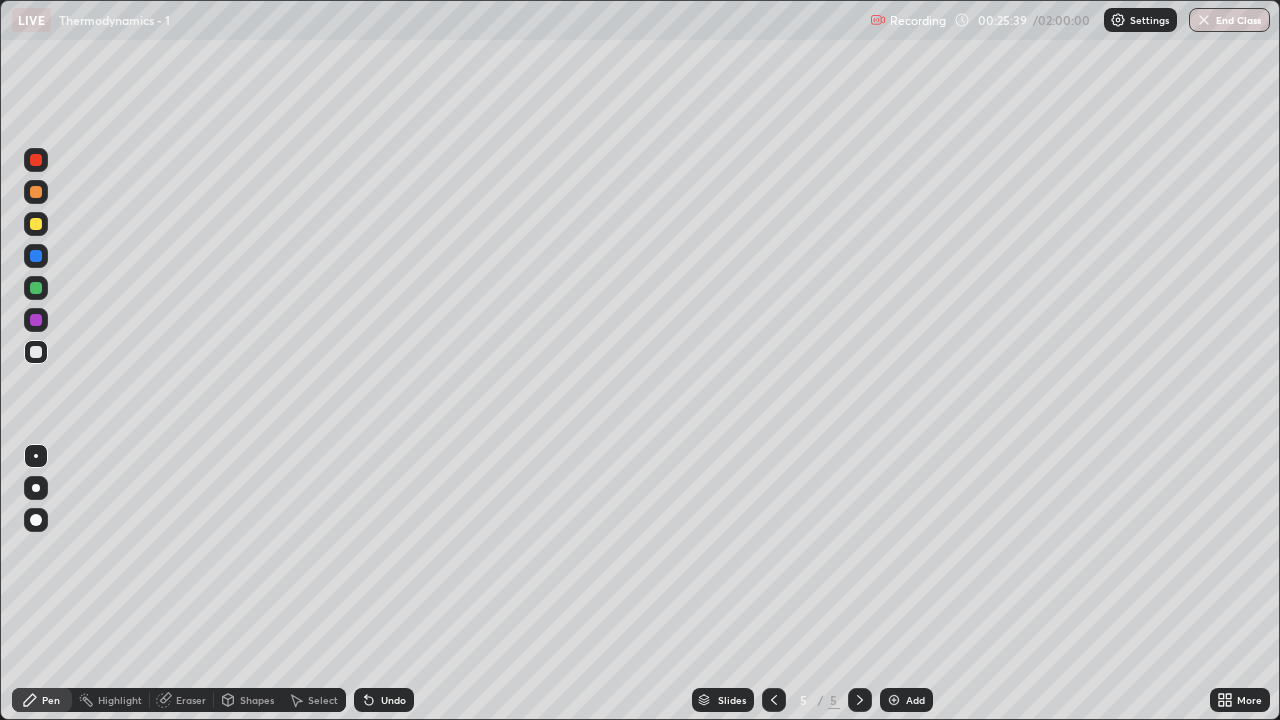 click 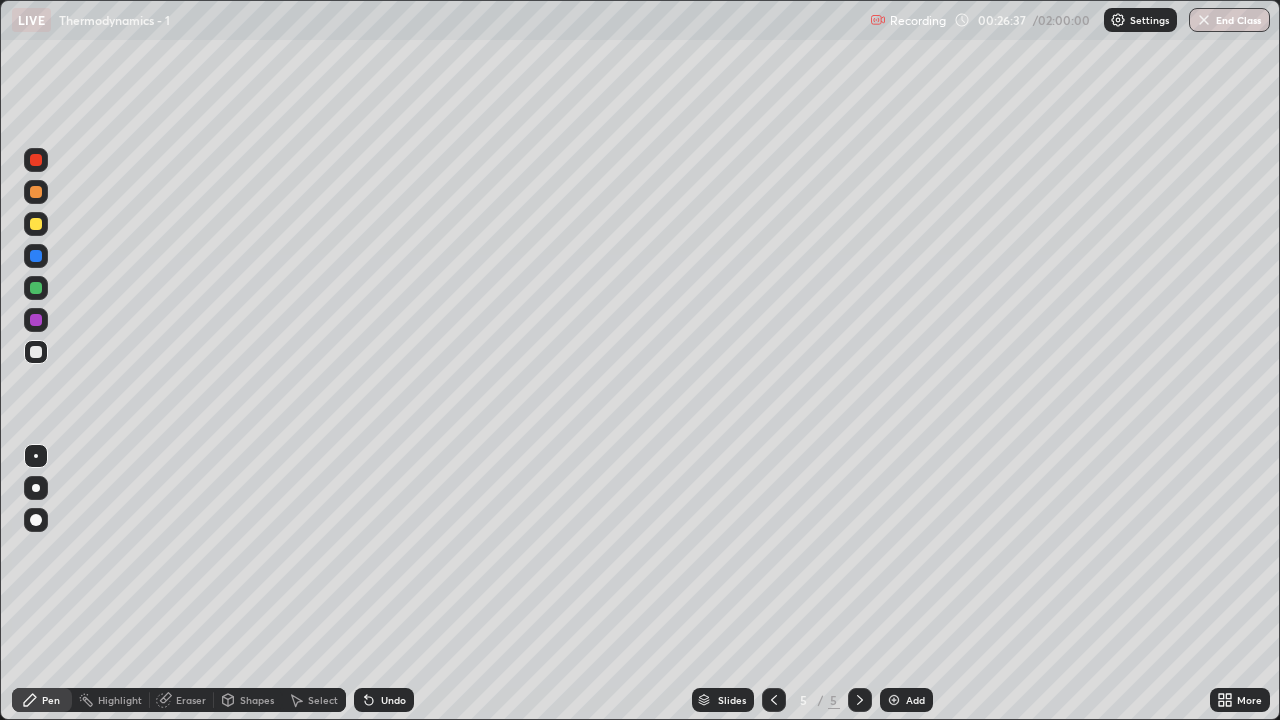 click 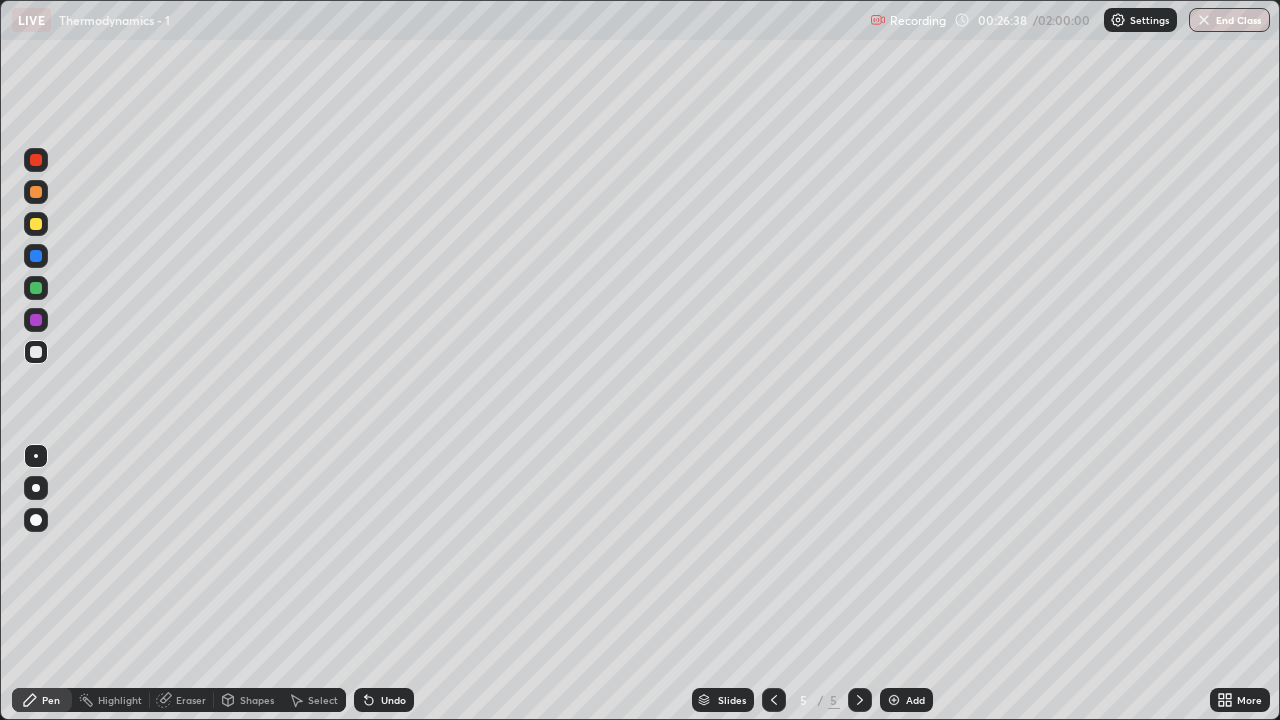 click 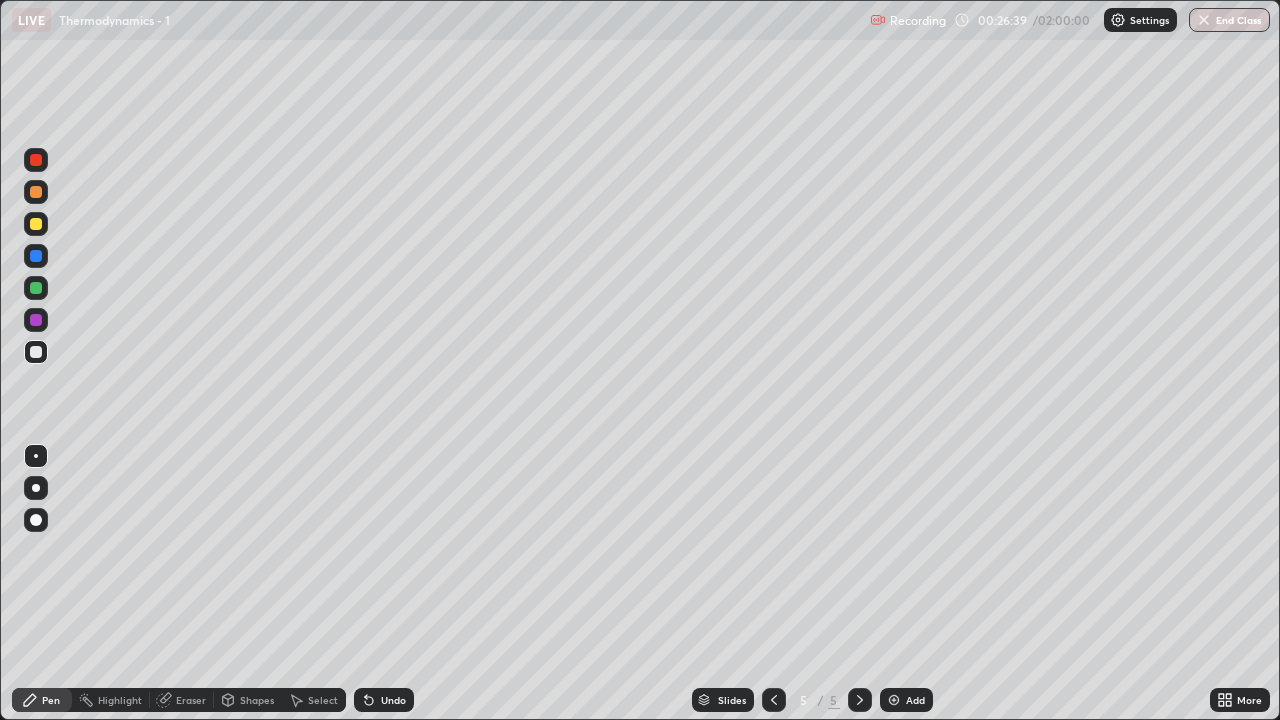 click 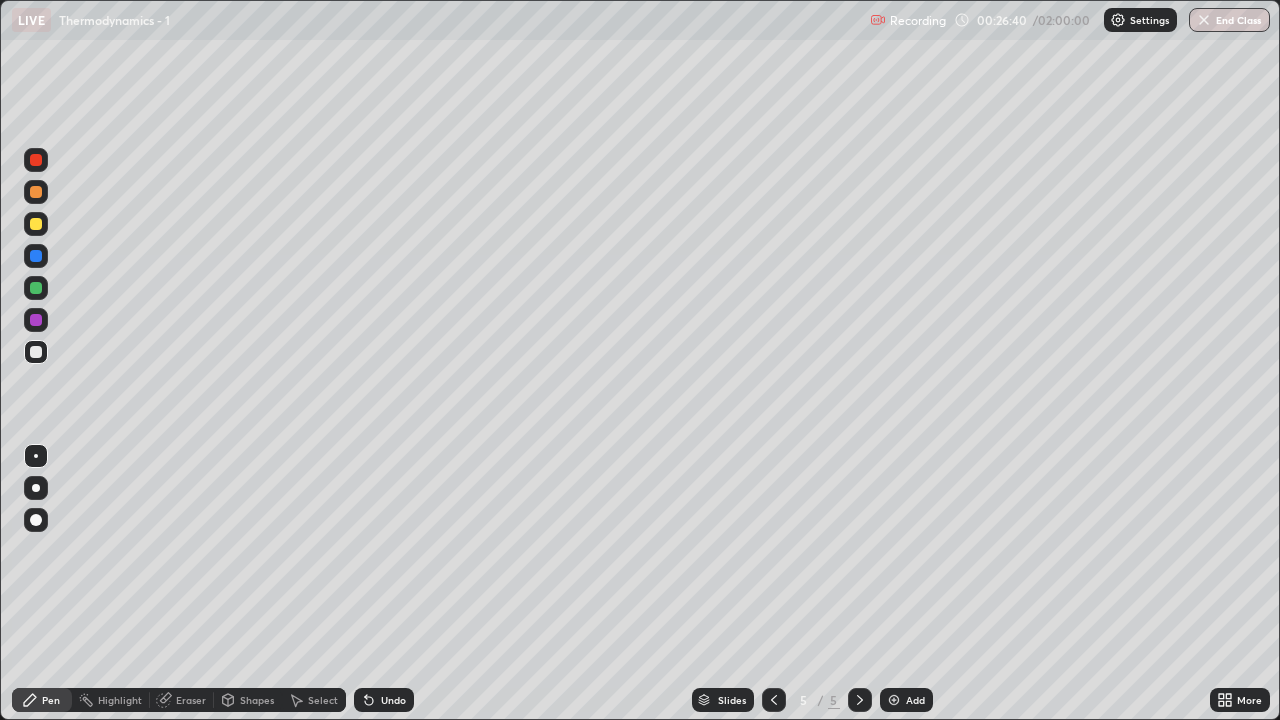 click on "Undo" at bounding box center [384, 700] 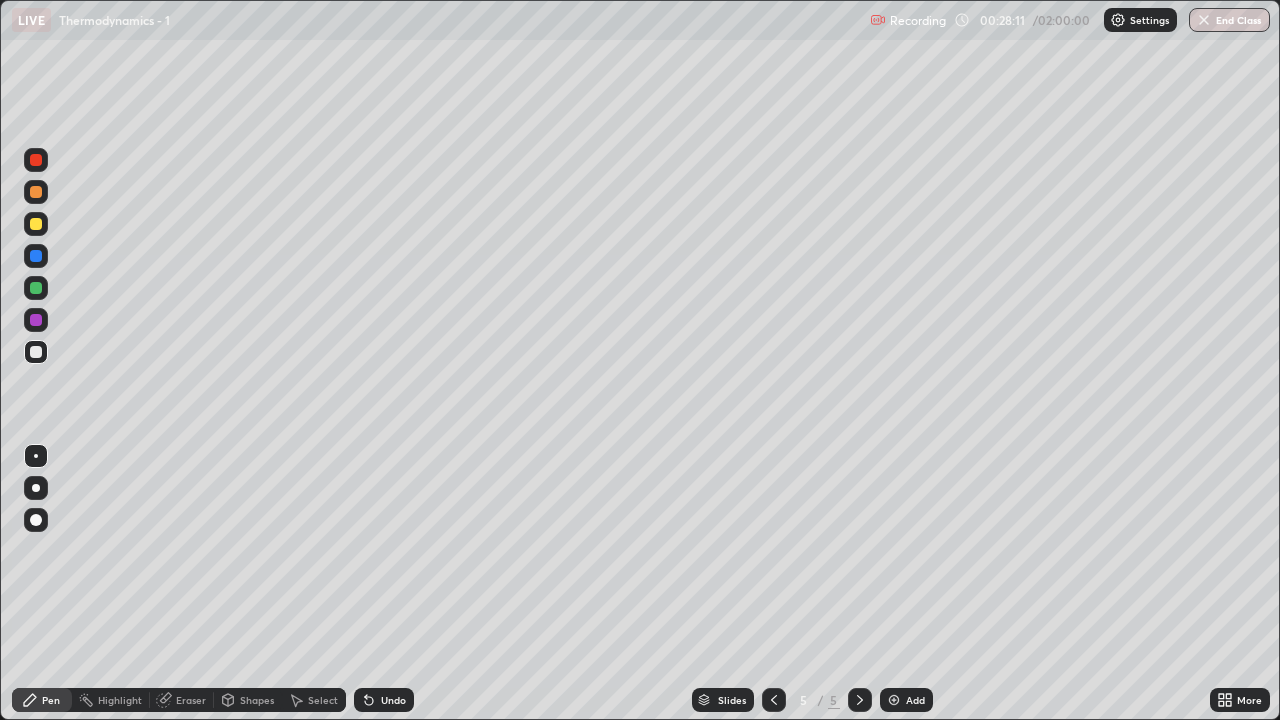 click at bounding box center (36, 192) 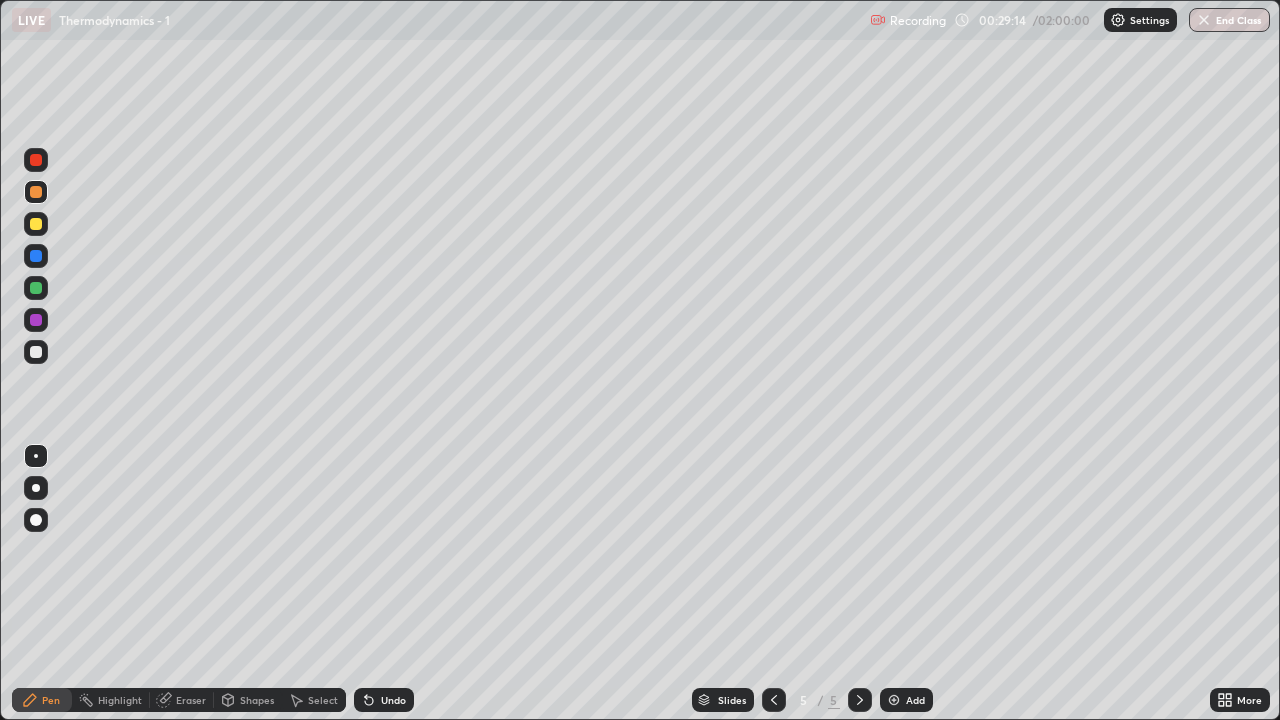 click on "Add" at bounding box center (906, 700) 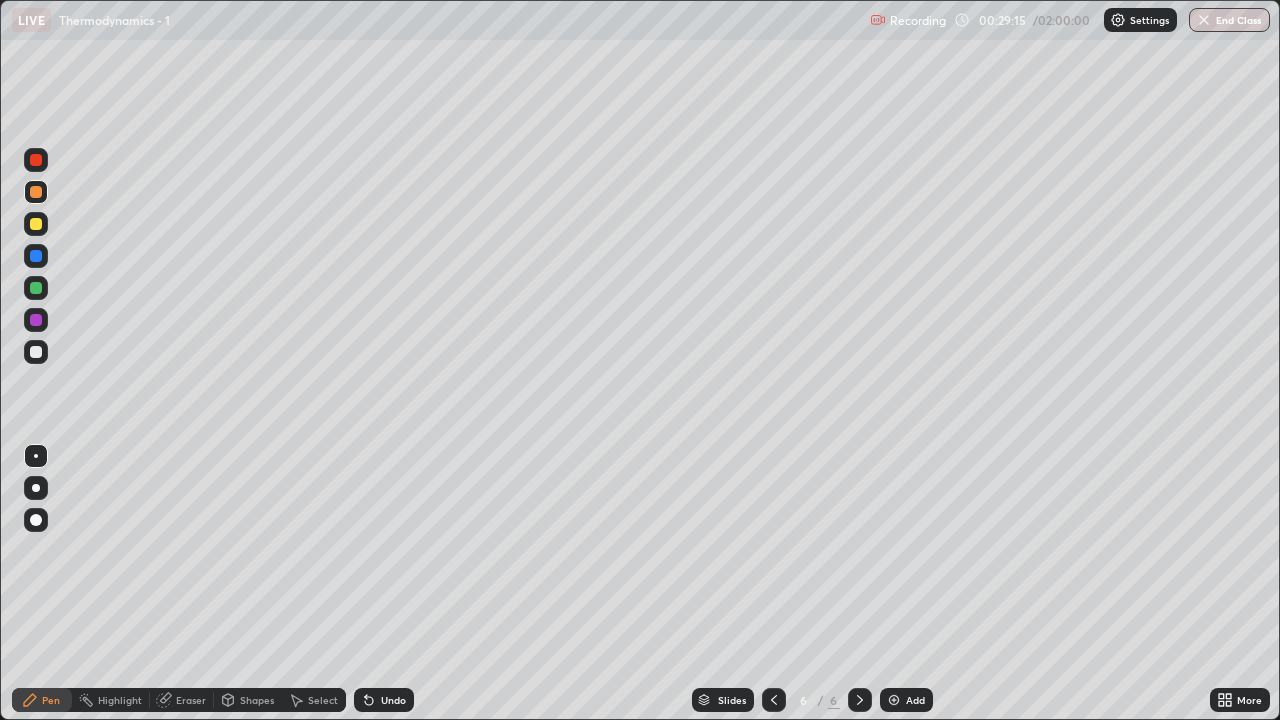 click at bounding box center (36, 352) 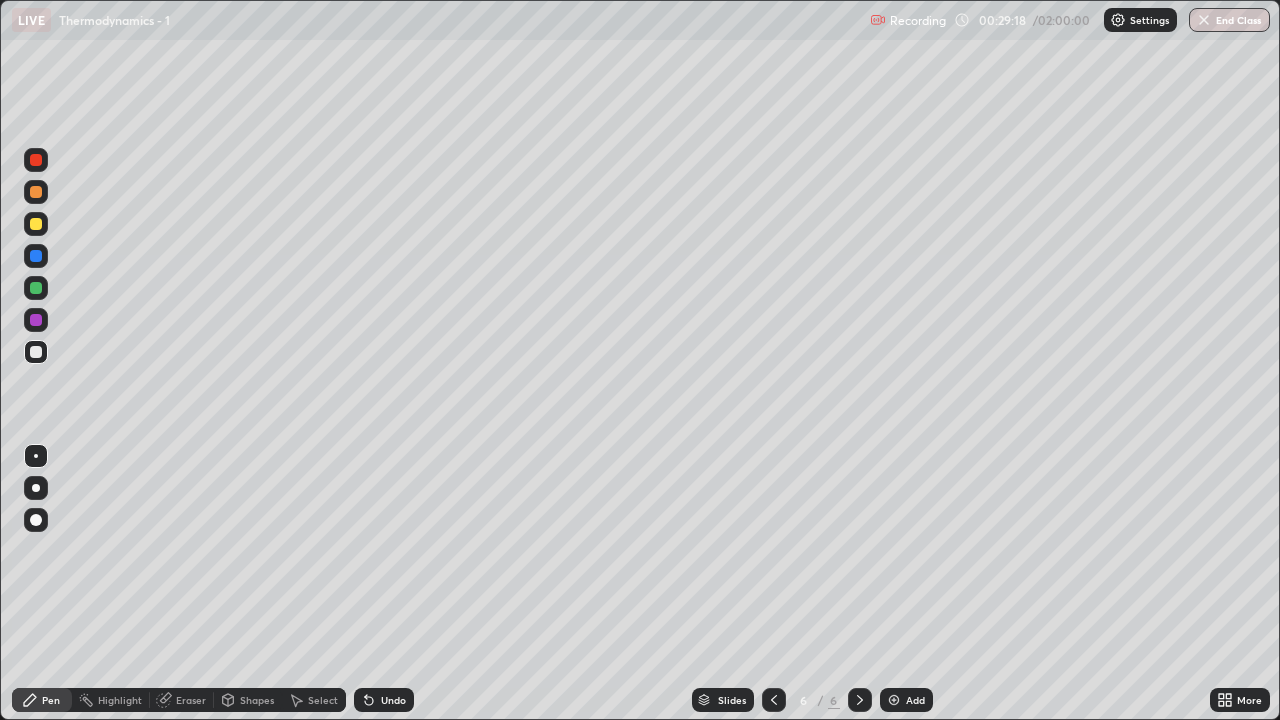 click 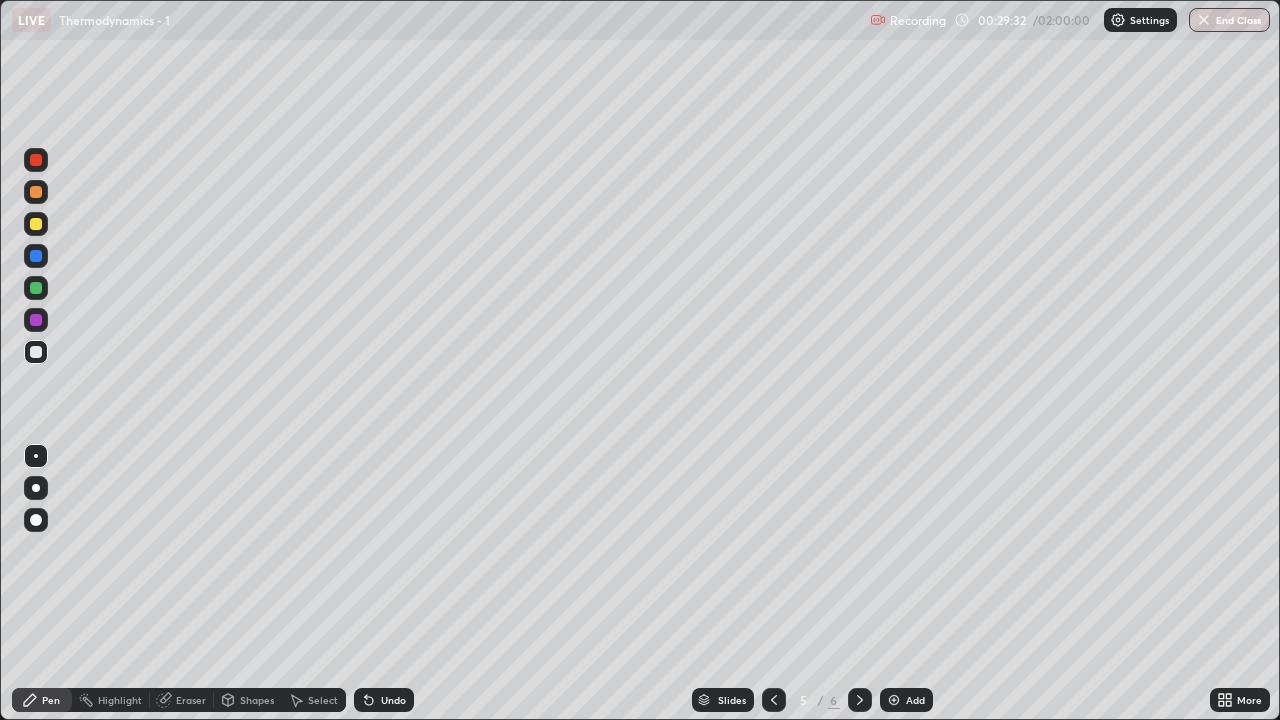 click 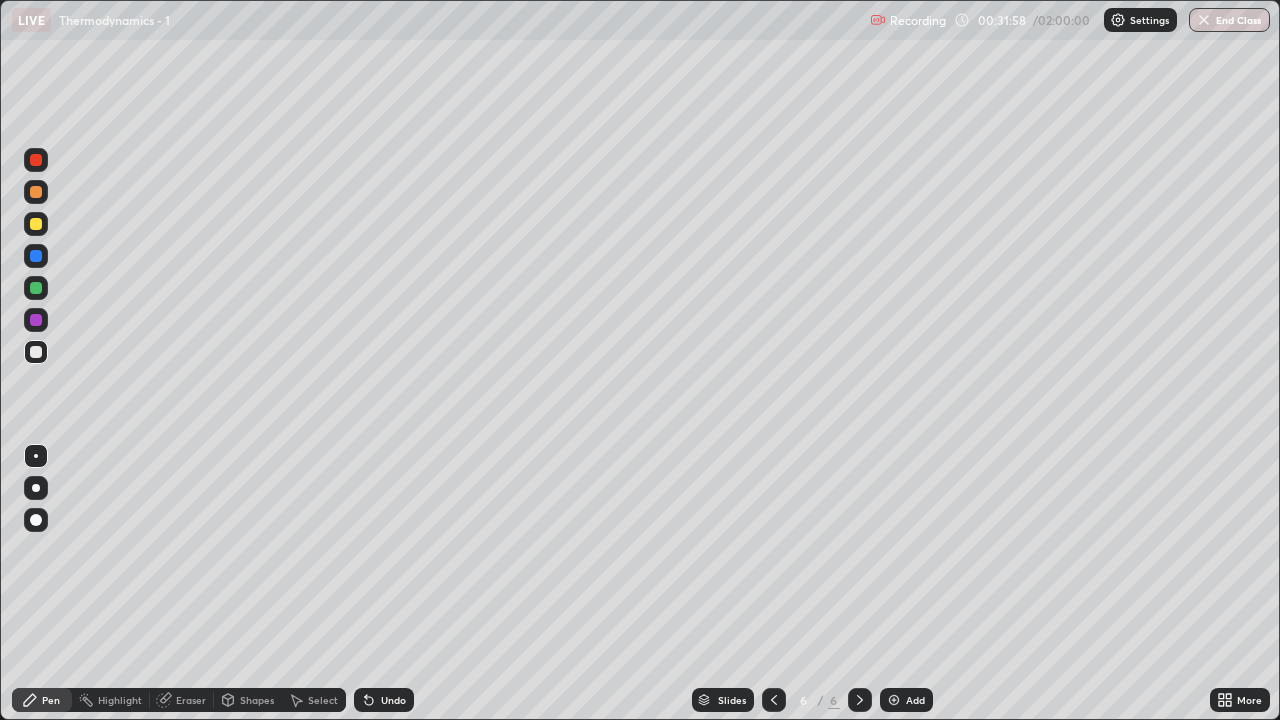 click 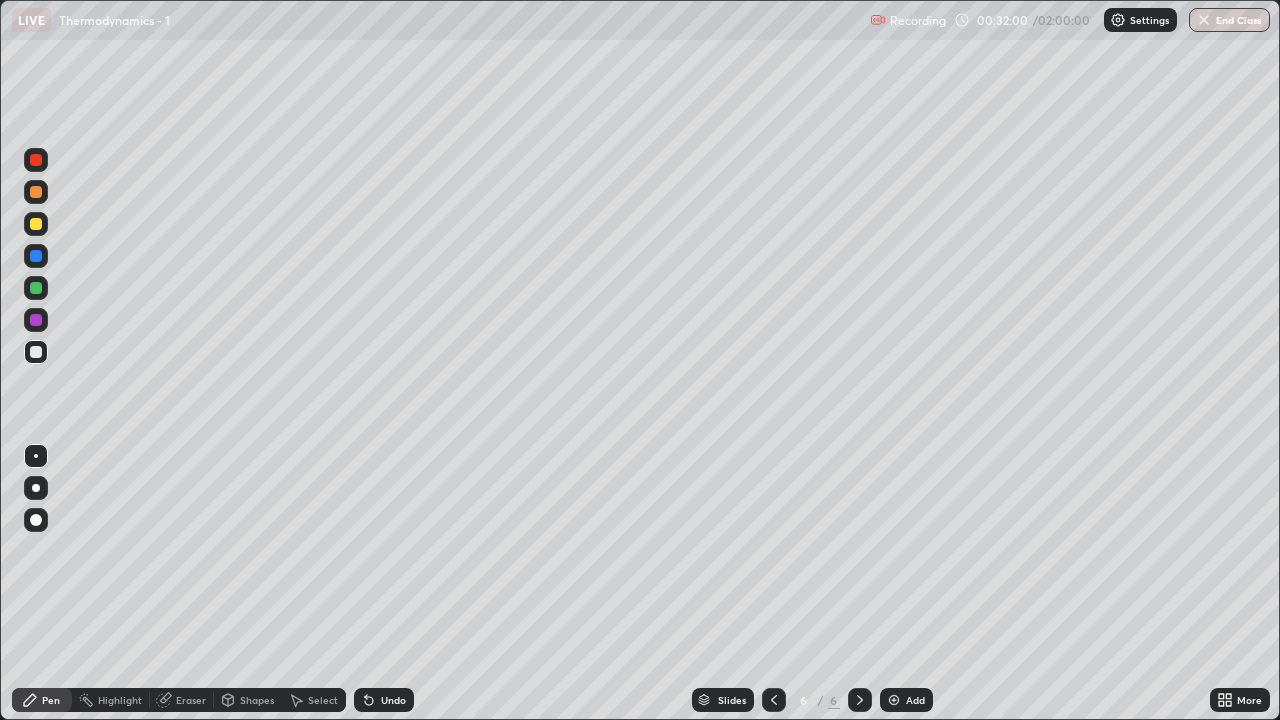 click 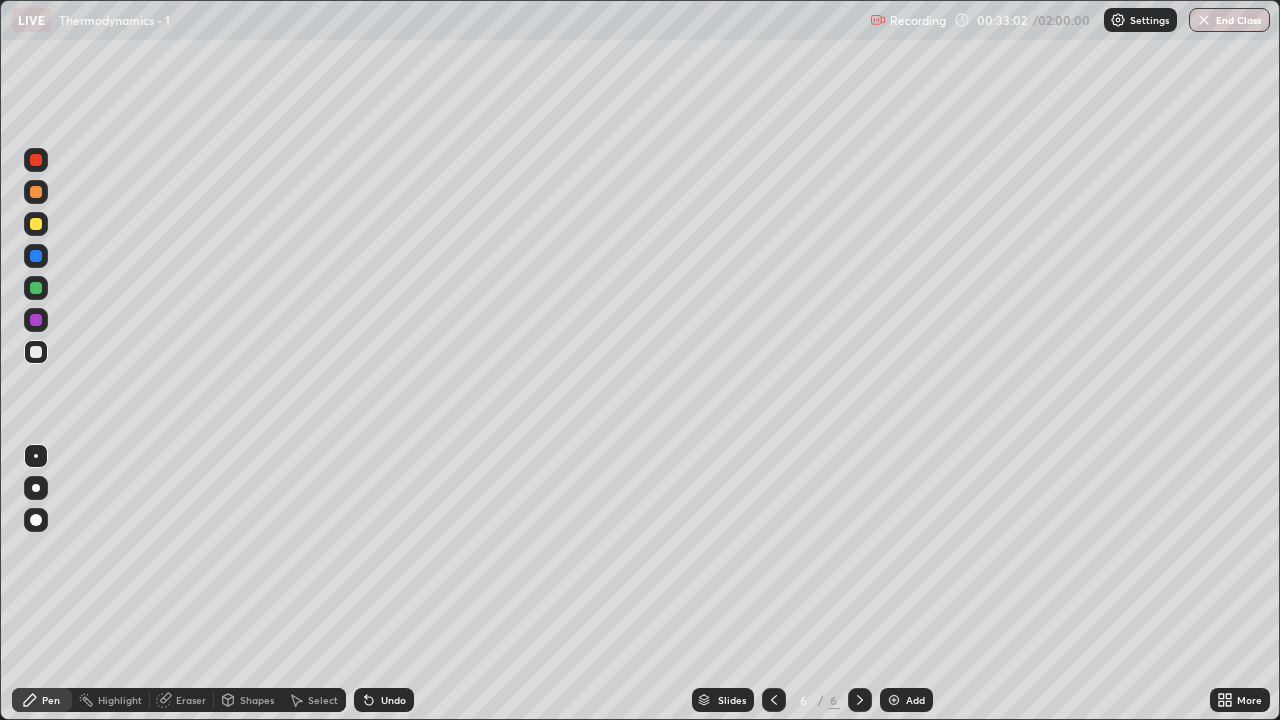 click on "Undo" at bounding box center [393, 700] 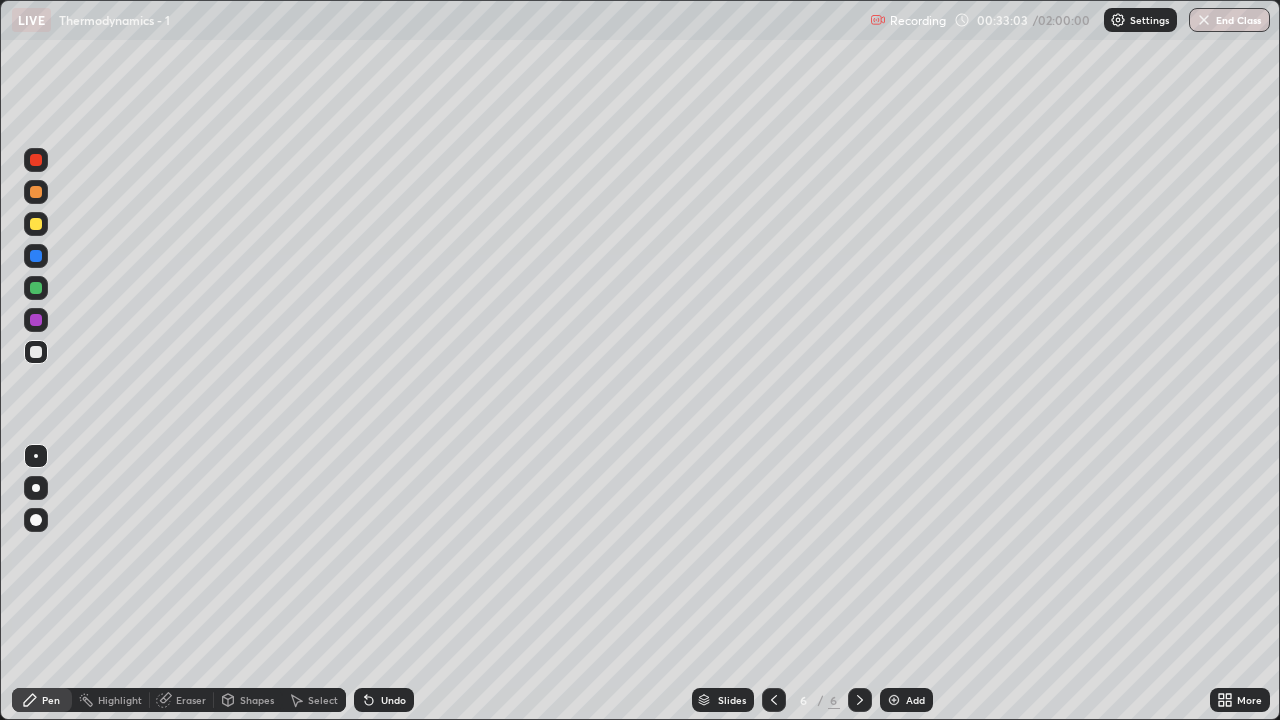click on "Undo" at bounding box center [384, 700] 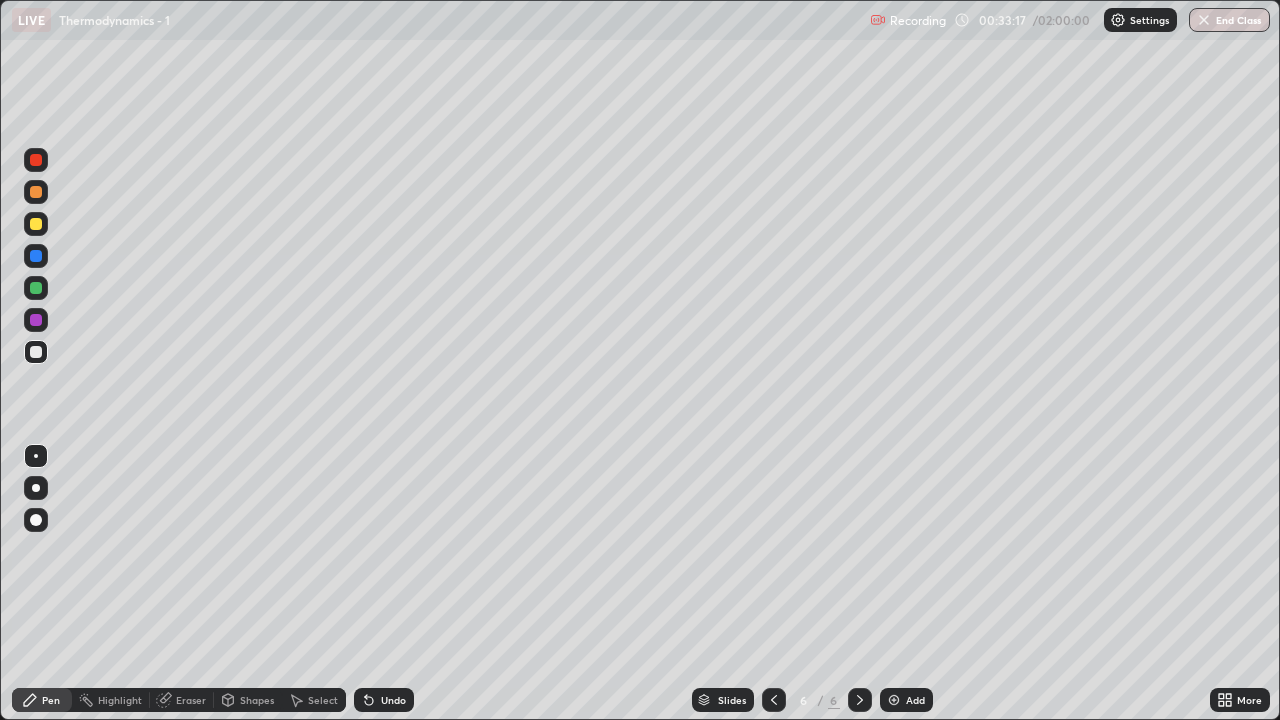 click on "Eraser" at bounding box center [191, 700] 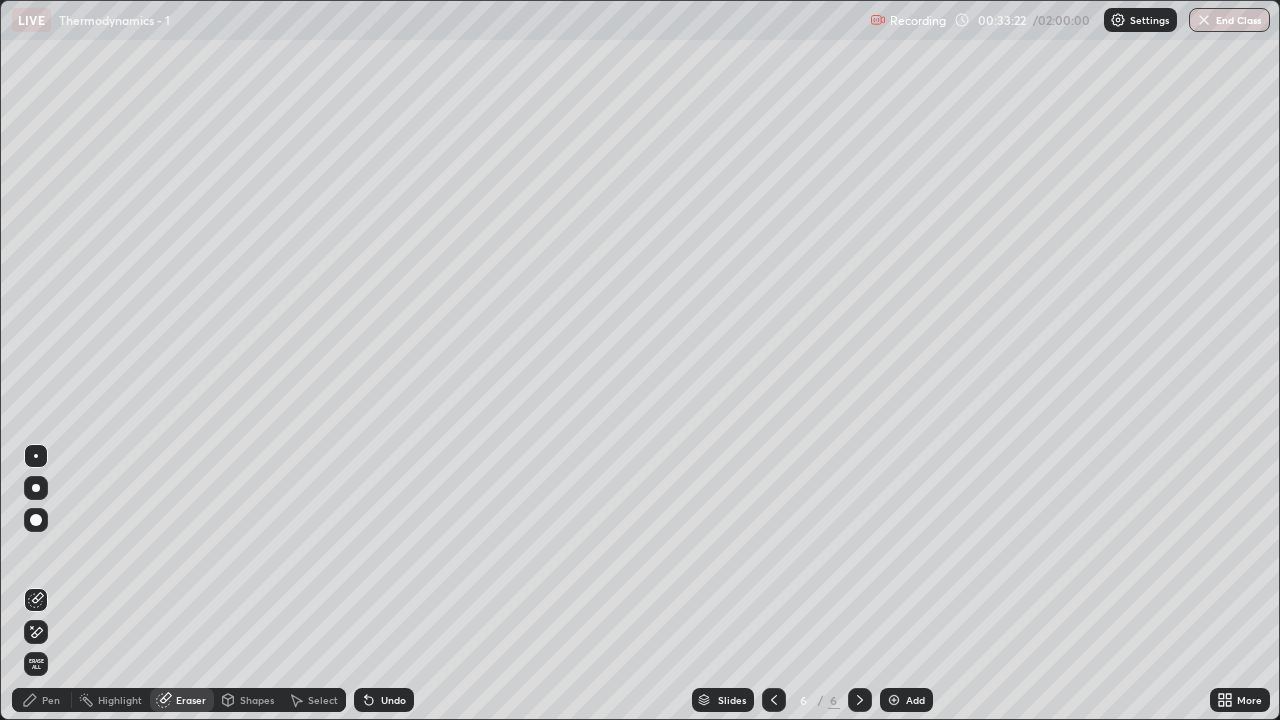 click on "Pen" at bounding box center [51, 700] 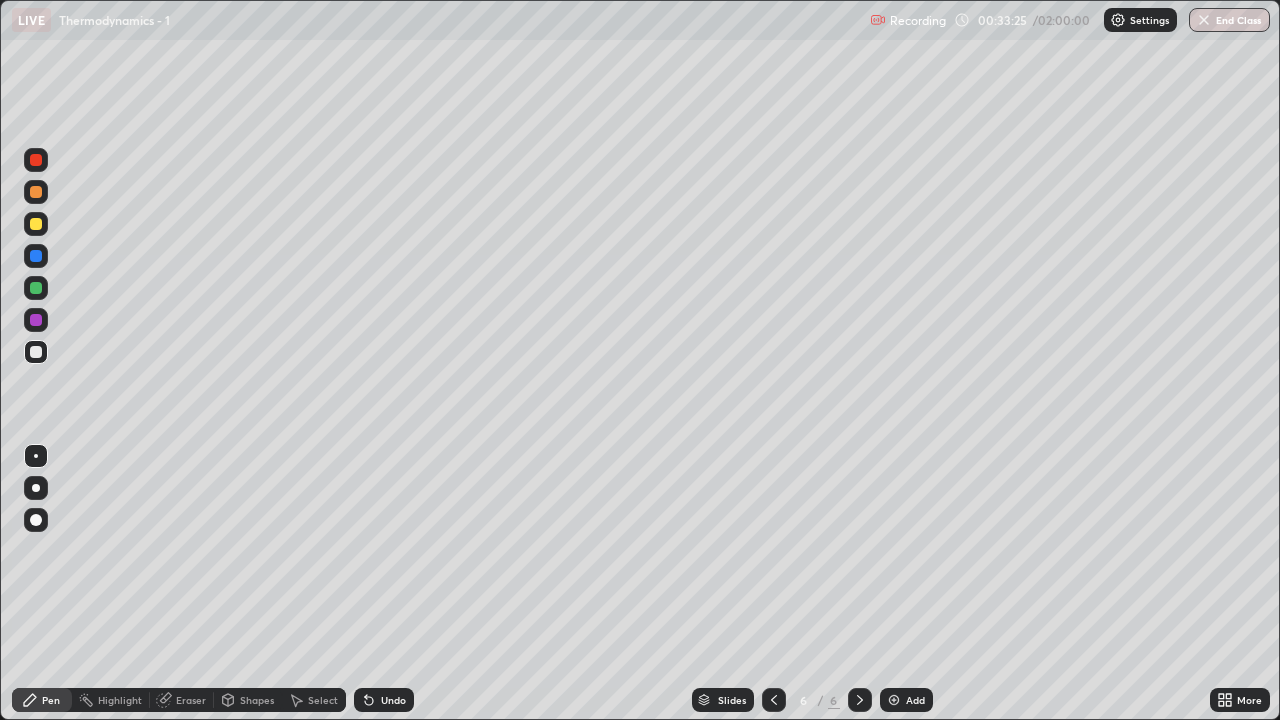 click at bounding box center [774, 700] 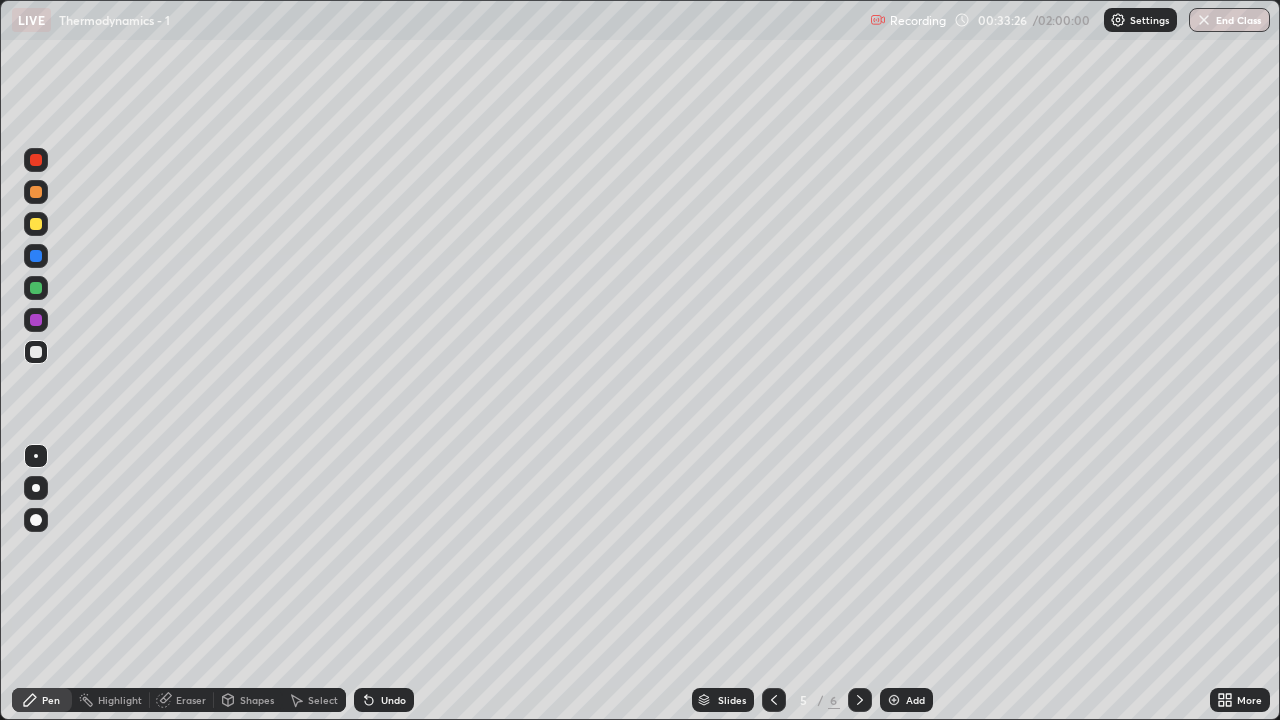click 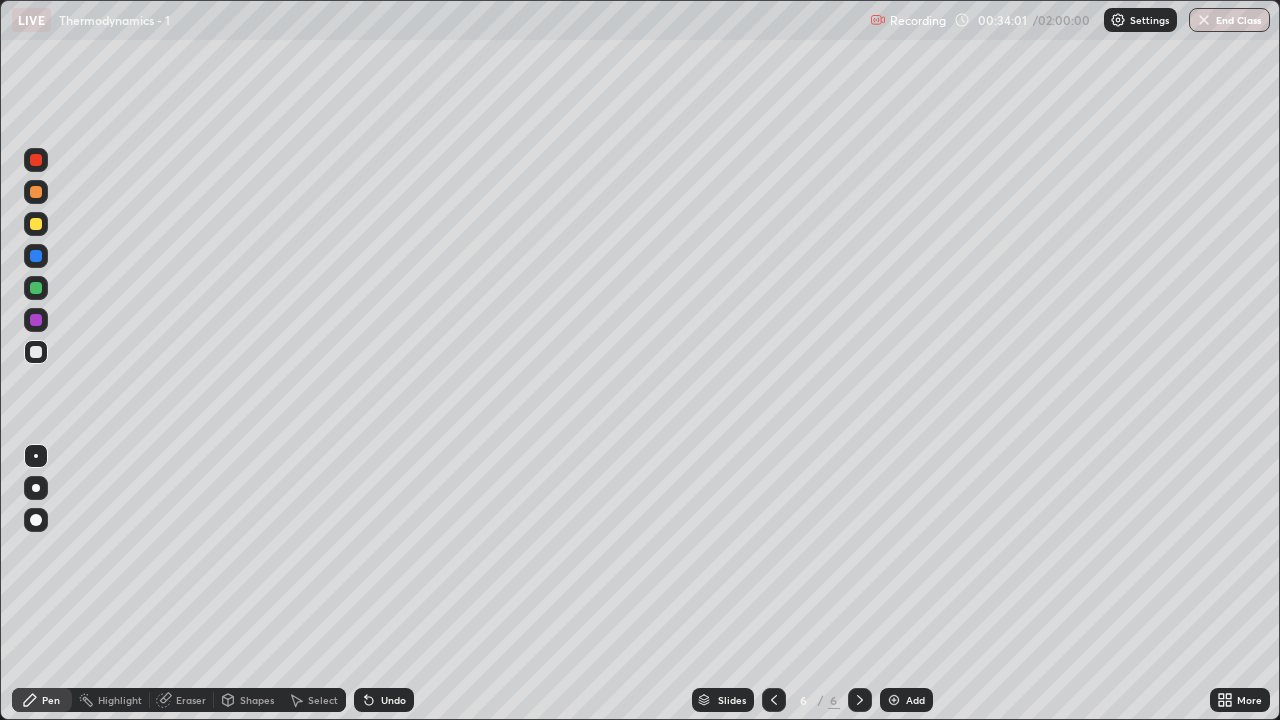 click on "Undo" at bounding box center [384, 700] 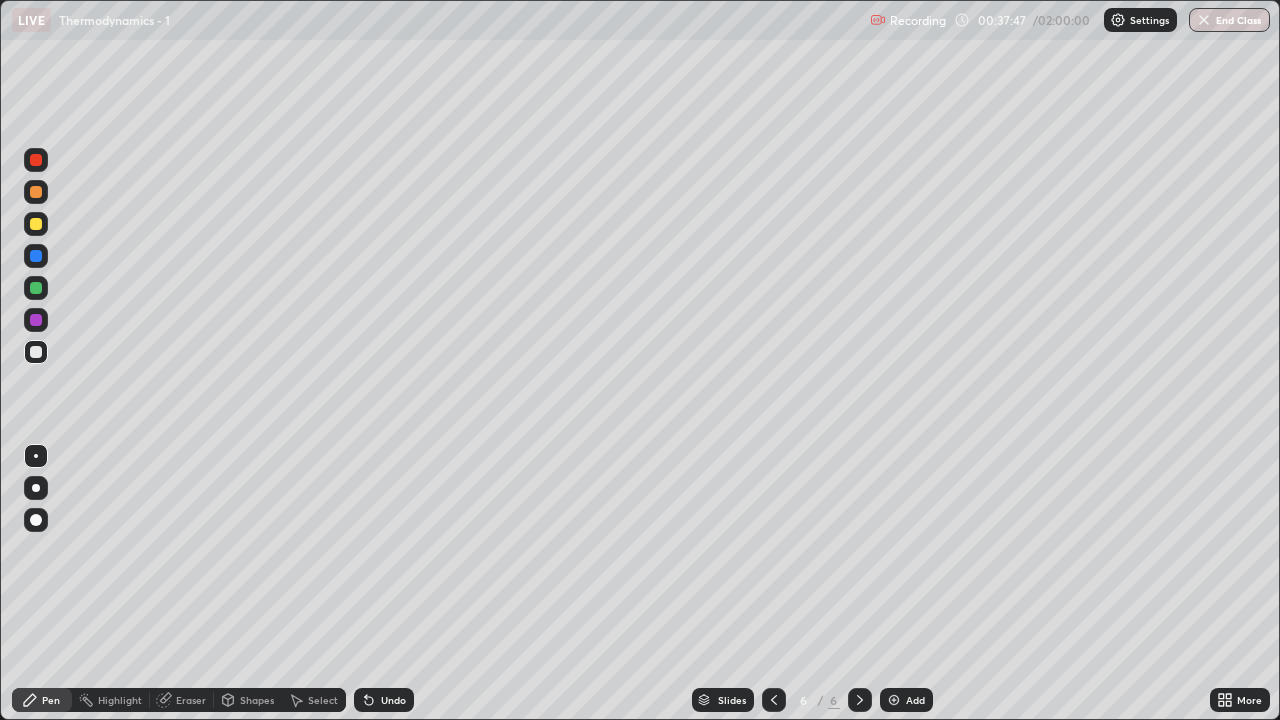click on "Select" at bounding box center [323, 700] 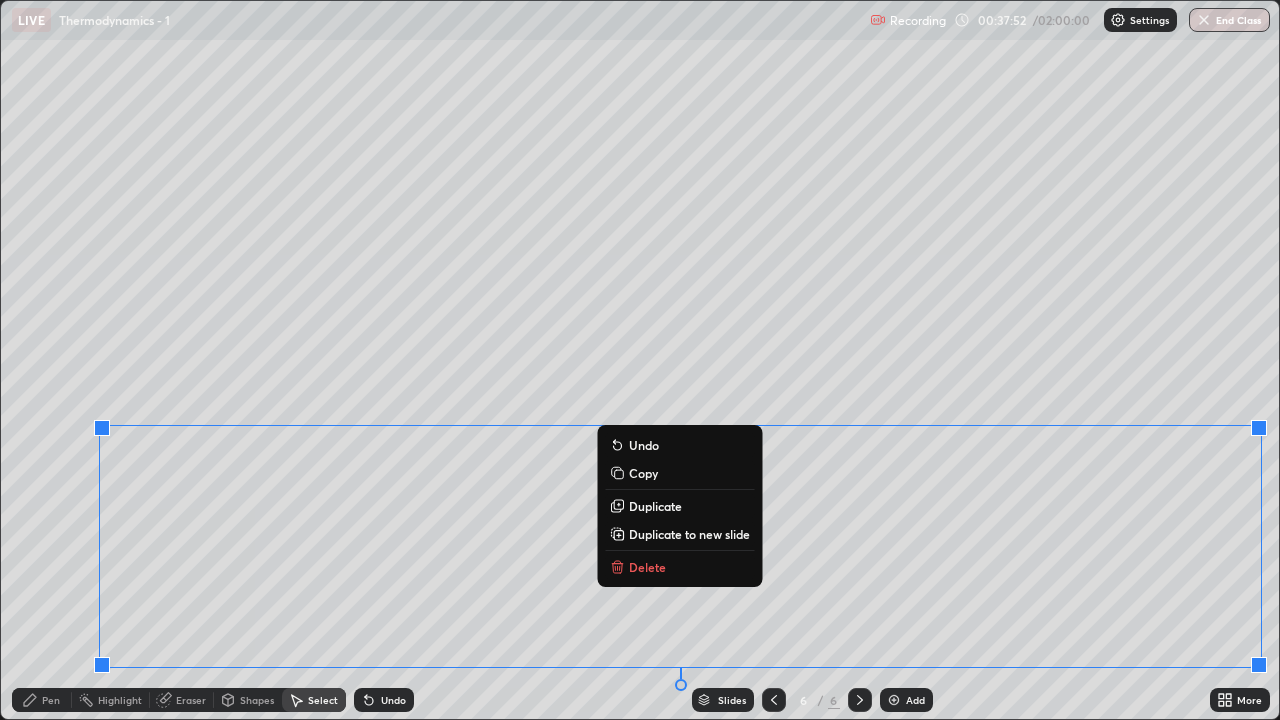 click on "Copy" at bounding box center (679, 473) 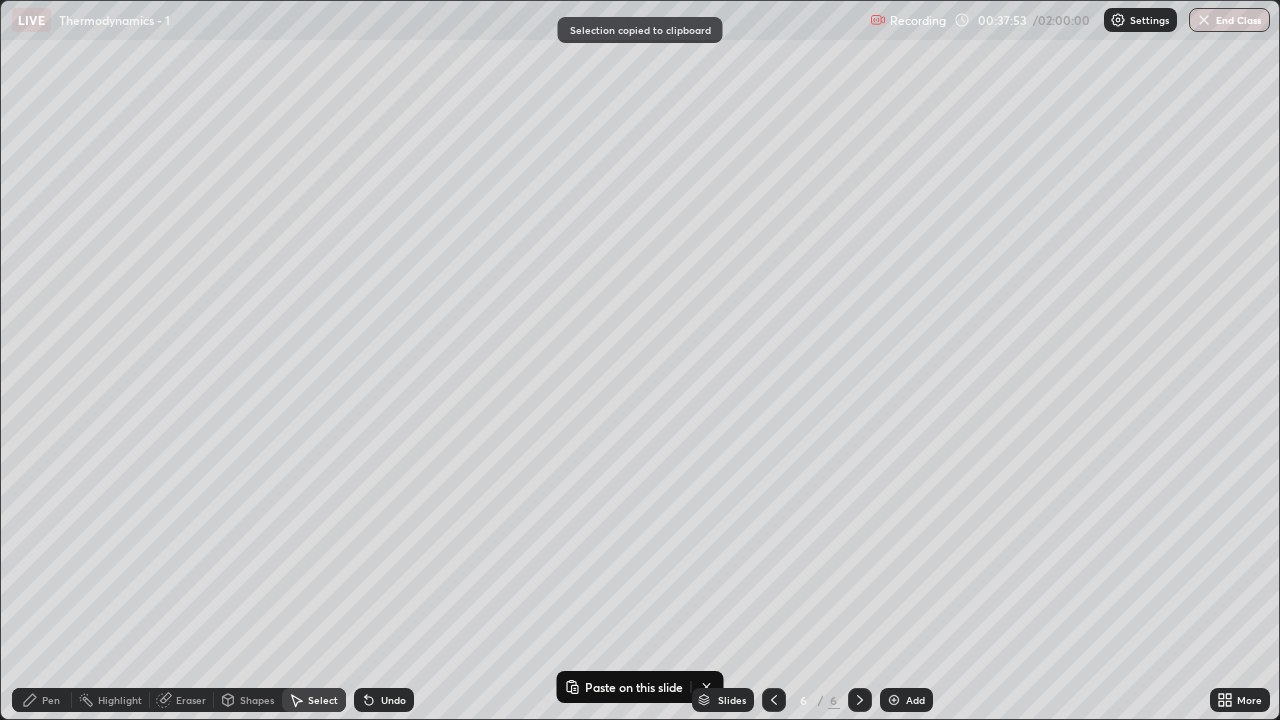 click at bounding box center [894, 700] 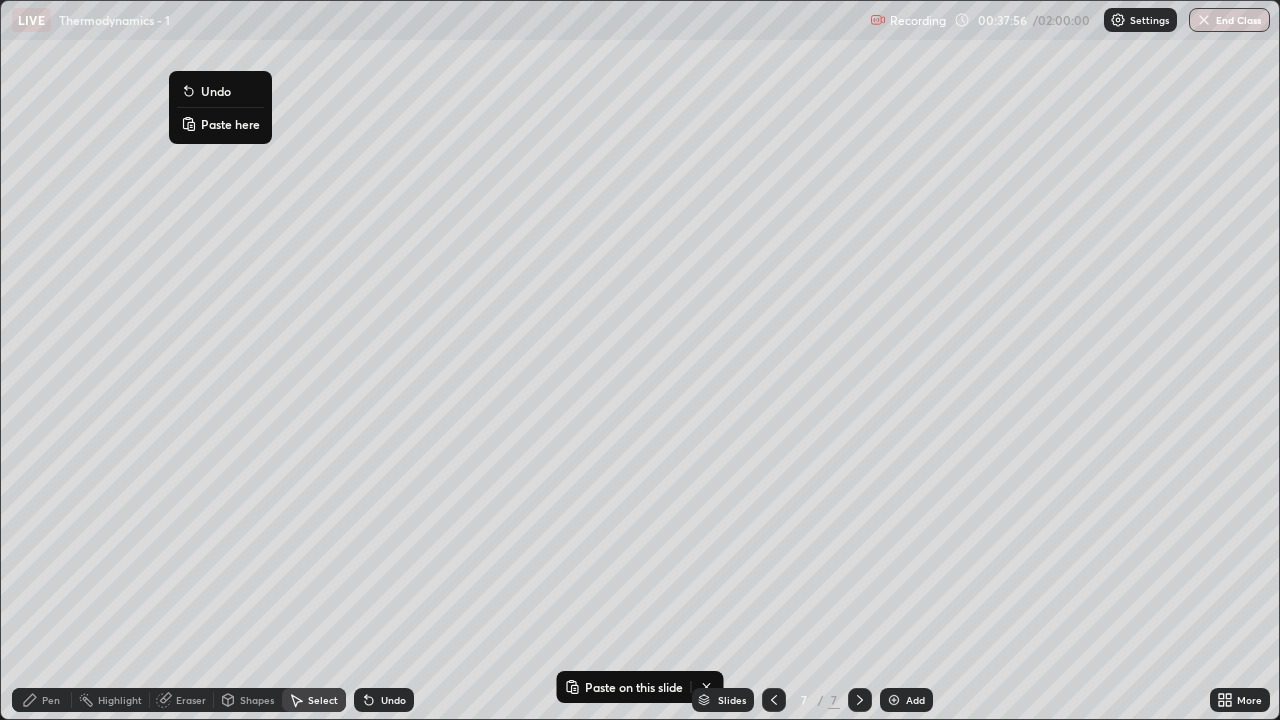 click on "Paste here" at bounding box center [230, 124] 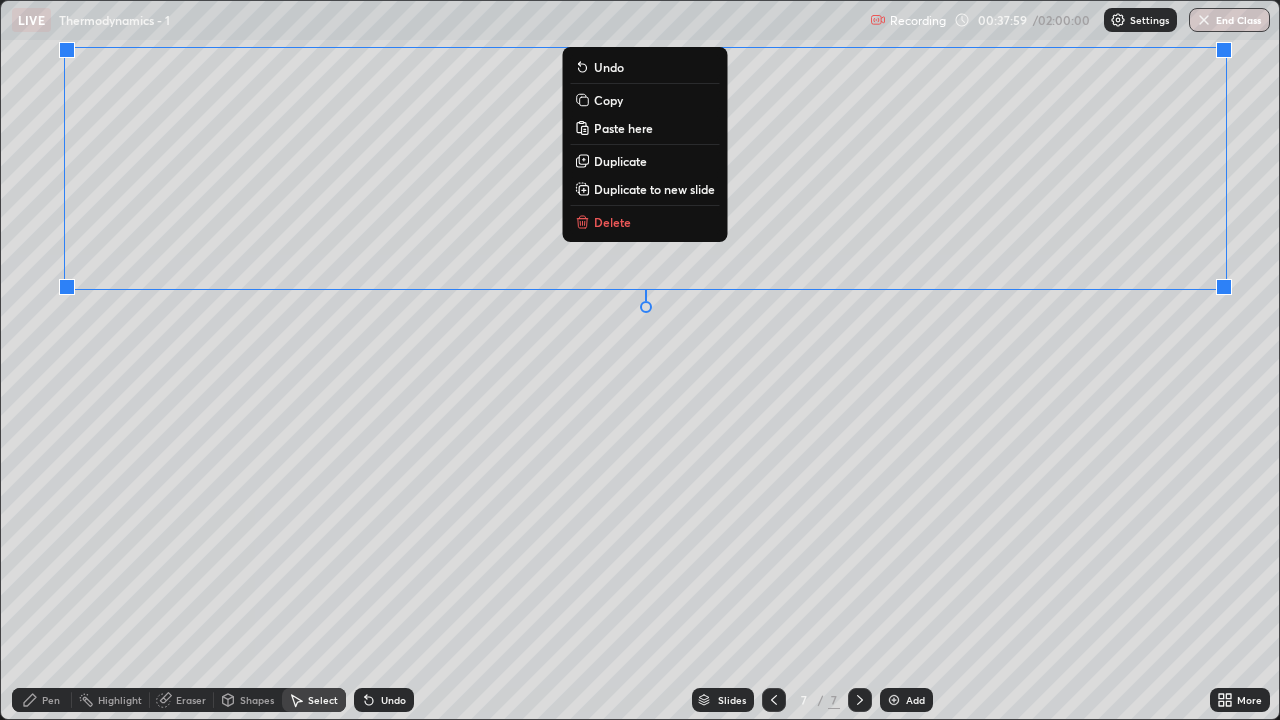 click on "Pen" at bounding box center (51, 700) 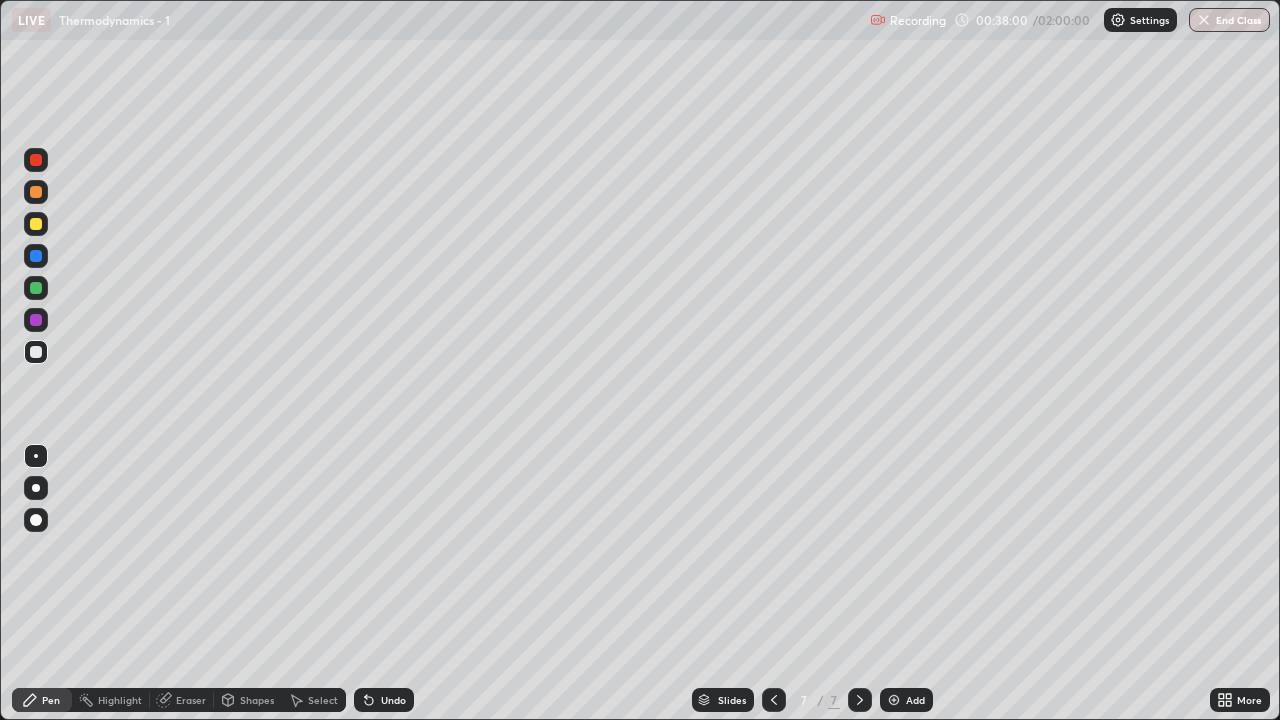 click on "Shapes" at bounding box center [257, 700] 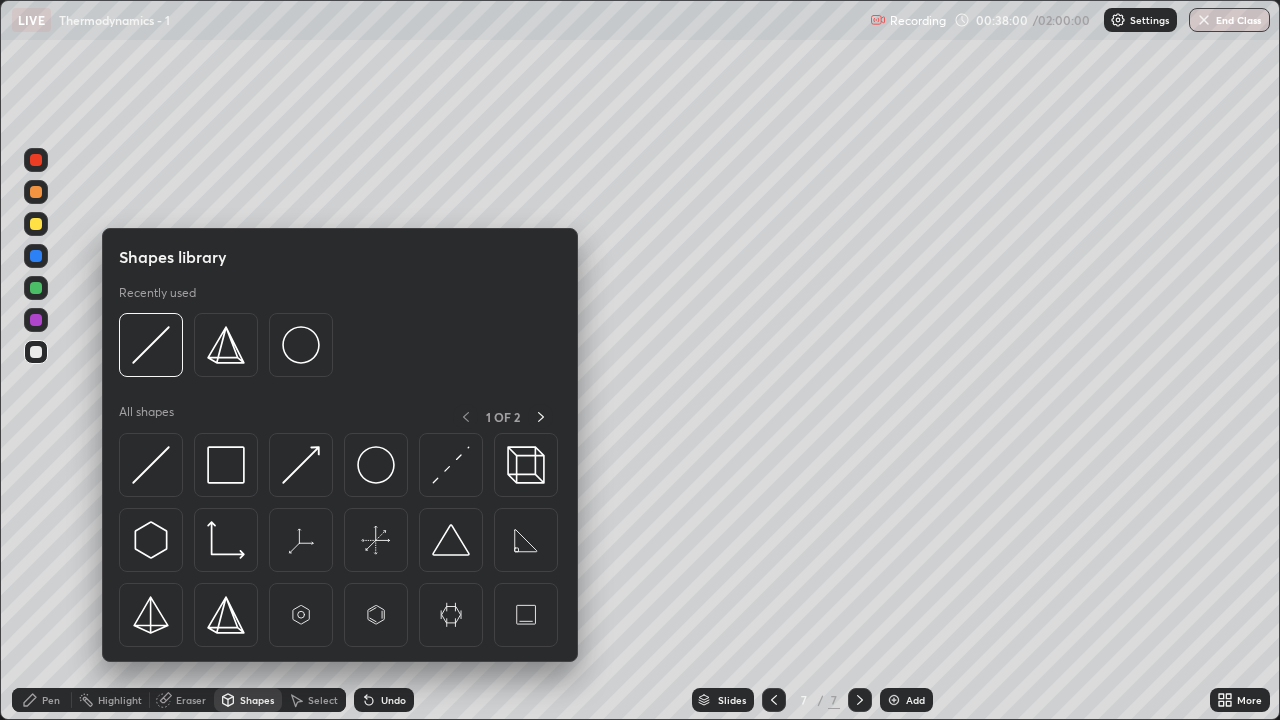click on "Eraser" at bounding box center [191, 700] 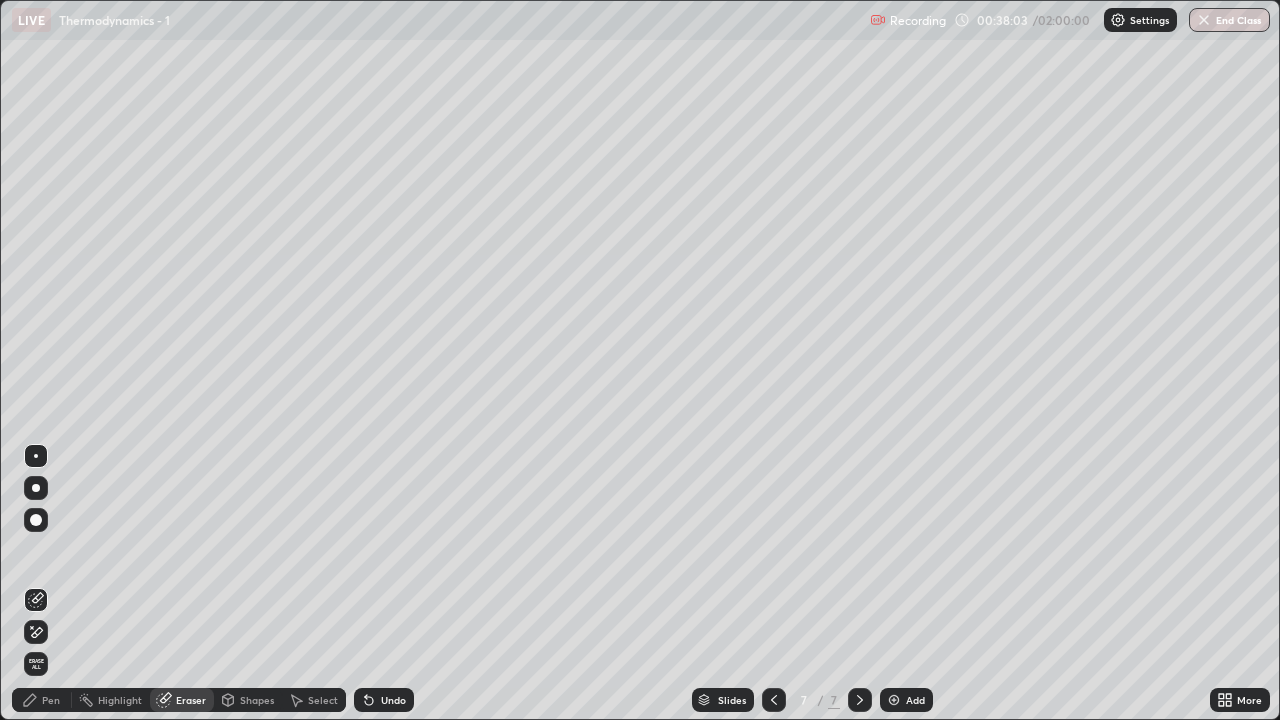click 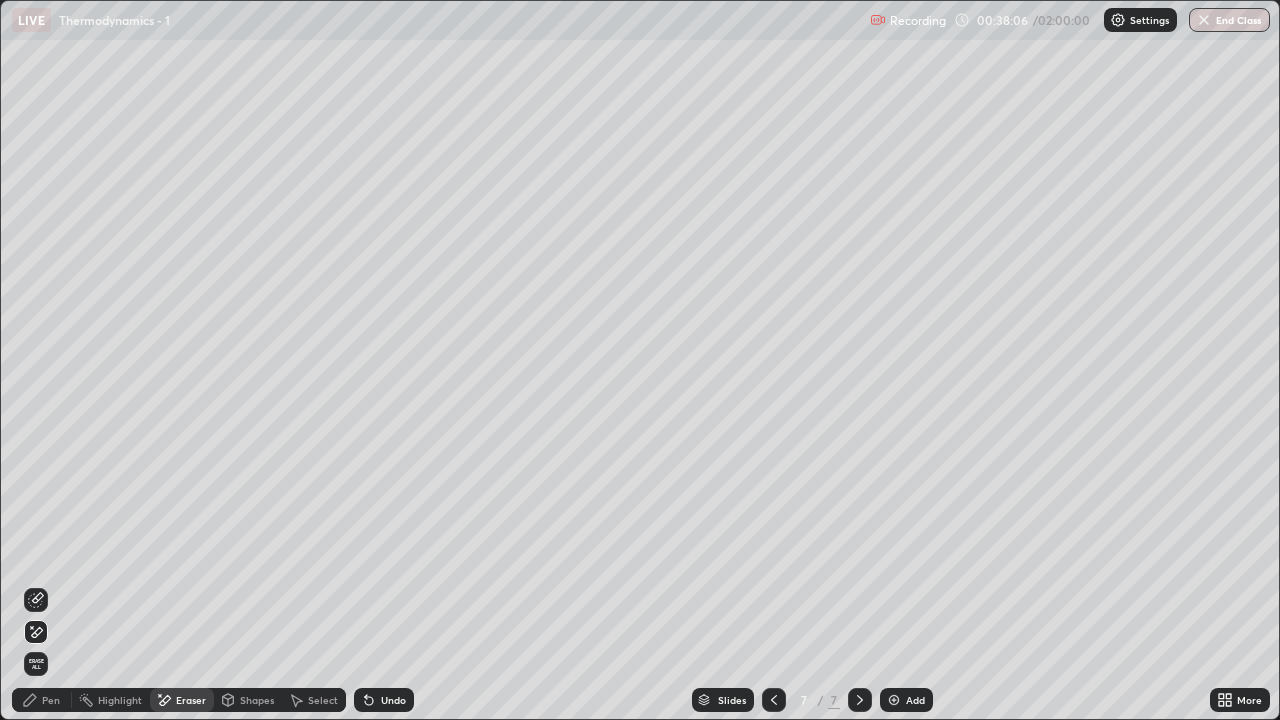 click on "Pen" at bounding box center [51, 700] 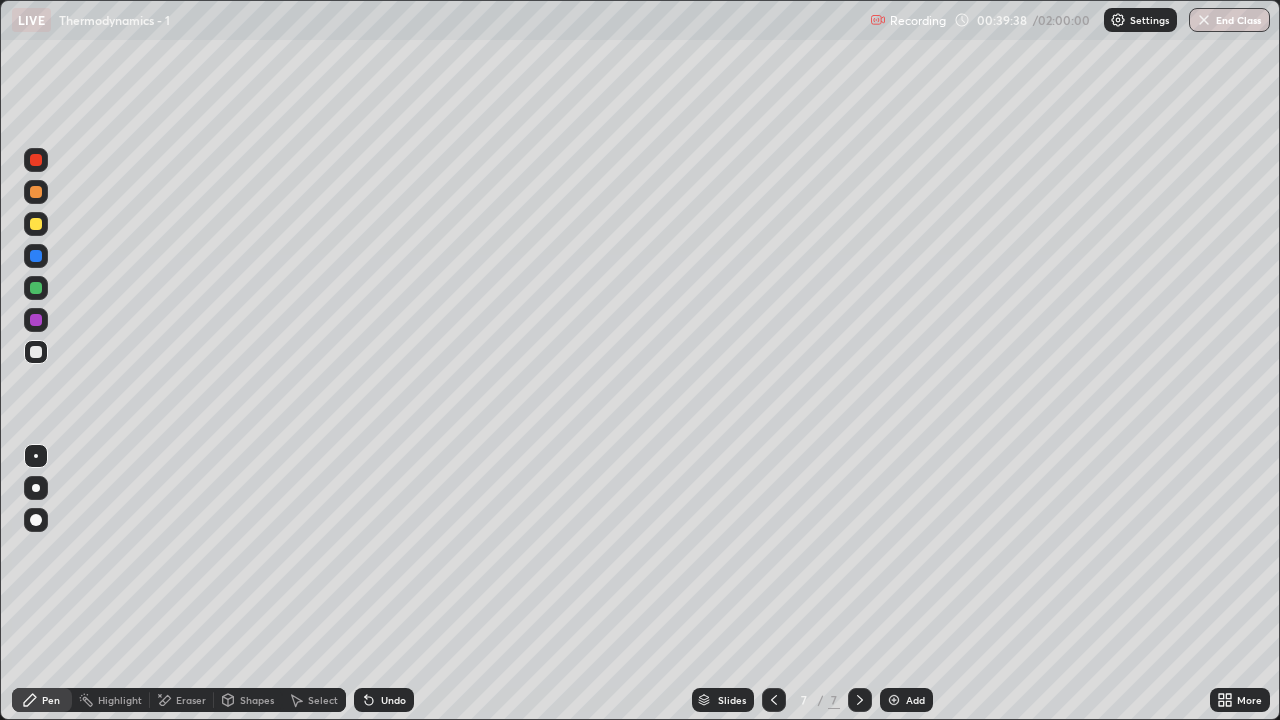 click on "Undo" at bounding box center (393, 700) 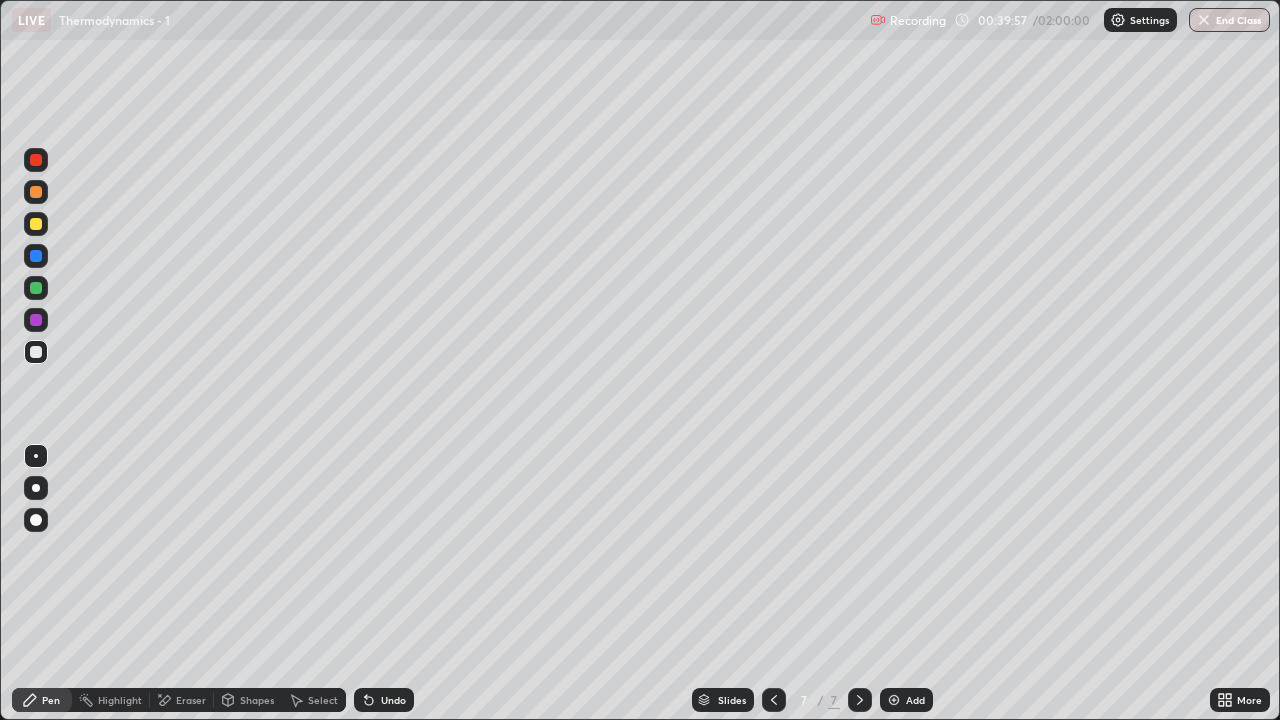 click on "Undo" at bounding box center [393, 700] 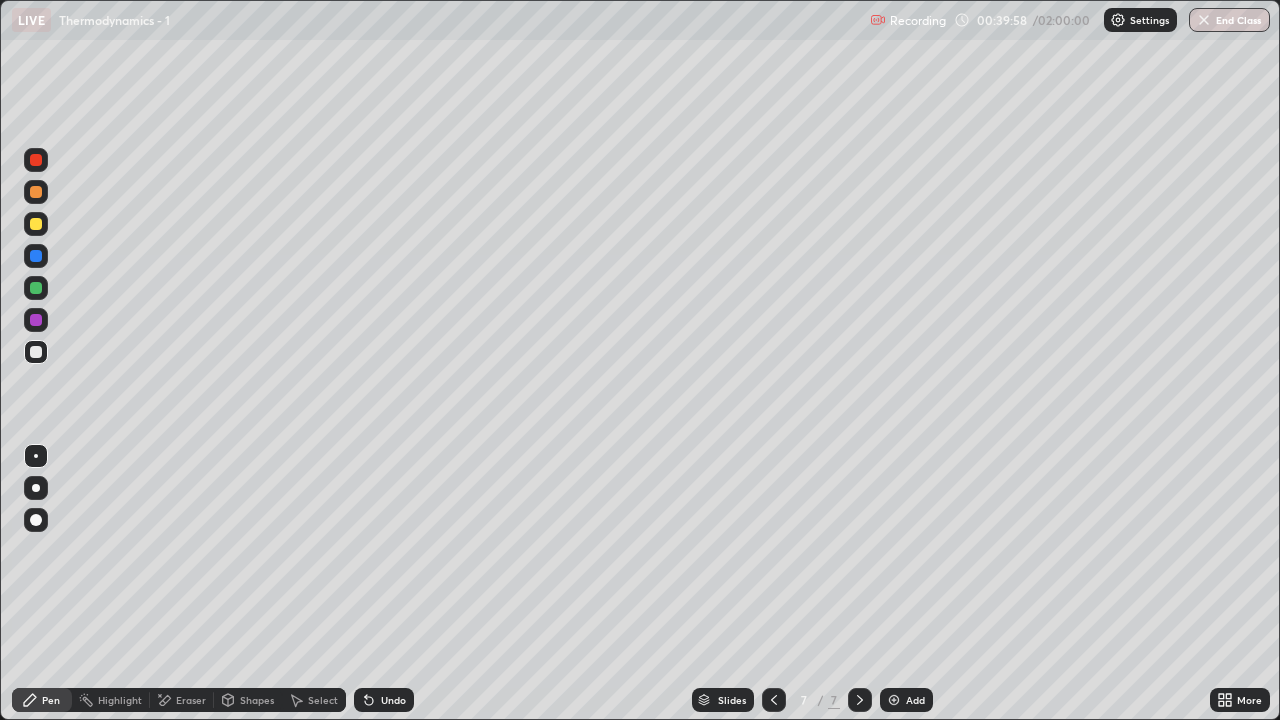 click on "Undo" at bounding box center (393, 700) 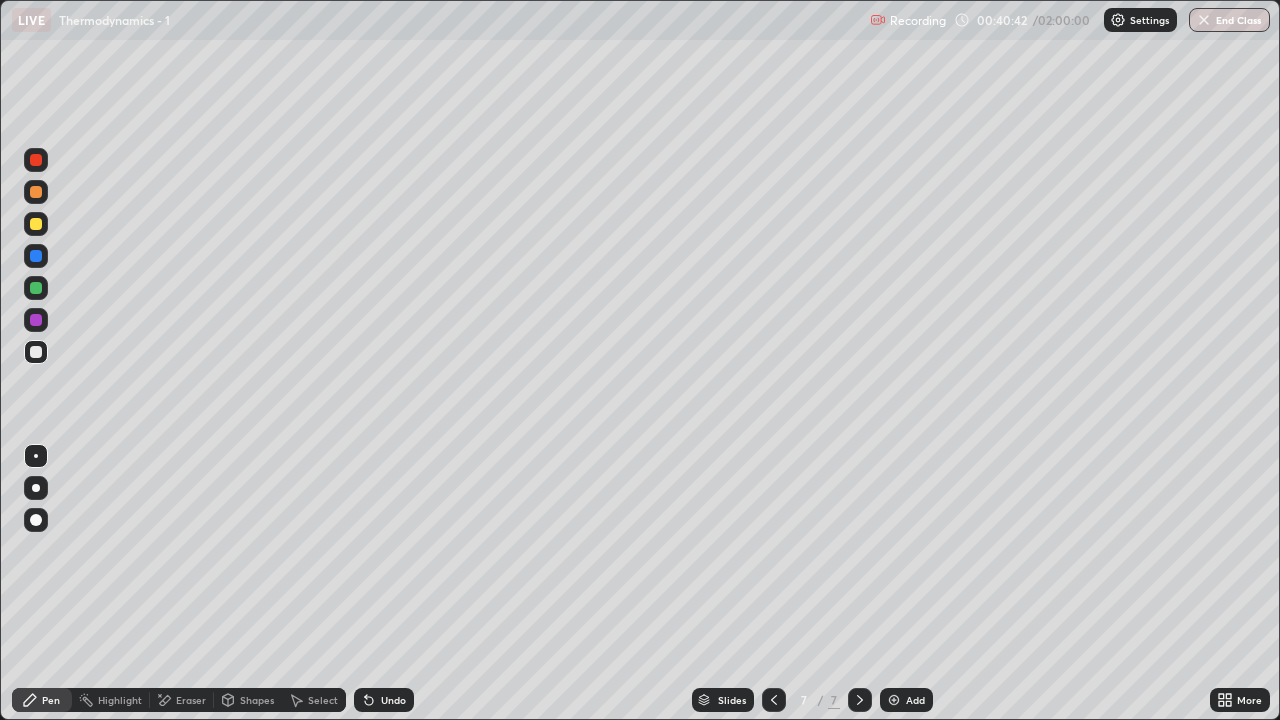 click at bounding box center [36, 192] 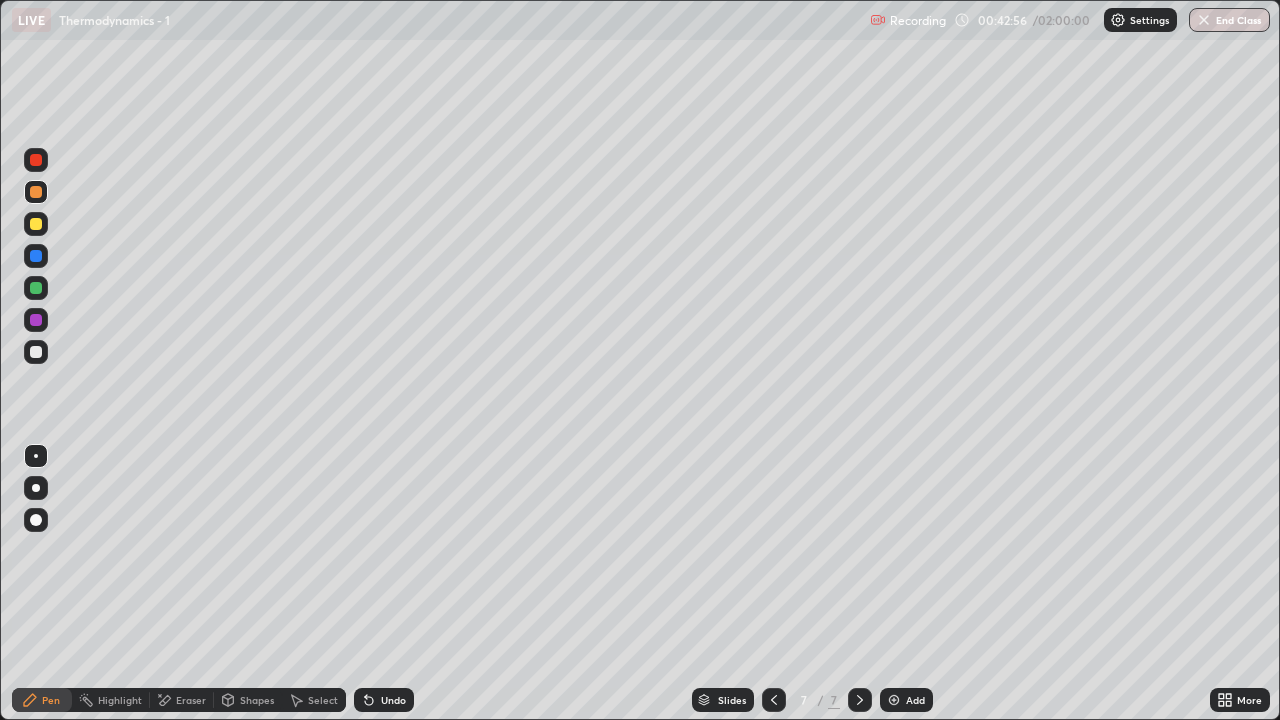 click at bounding box center (774, 700) 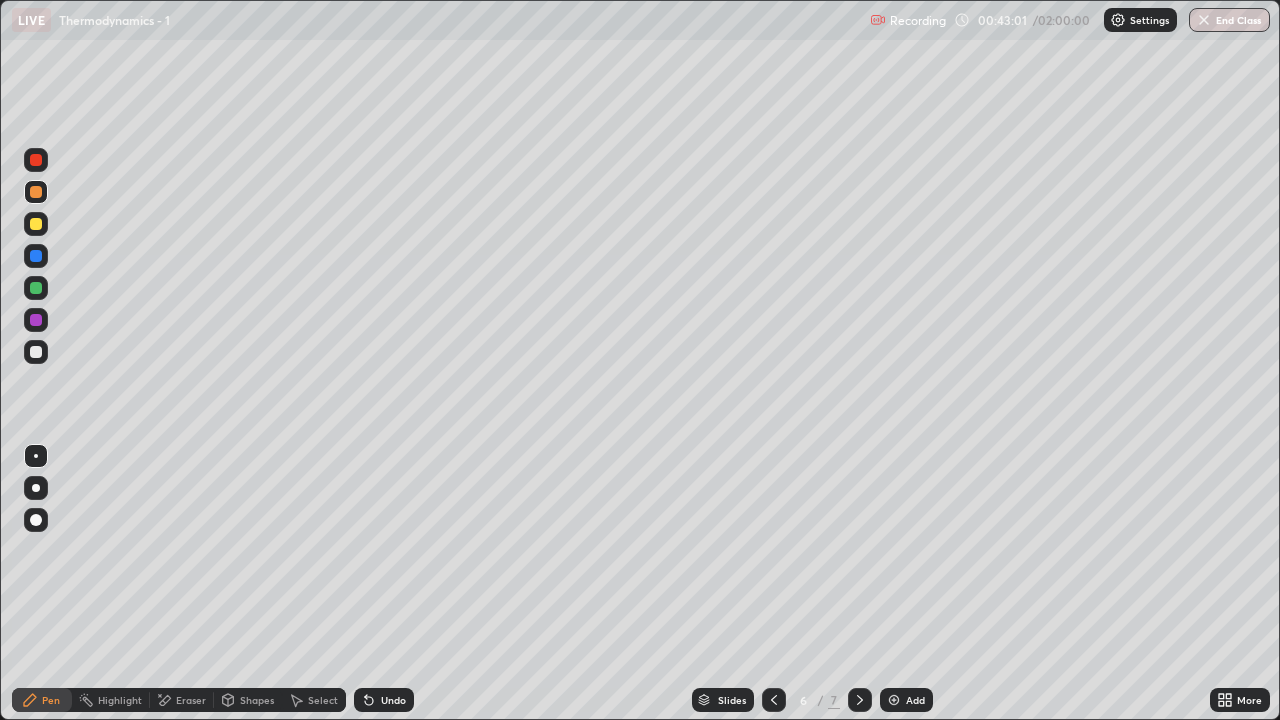 click 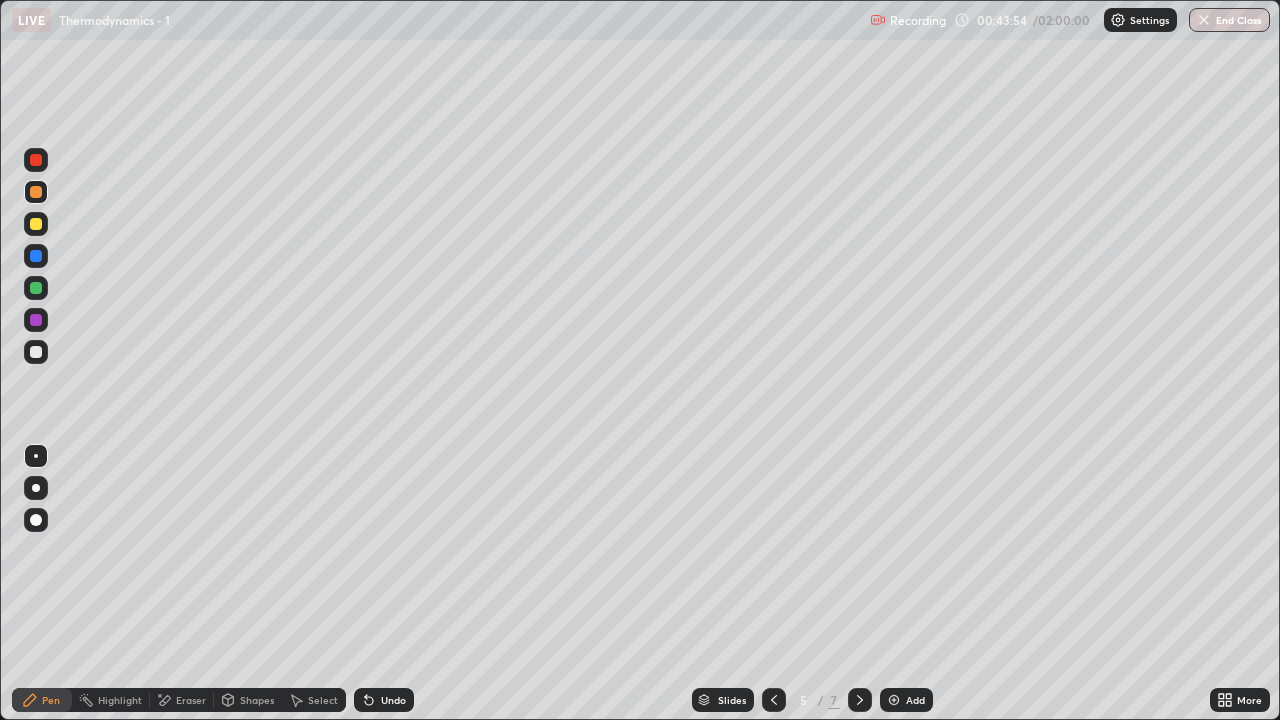 click at bounding box center [860, 700] 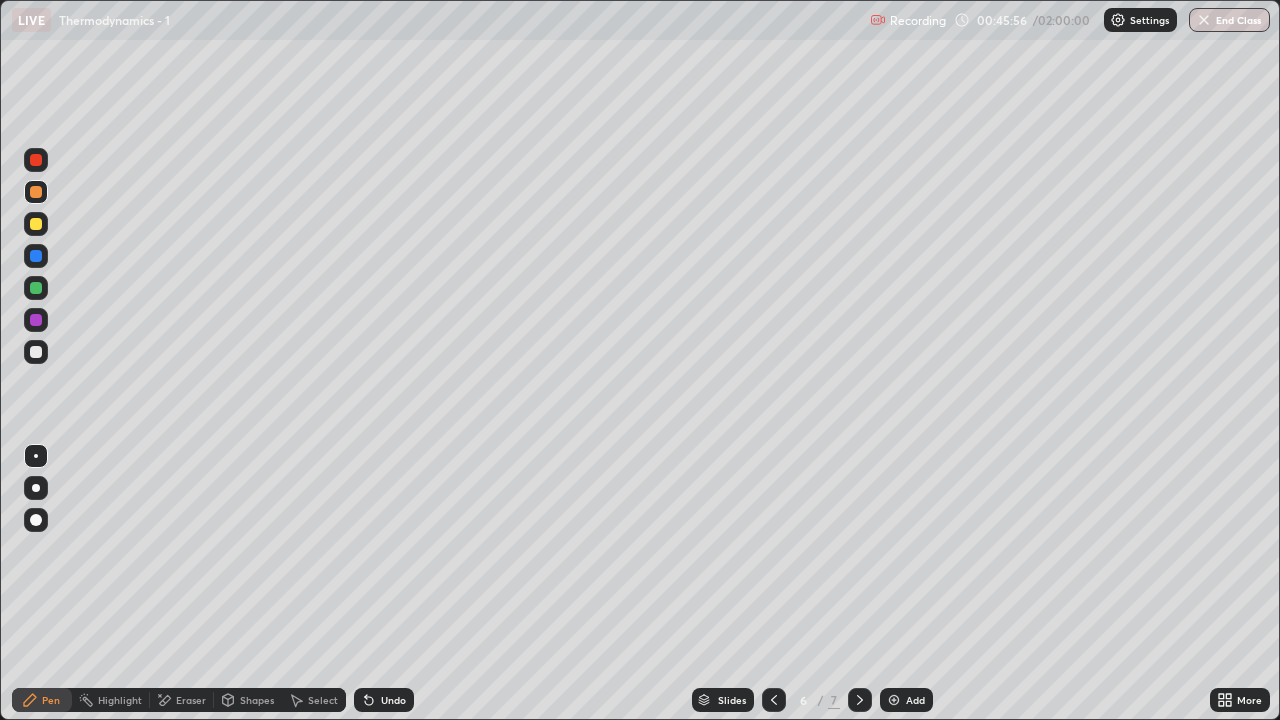 click 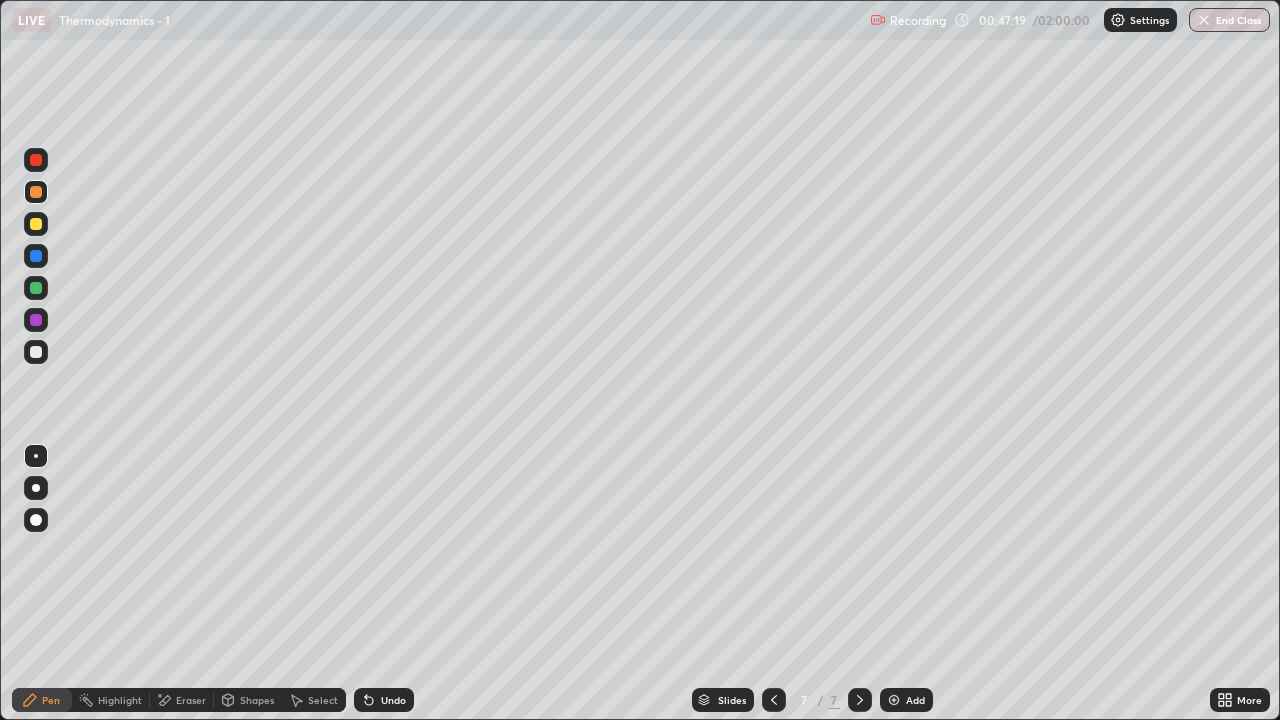 click on "Add" at bounding box center (906, 700) 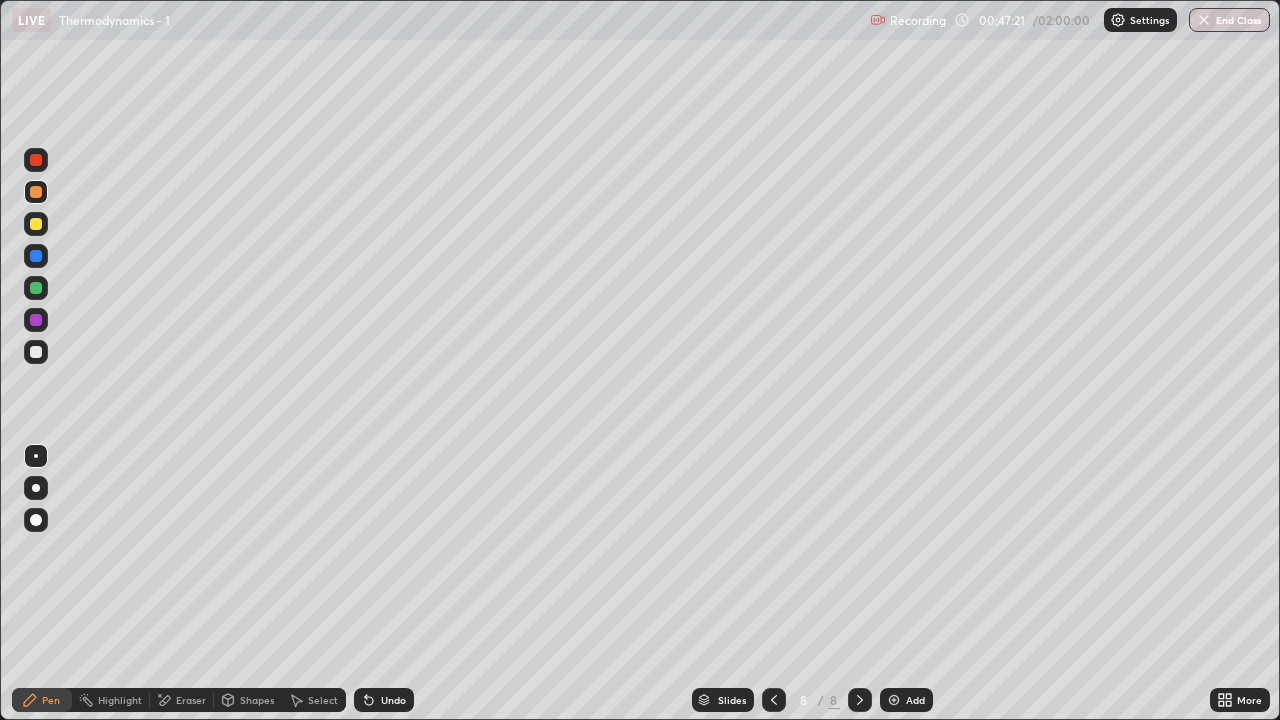 click at bounding box center [36, 352] 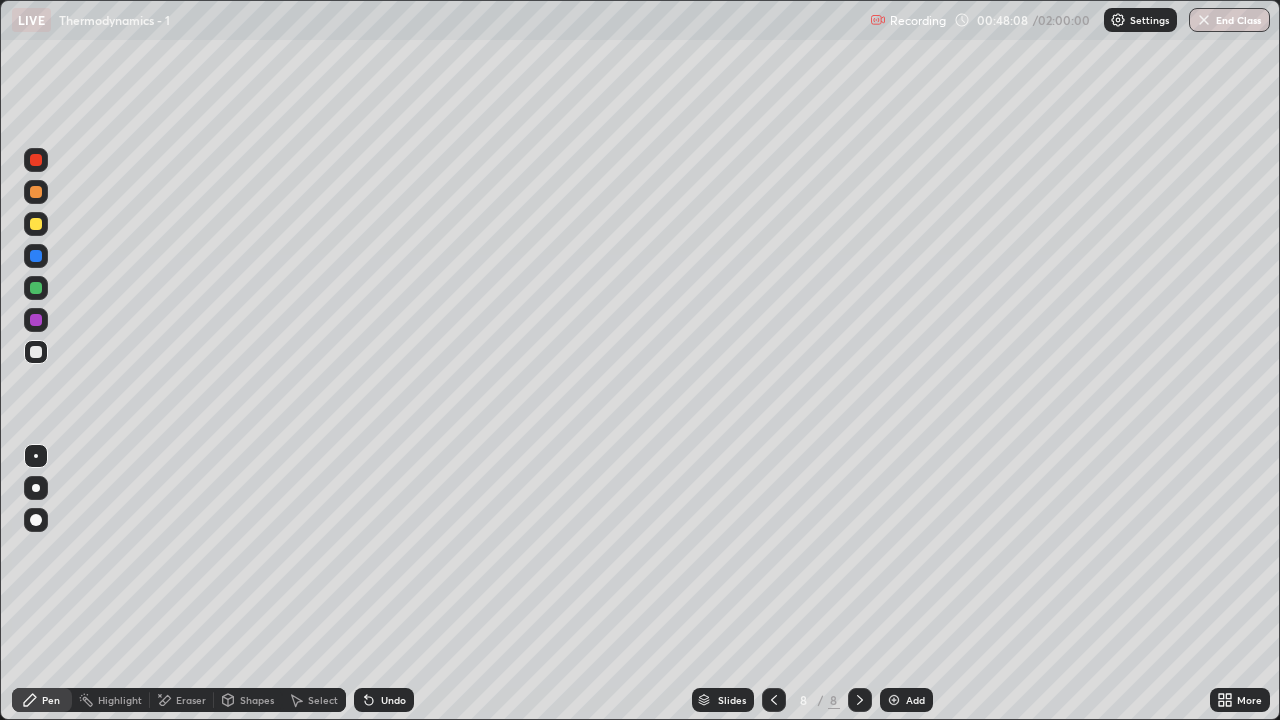 click at bounding box center [36, 352] 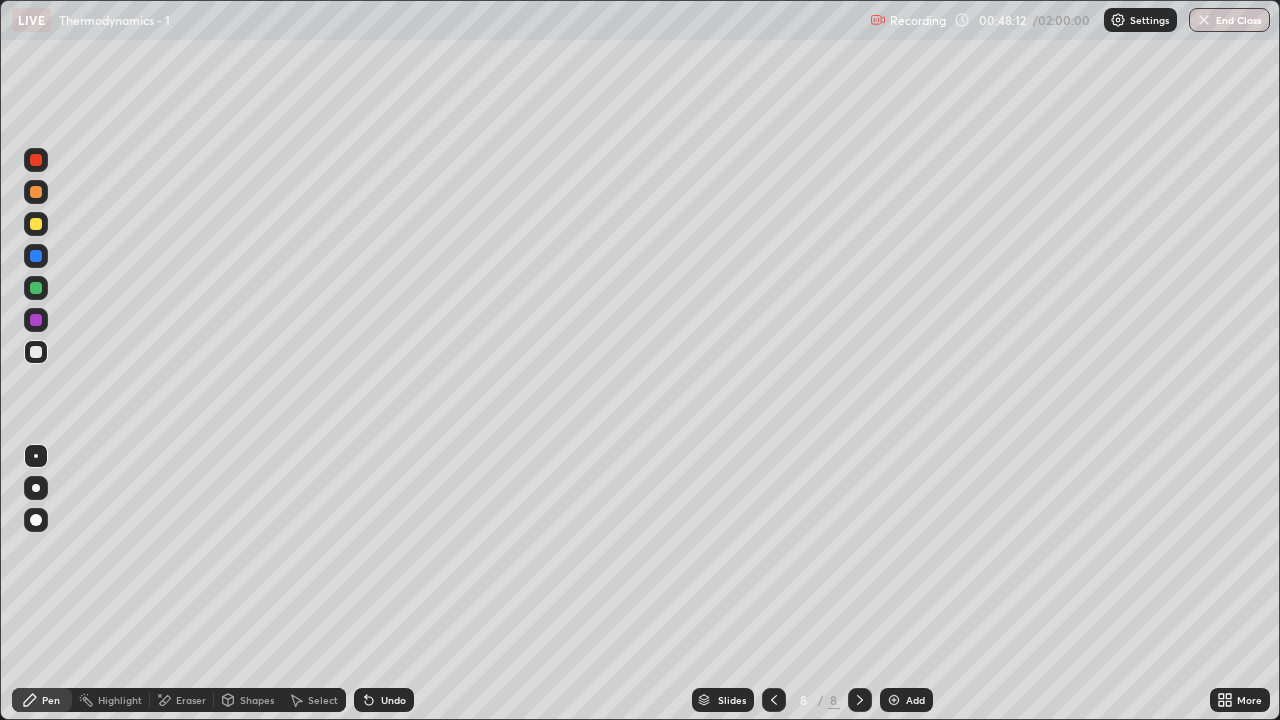 click at bounding box center [36, 192] 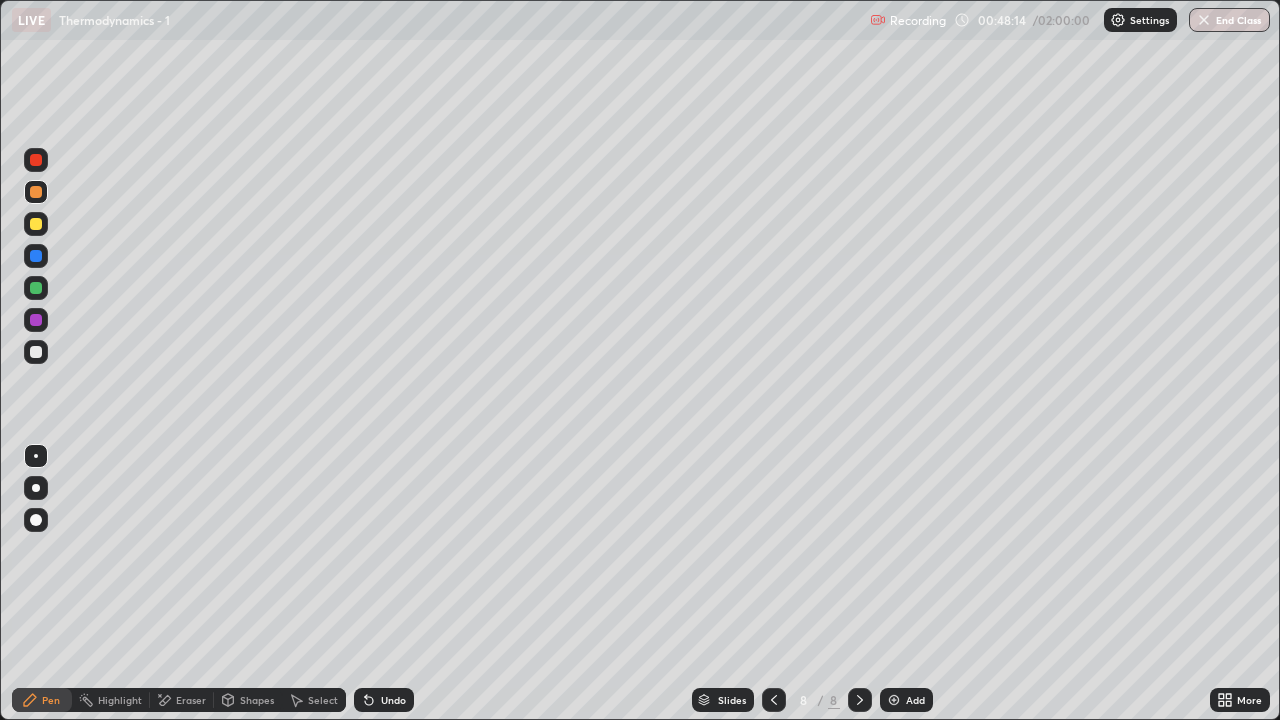 click at bounding box center [36, 488] 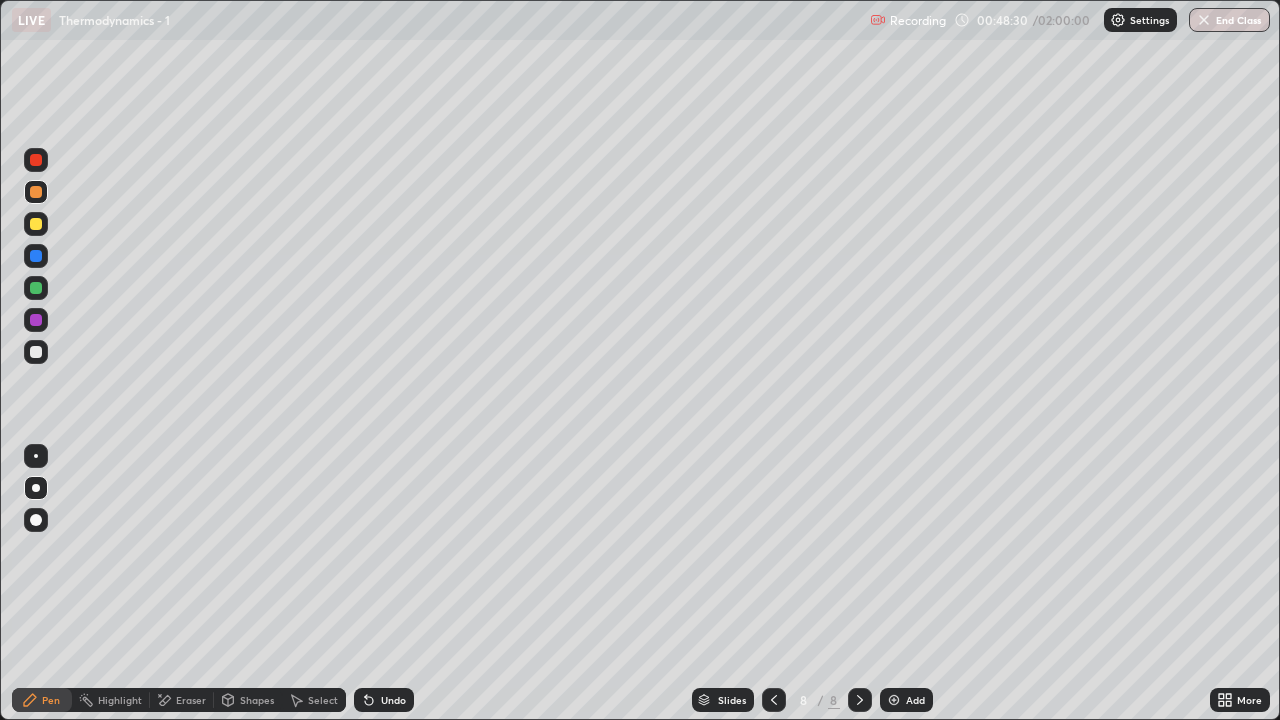 click at bounding box center [36, 352] 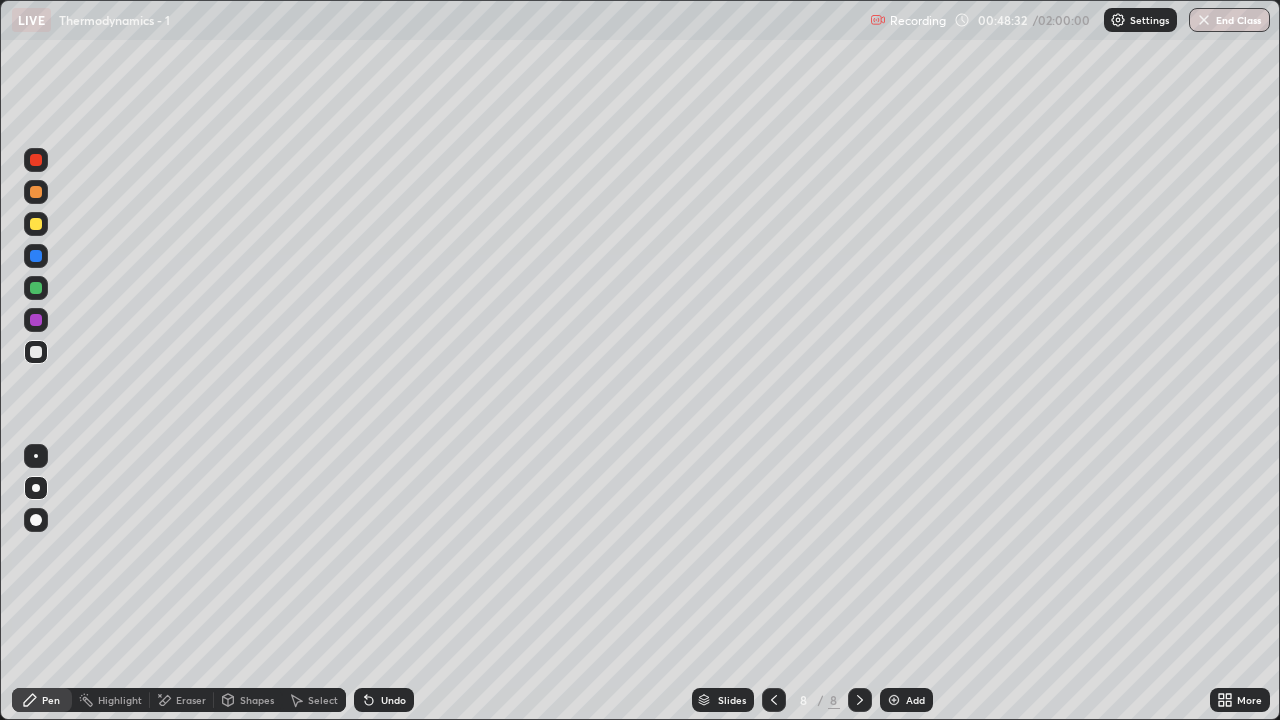 click at bounding box center [36, 456] 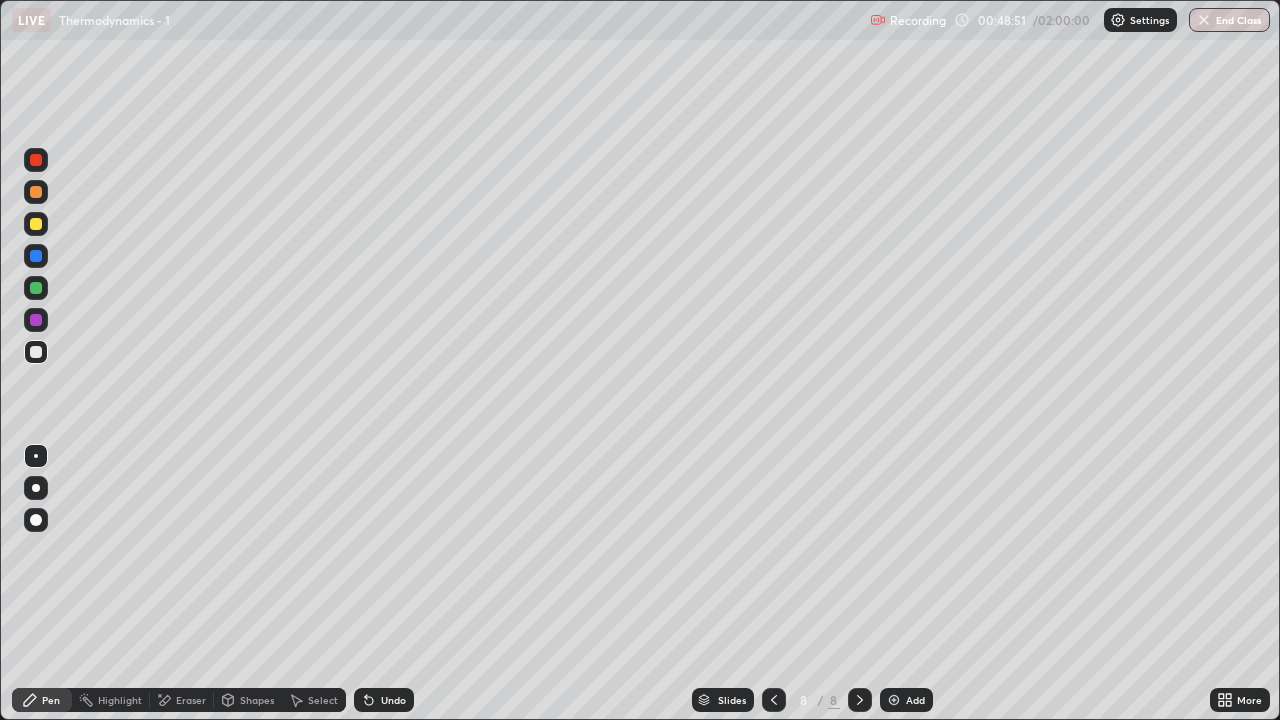 click on "Undo" at bounding box center (384, 700) 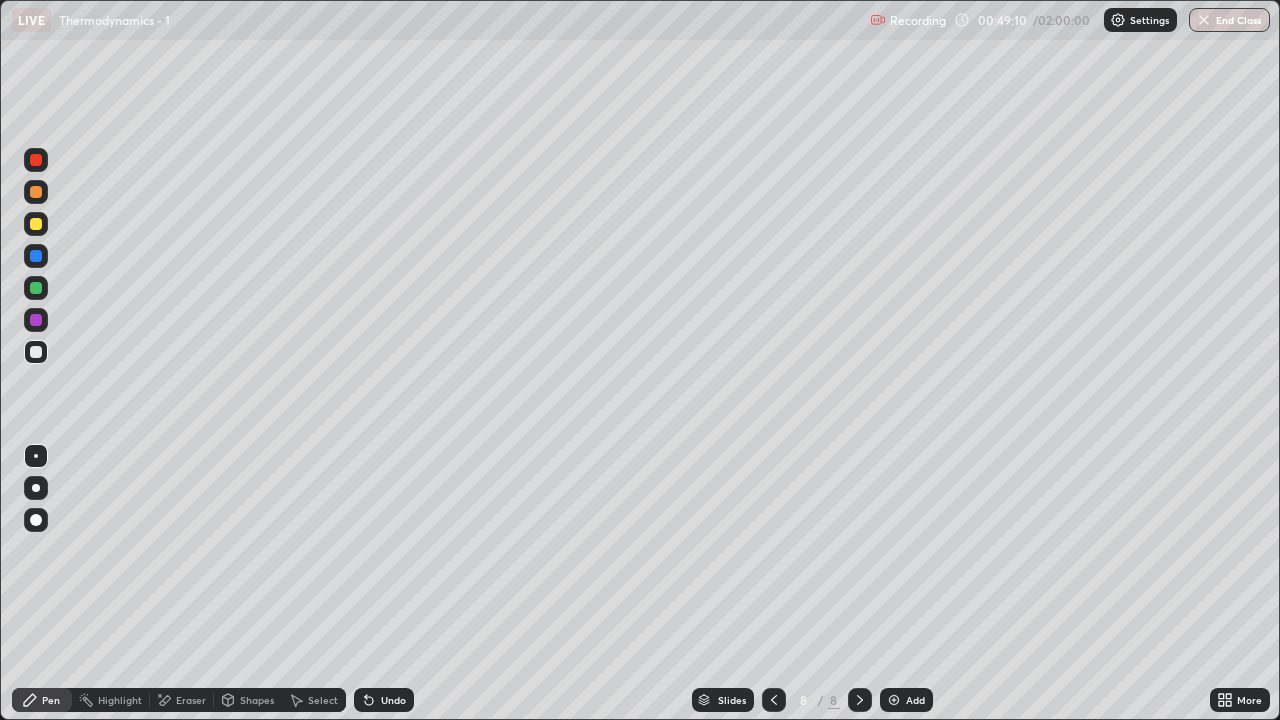 click on "Undo" at bounding box center [384, 700] 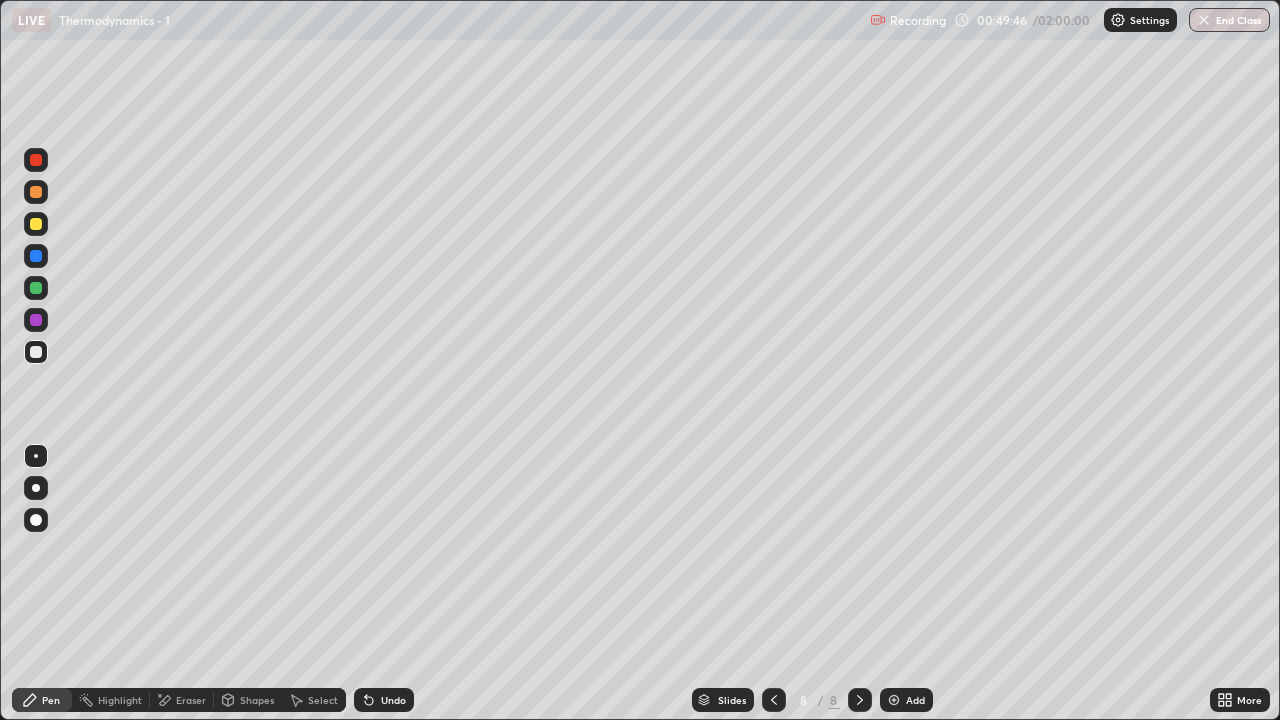 click on "Undo" at bounding box center (384, 700) 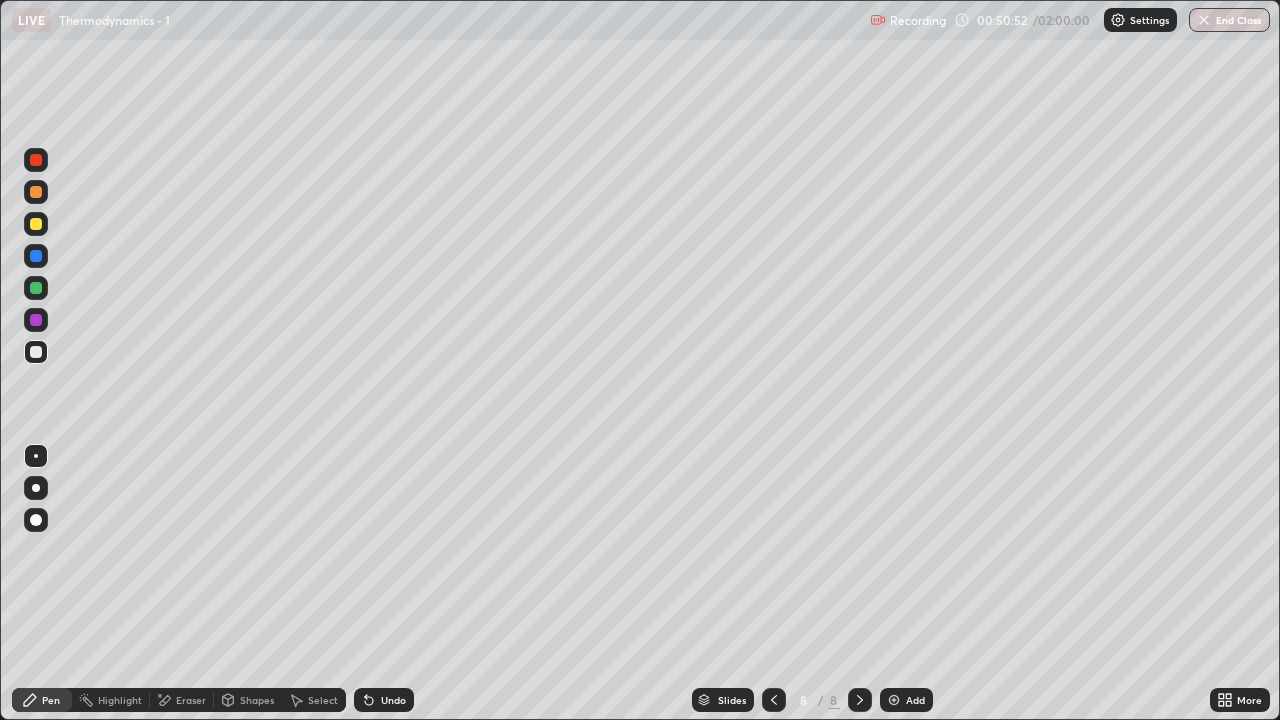 click at bounding box center (36, 224) 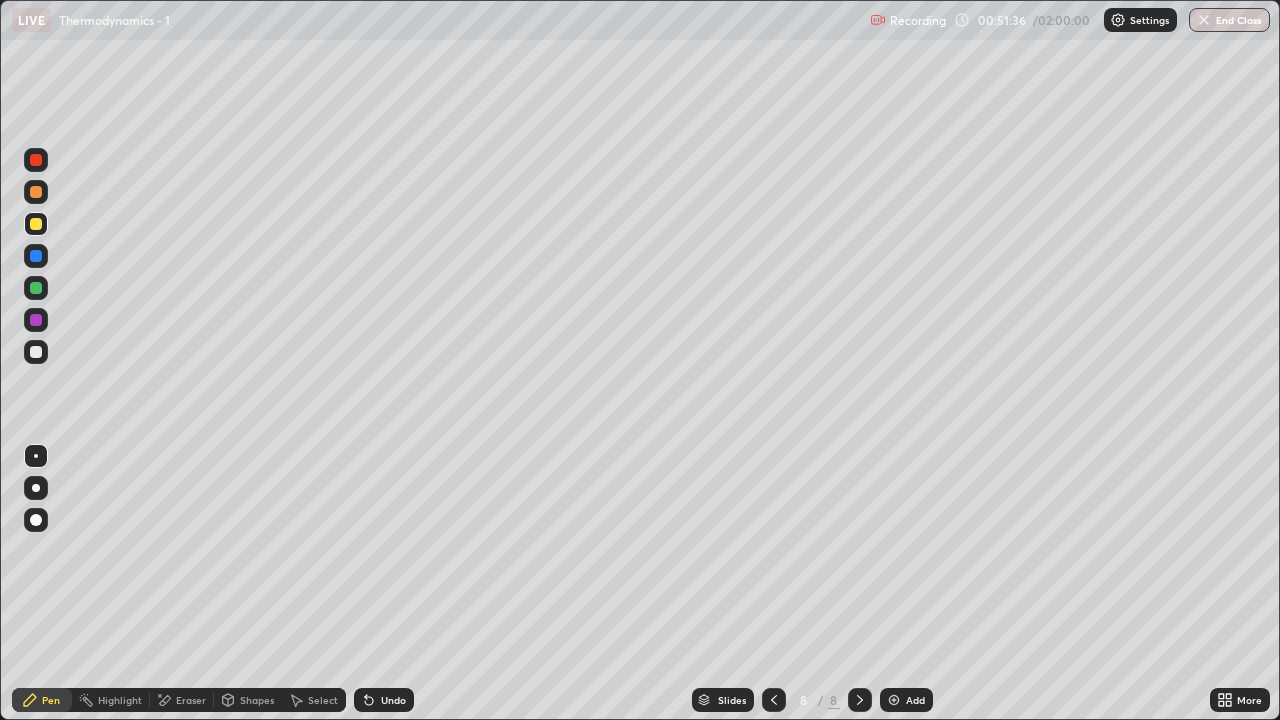 click at bounding box center [36, 352] 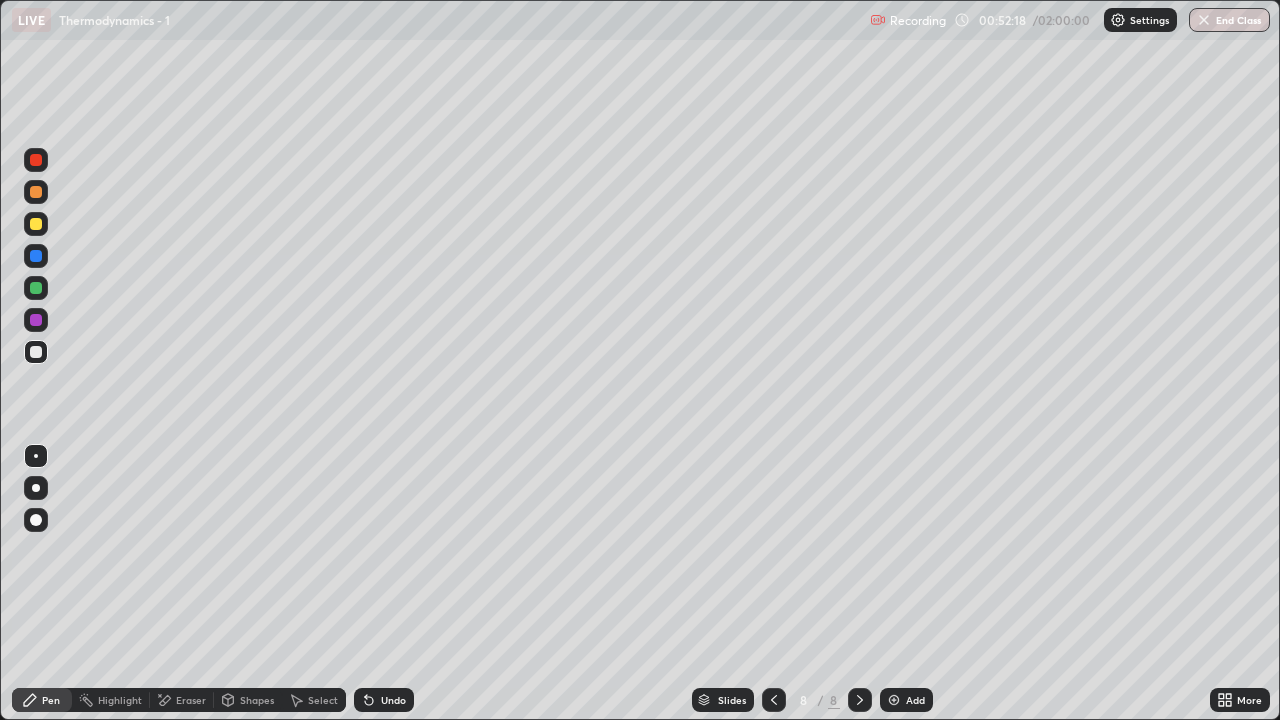 click at bounding box center [36, 192] 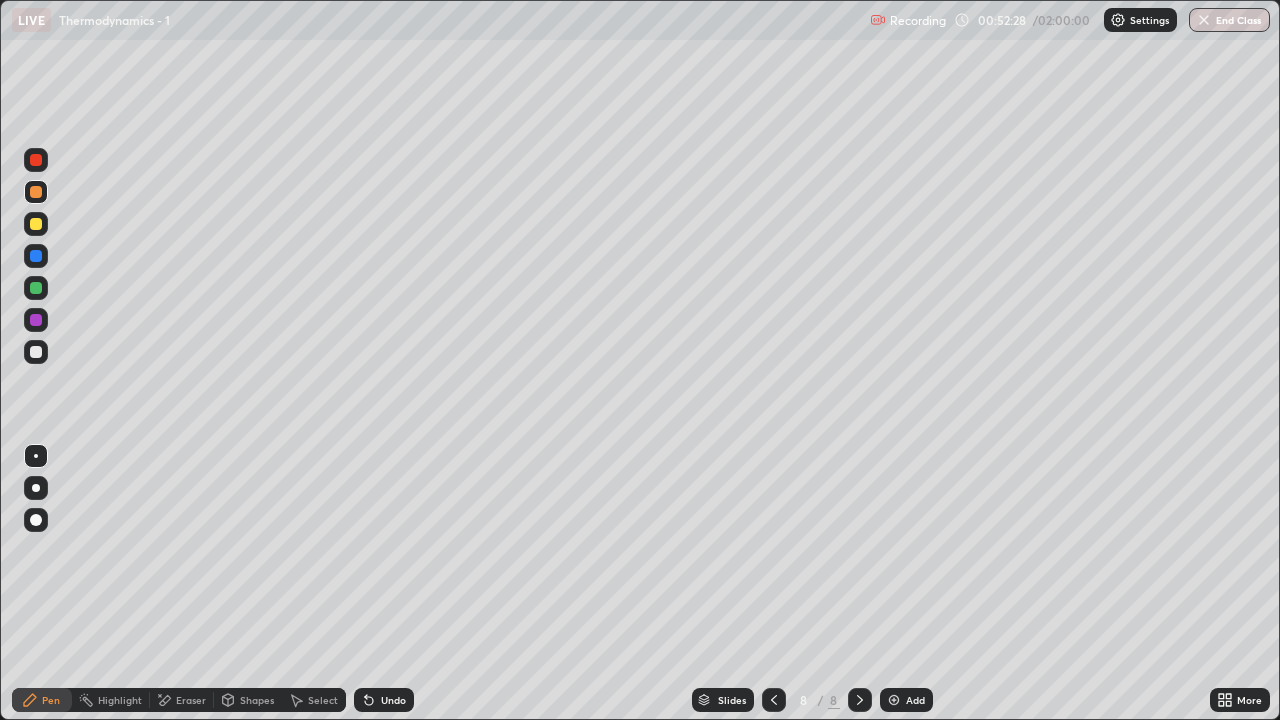 click at bounding box center (36, 352) 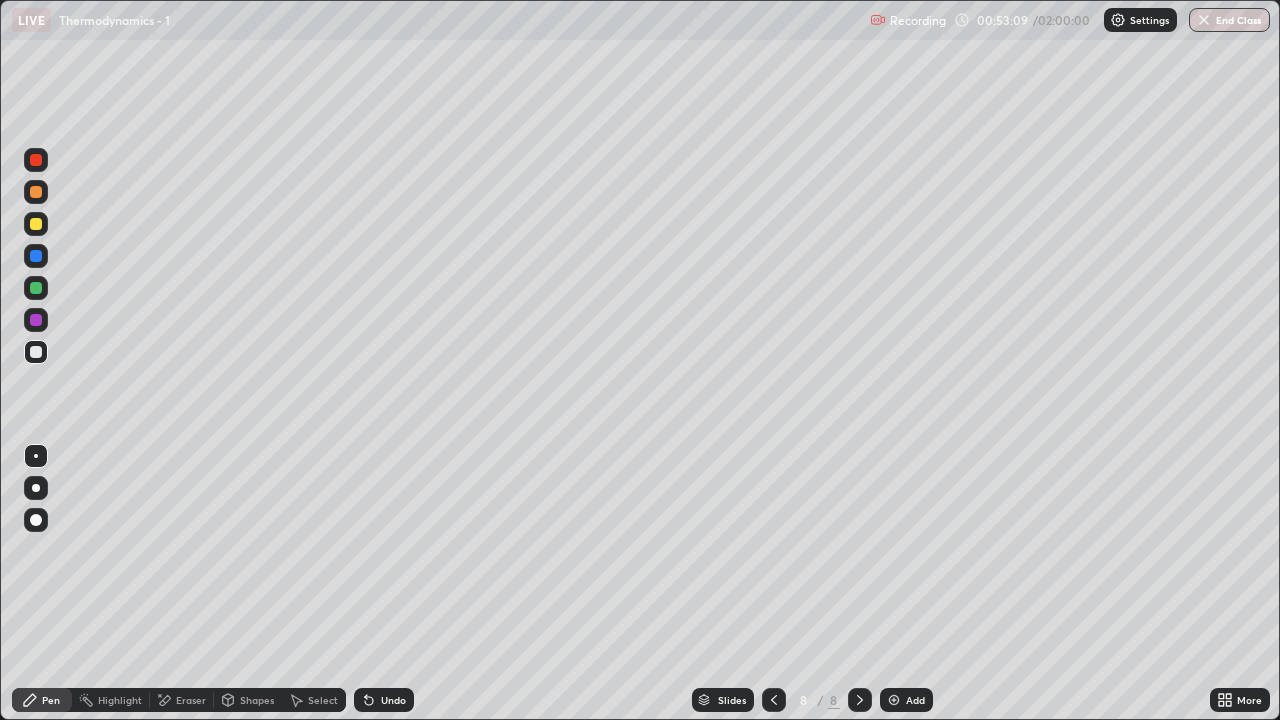 click at bounding box center (36, 288) 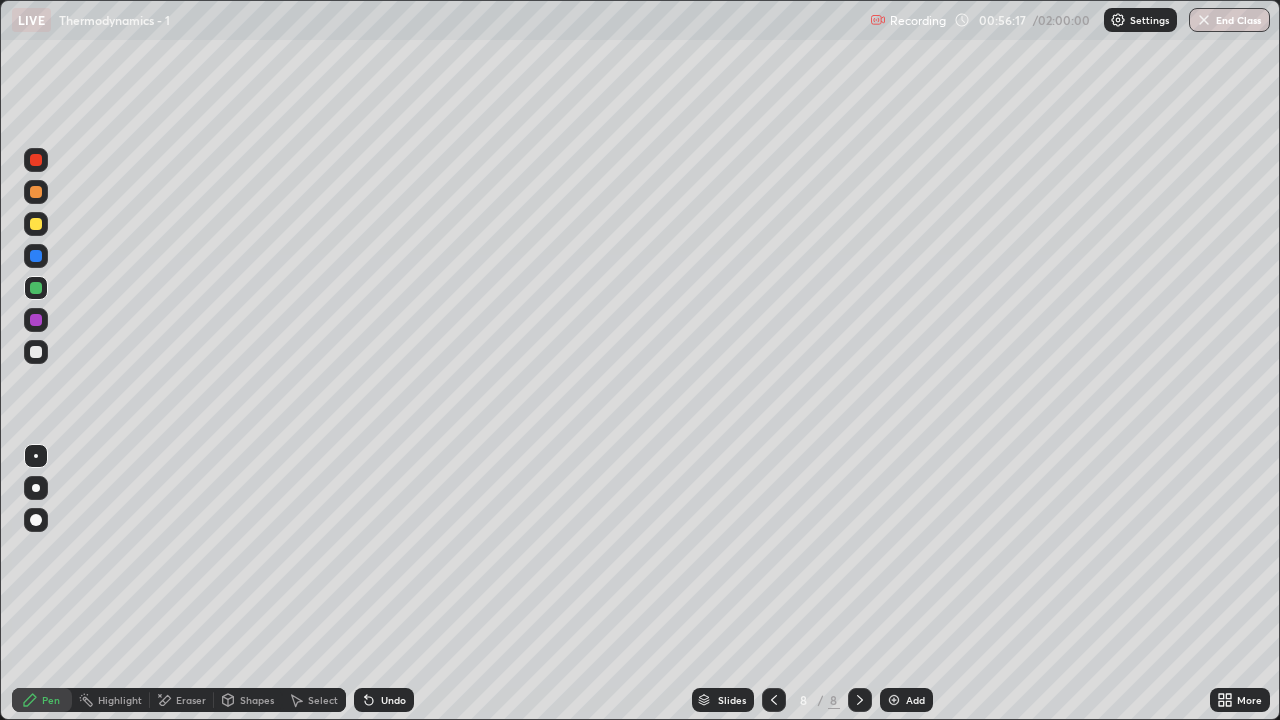 click at bounding box center (36, 224) 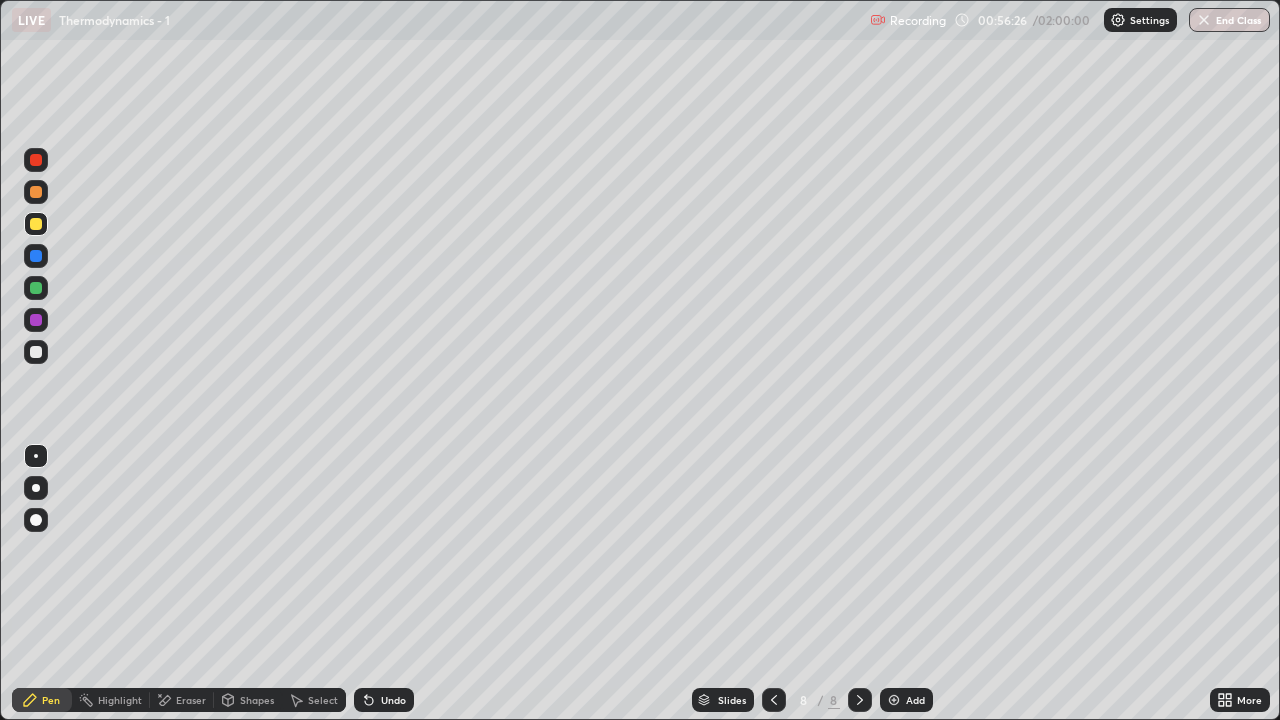 click at bounding box center (36, 352) 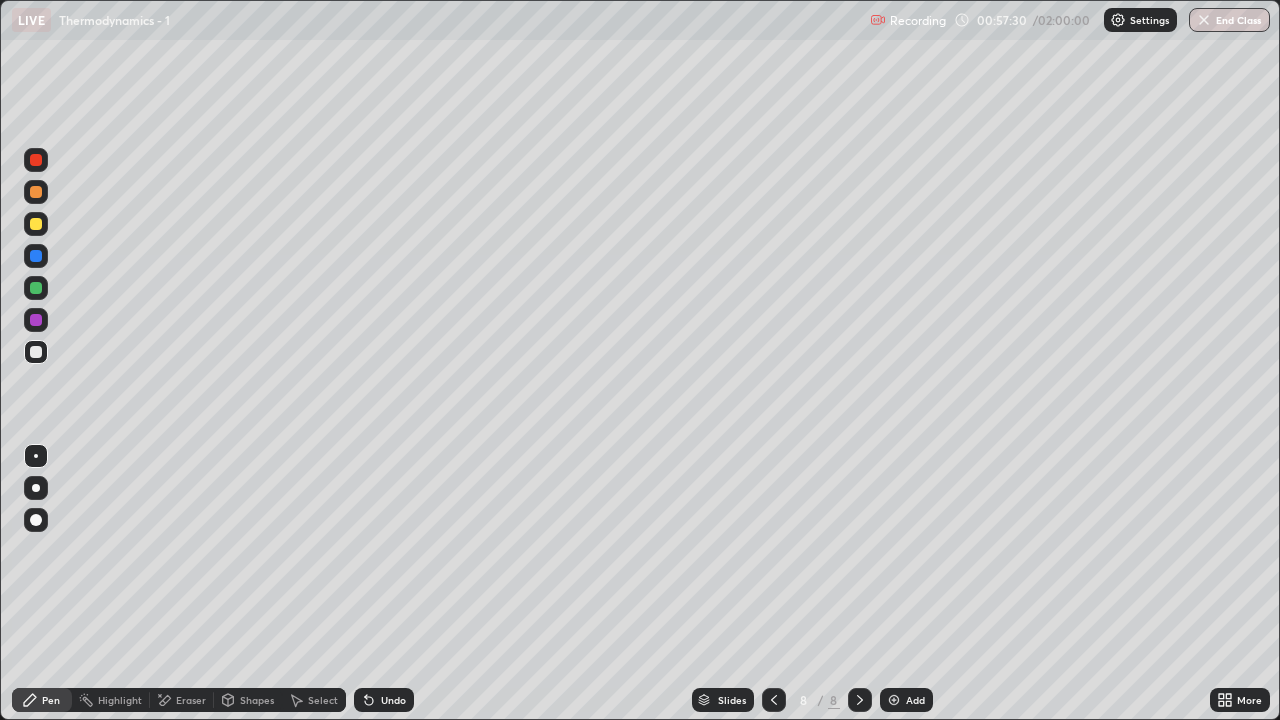 click at bounding box center [36, 288] 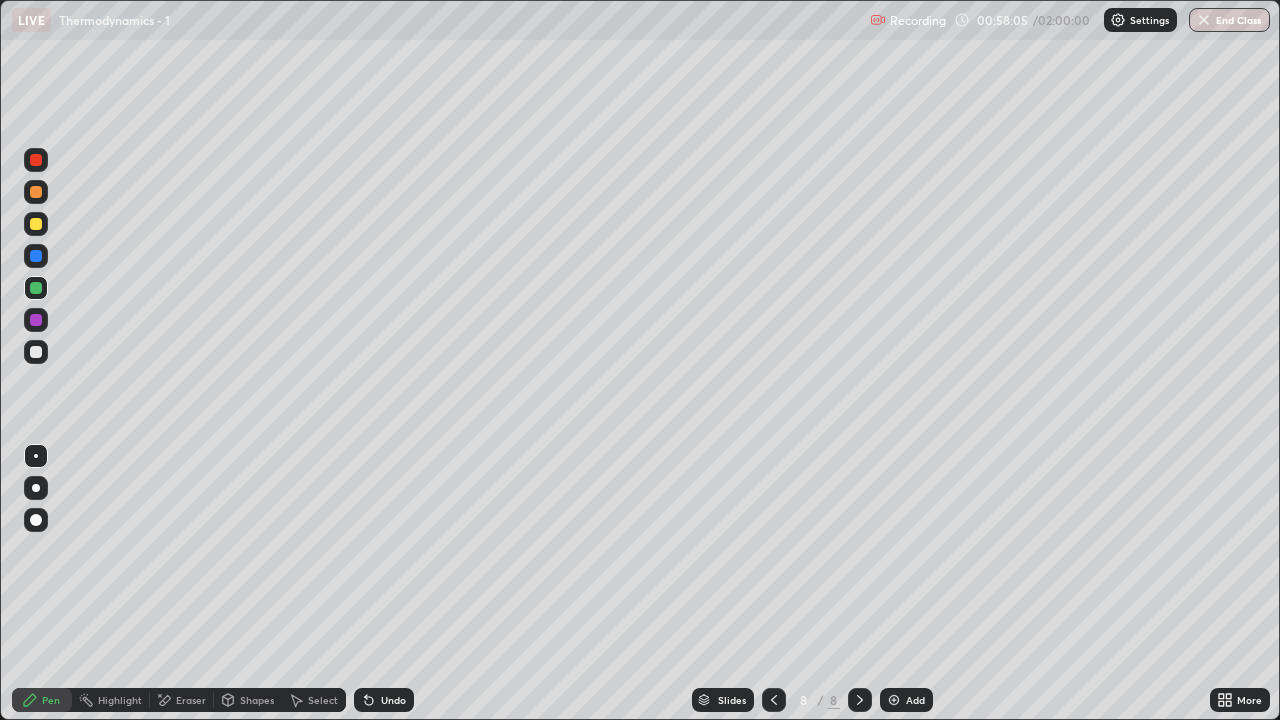 click at bounding box center (36, 352) 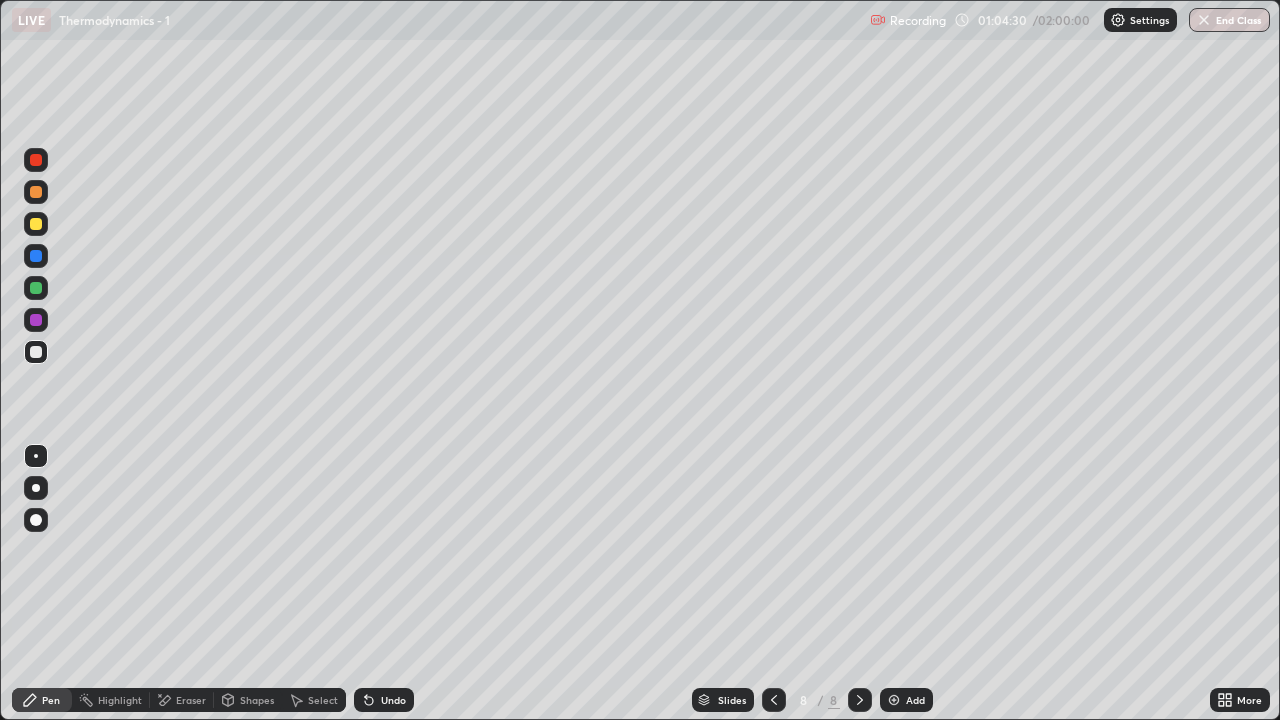 click on "Select" at bounding box center [323, 700] 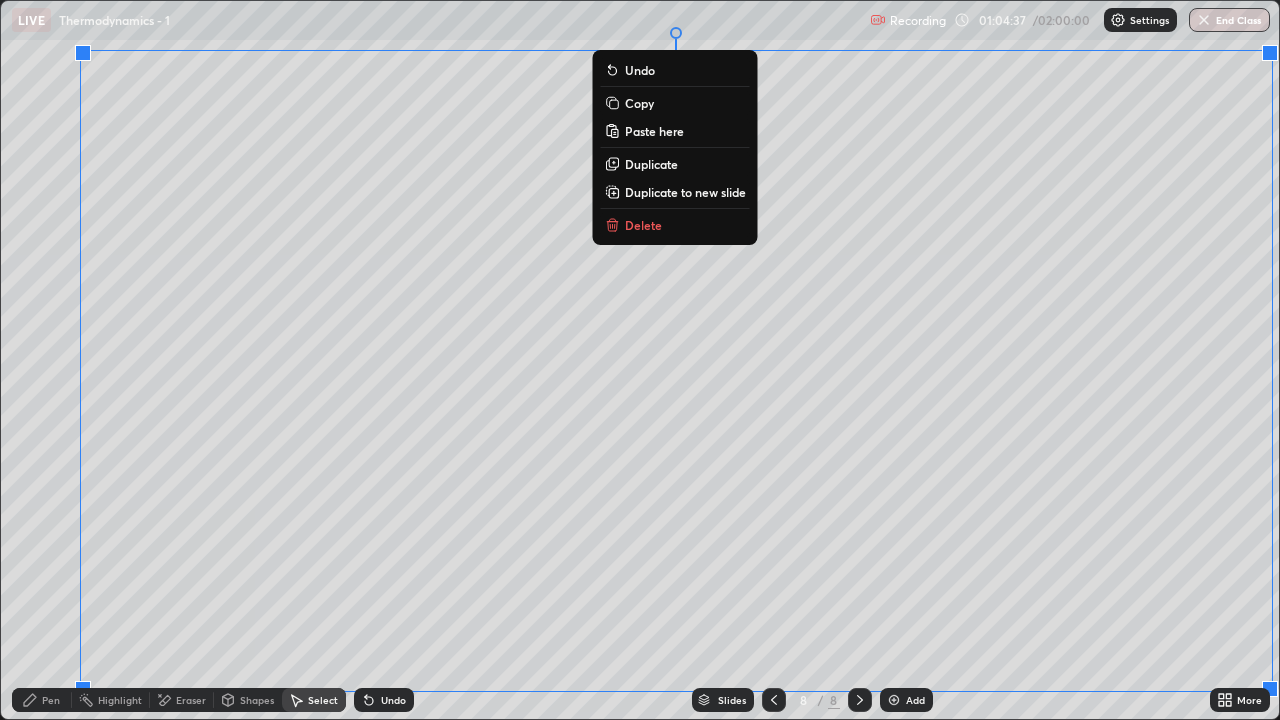 click on "Copy" at bounding box center (639, 103) 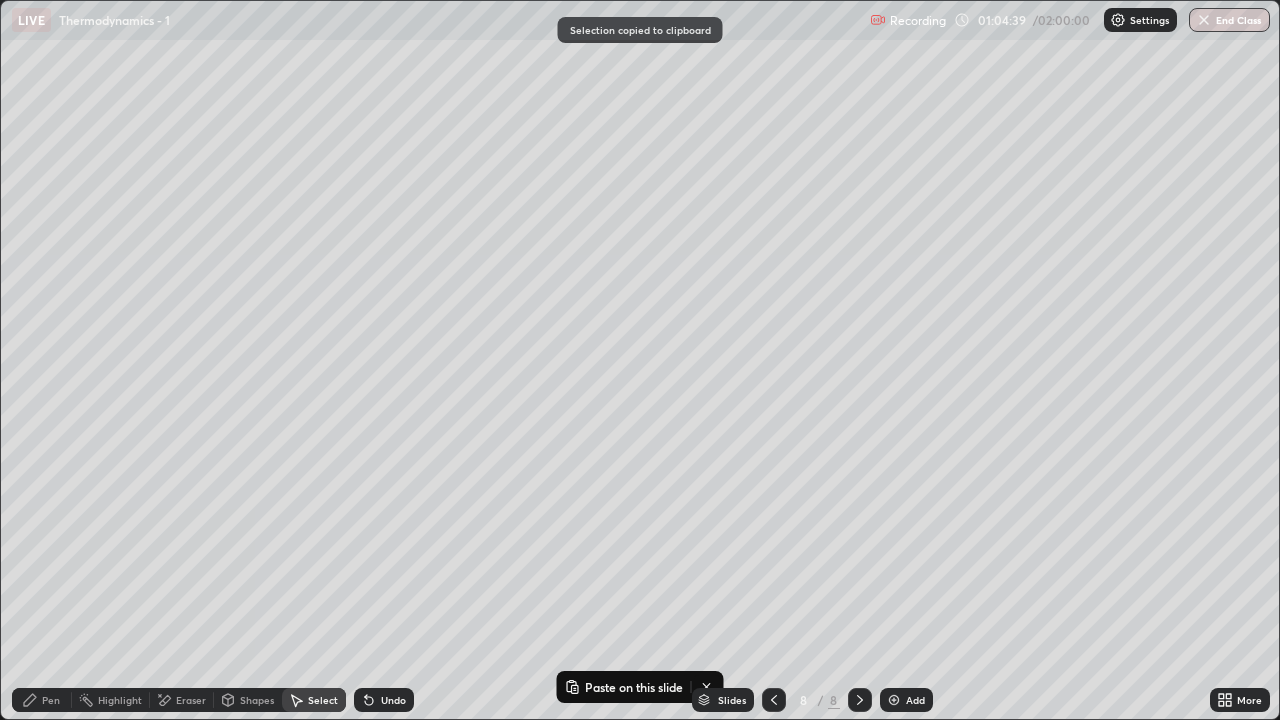 click at bounding box center (894, 700) 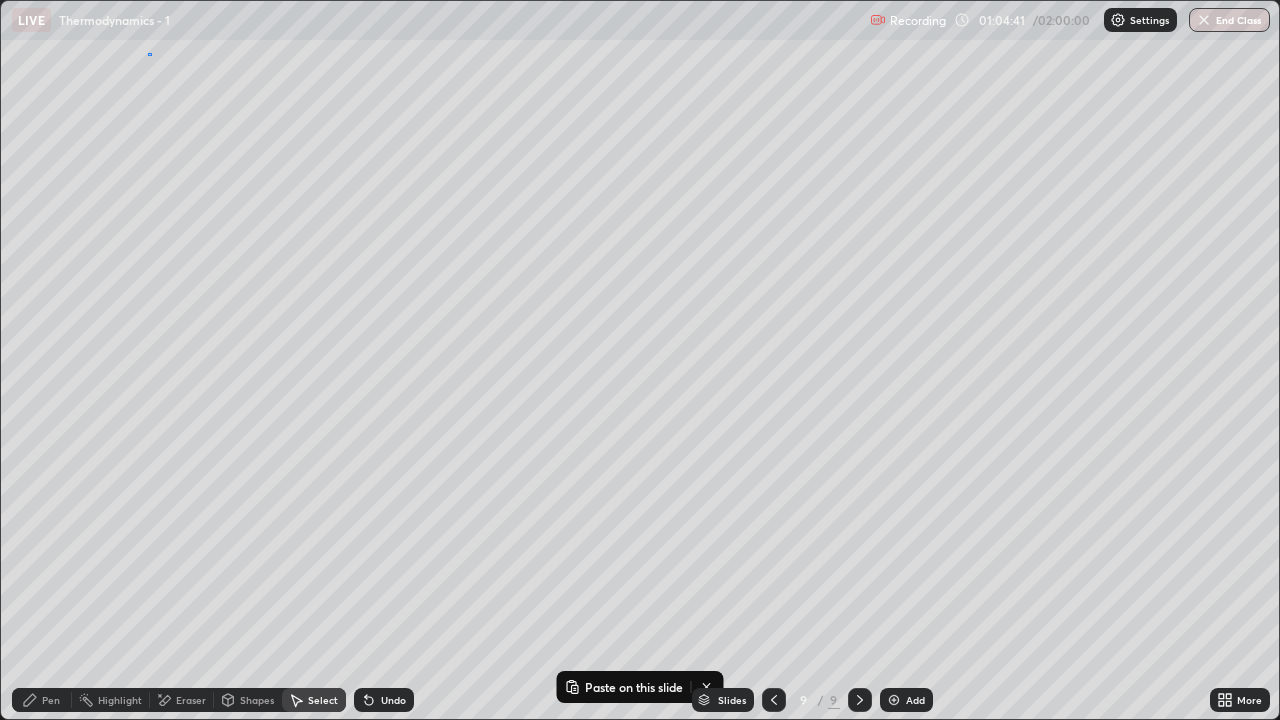 click on "0 ° Undo Copy Paste here Duplicate Duplicate to new slide Delete" at bounding box center [640, 360] 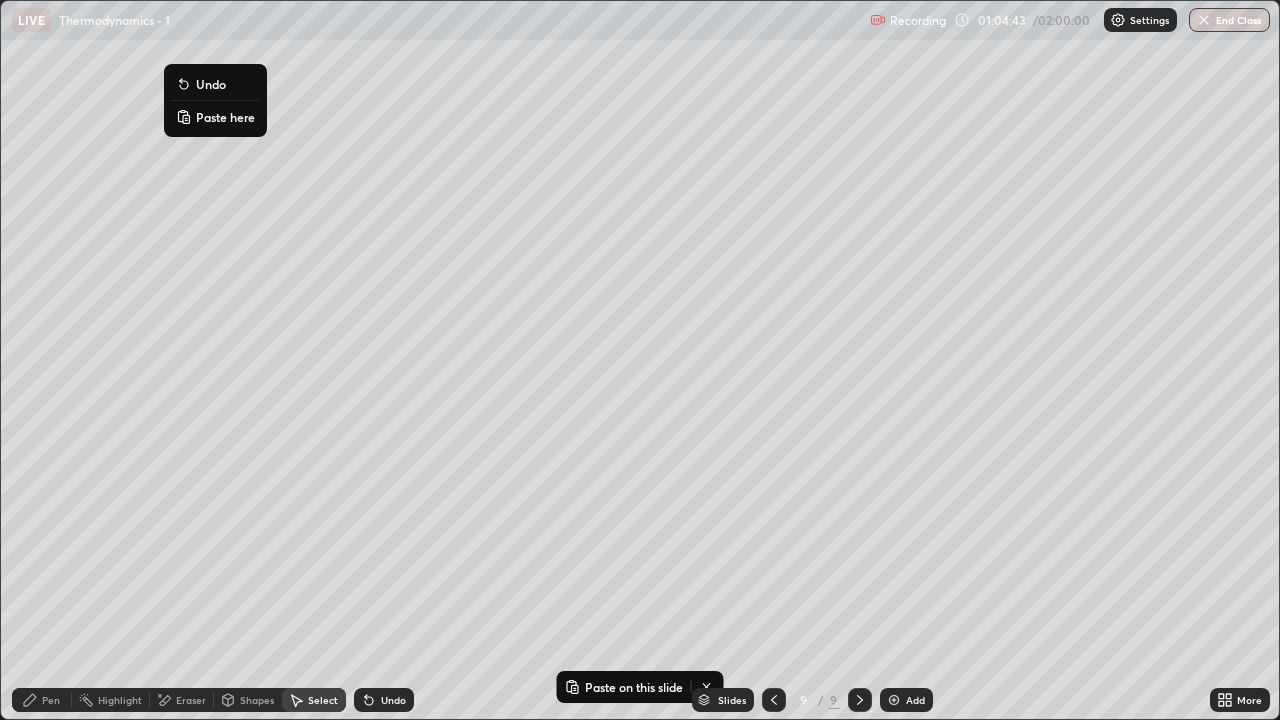 click on "Paste here" at bounding box center (225, 117) 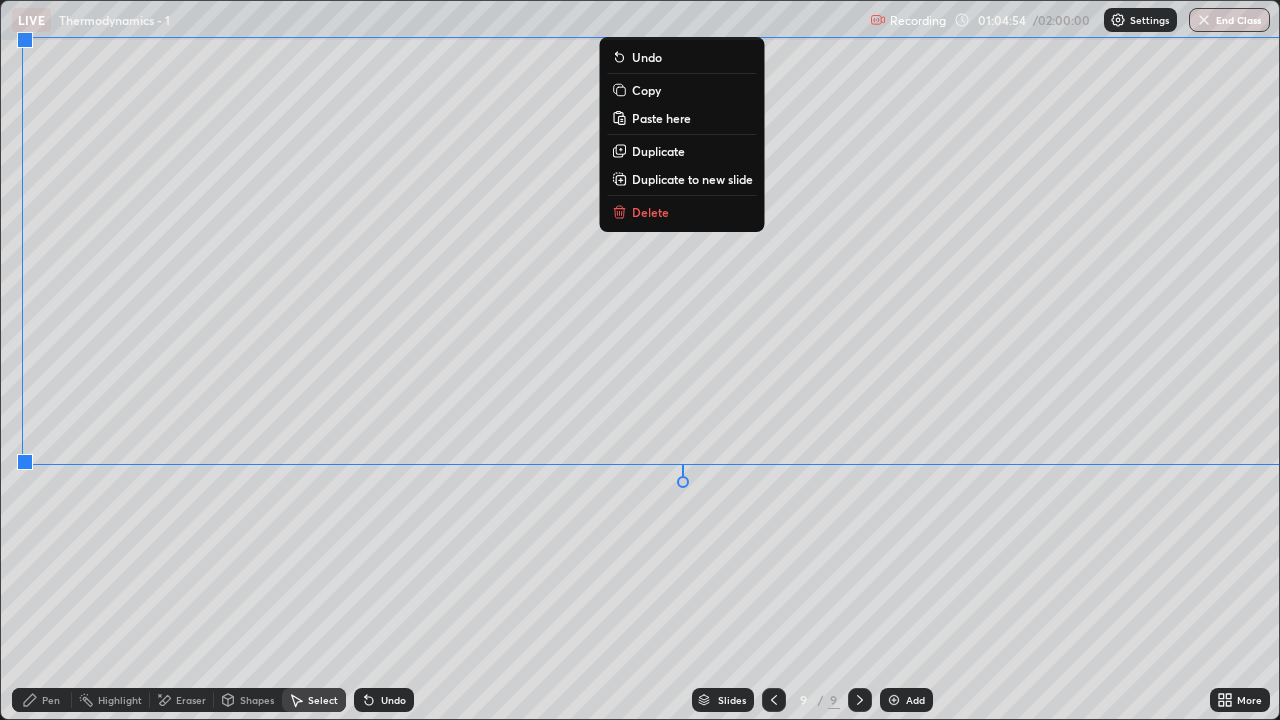 click on "0 ° Undo Copy Paste here Duplicate Duplicate to new slide Delete" at bounding box center [640, 360] 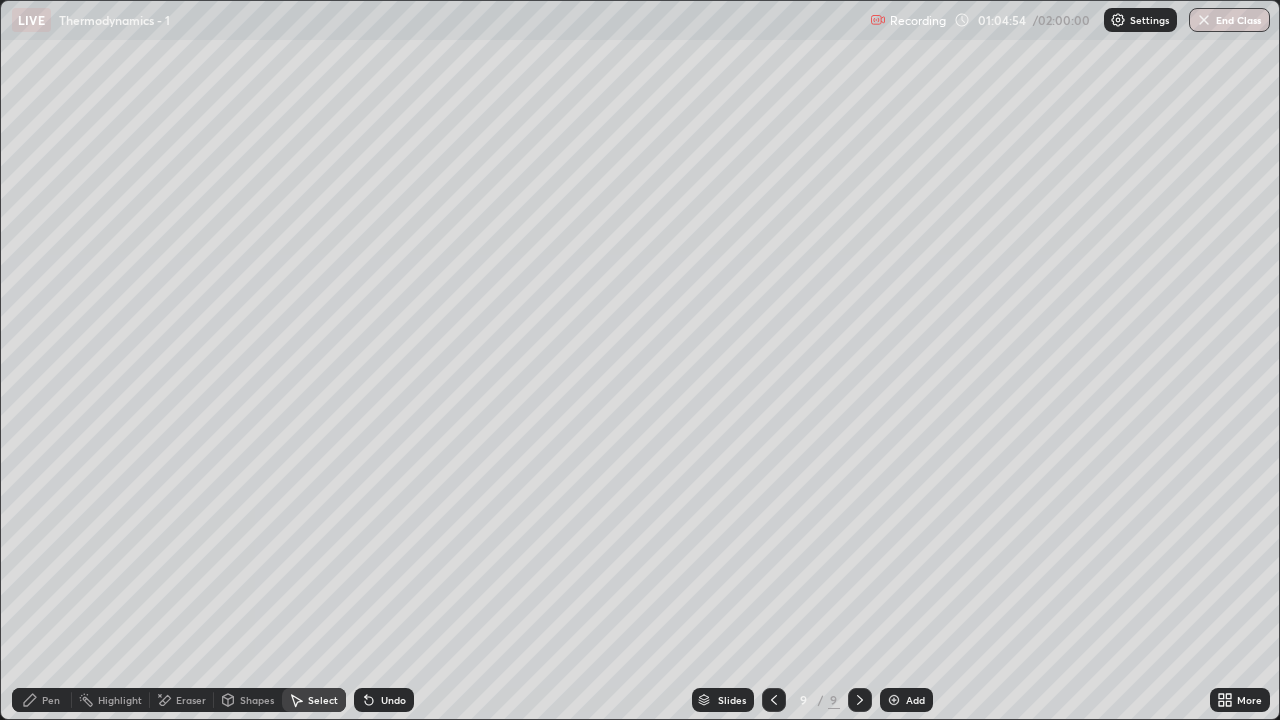 click on "Pen" at bounding box center [42, 700] 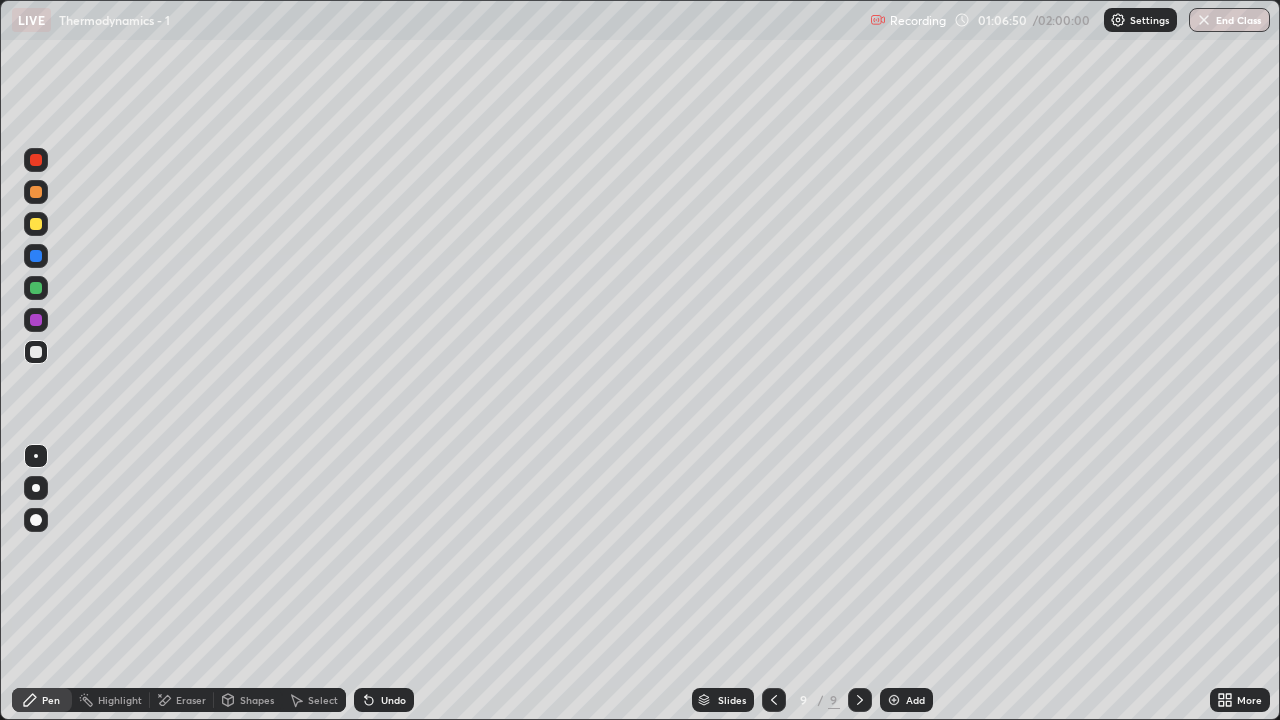 click at bounding box center (36, 224) 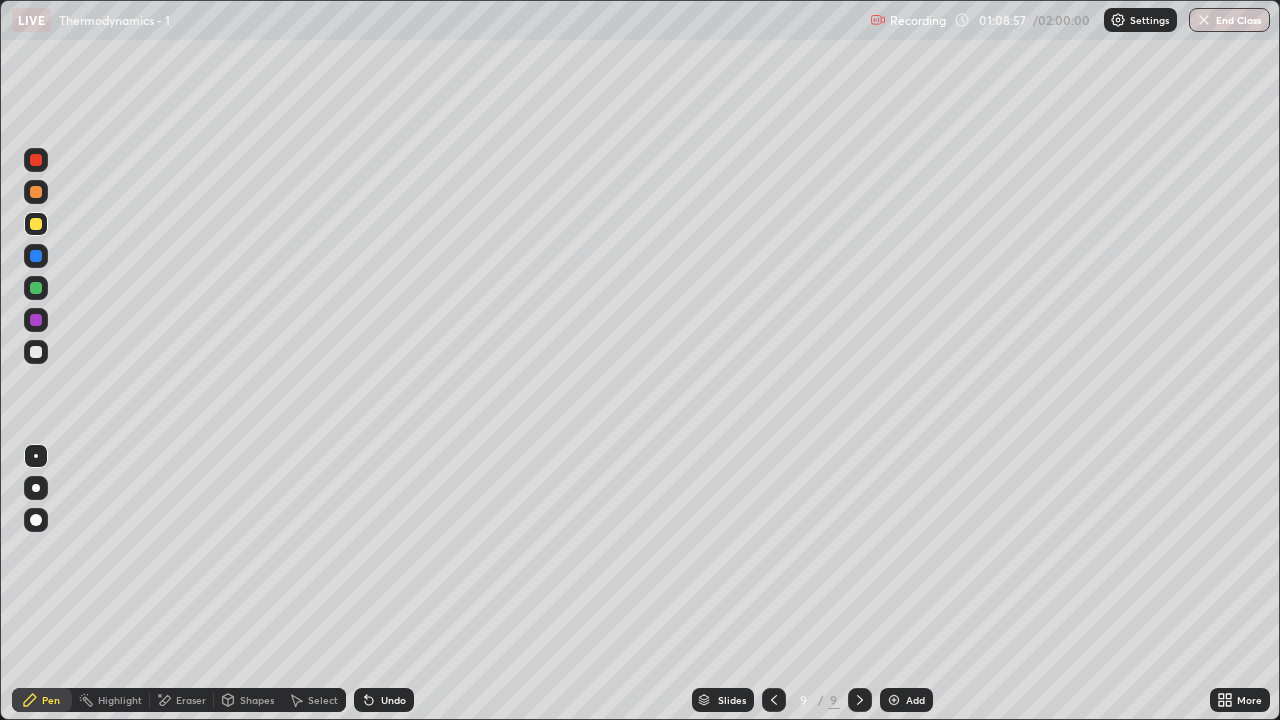 click on "Add" at bounding box center [906, 700] 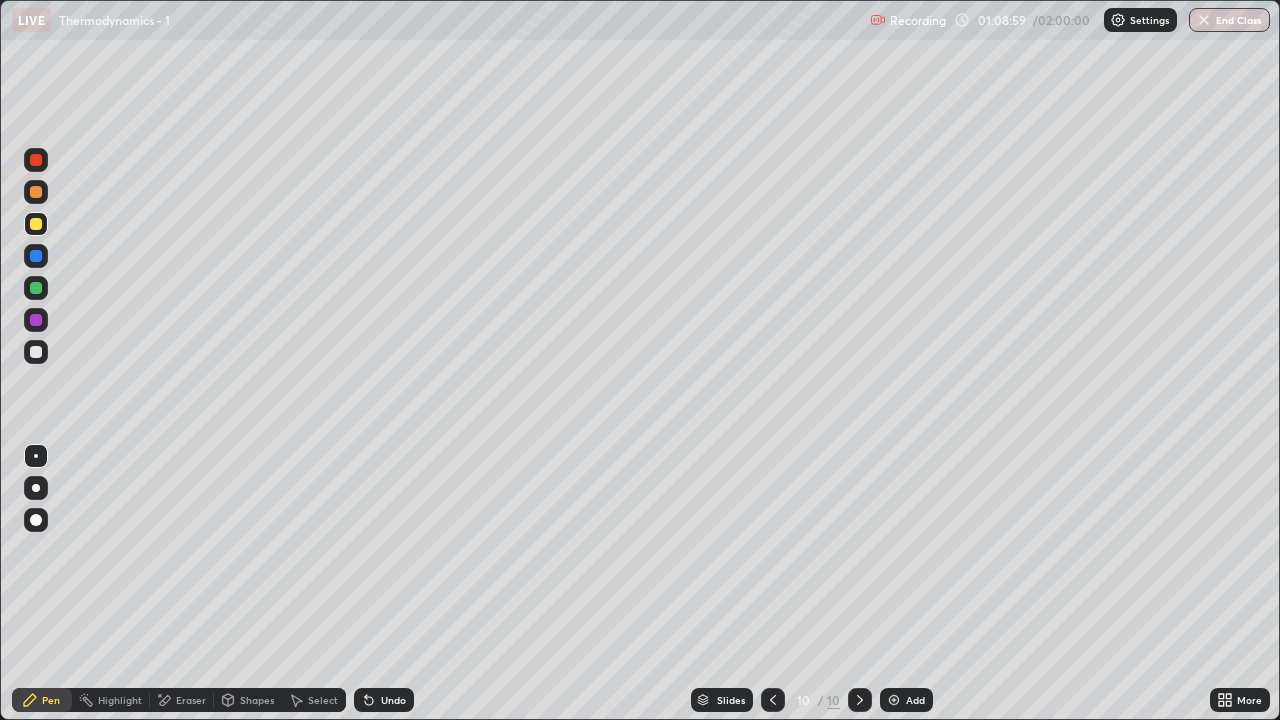 click at bounding box center [36, 352] 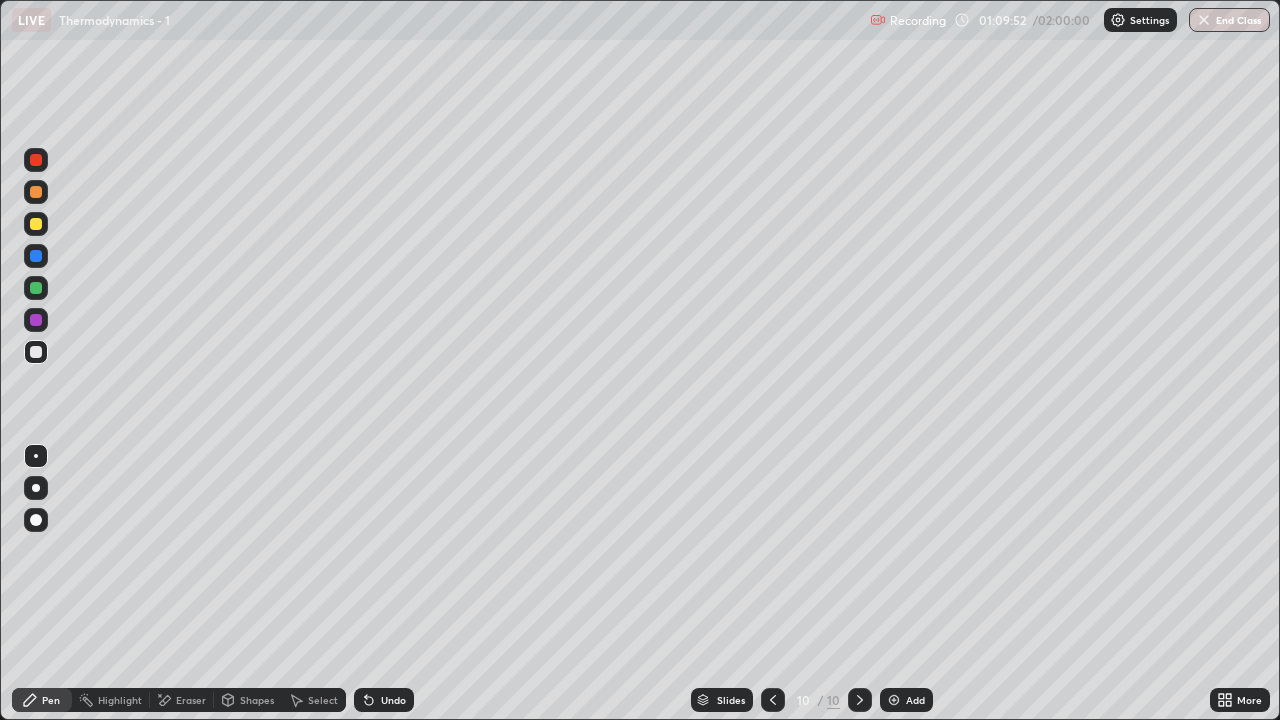 click 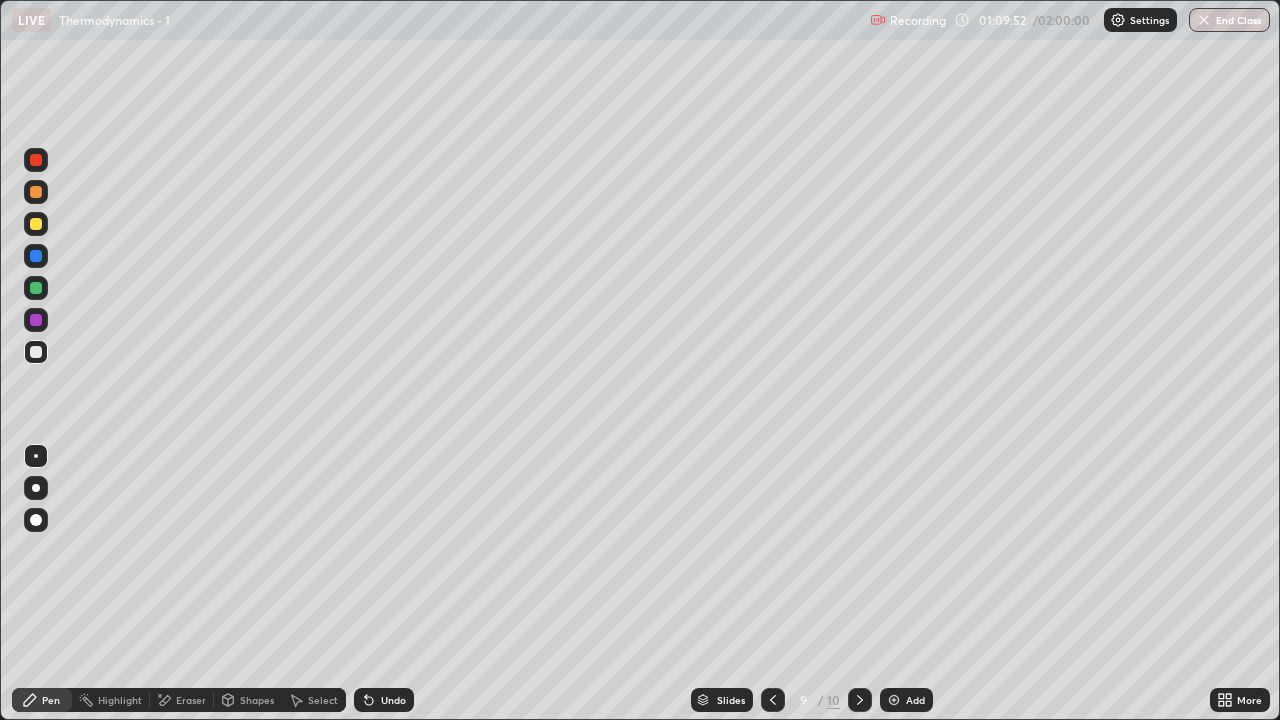 click 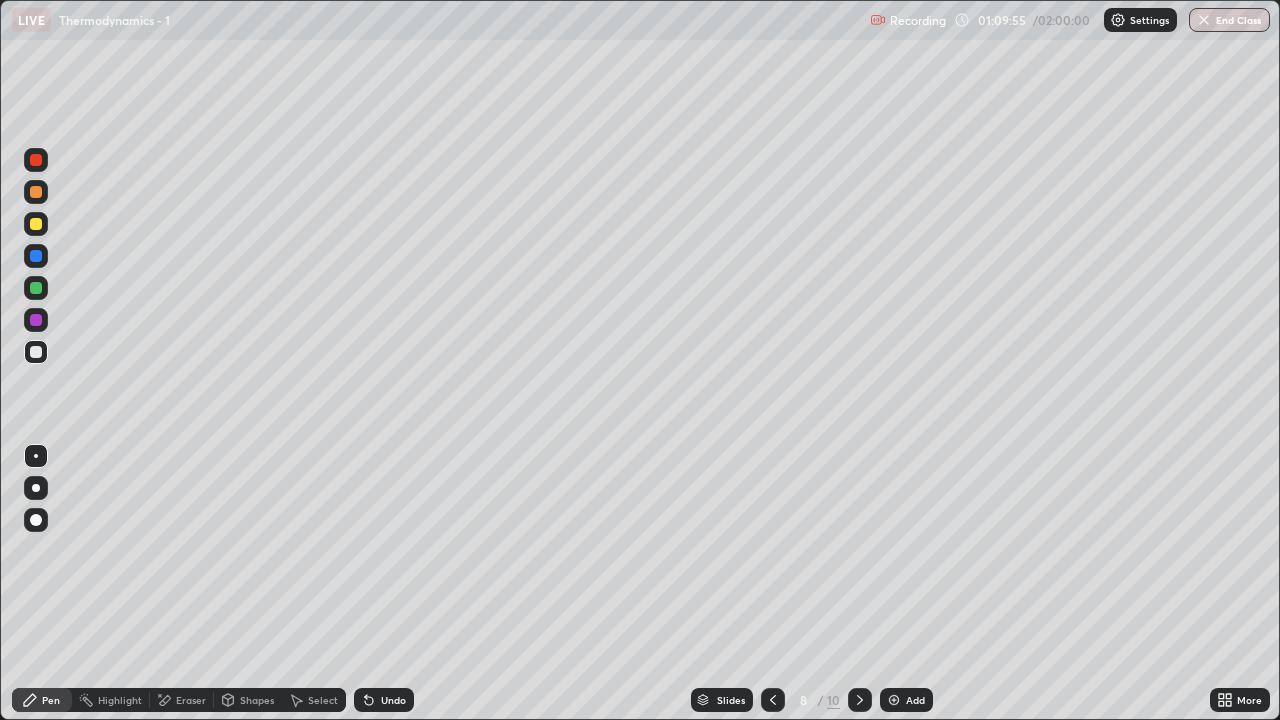 click on "Select" at bounding box center [314, 700] 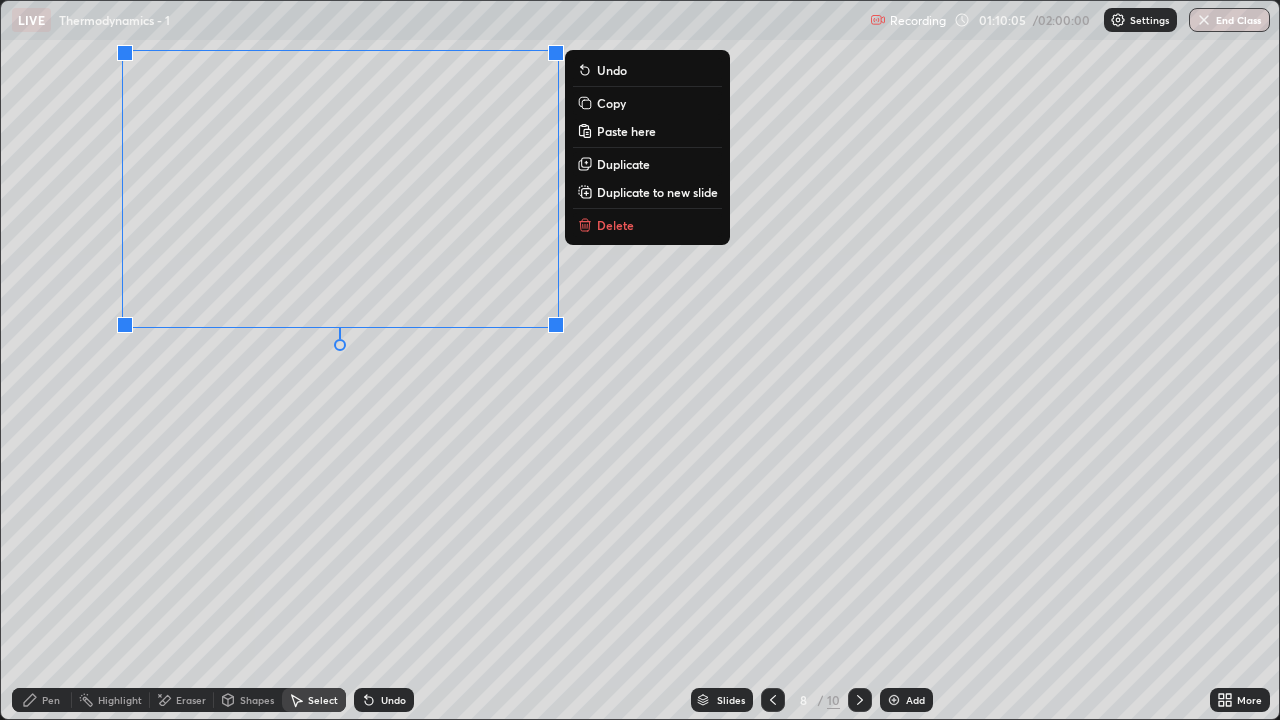 click on "Copy" at bounding box center [647, 103] 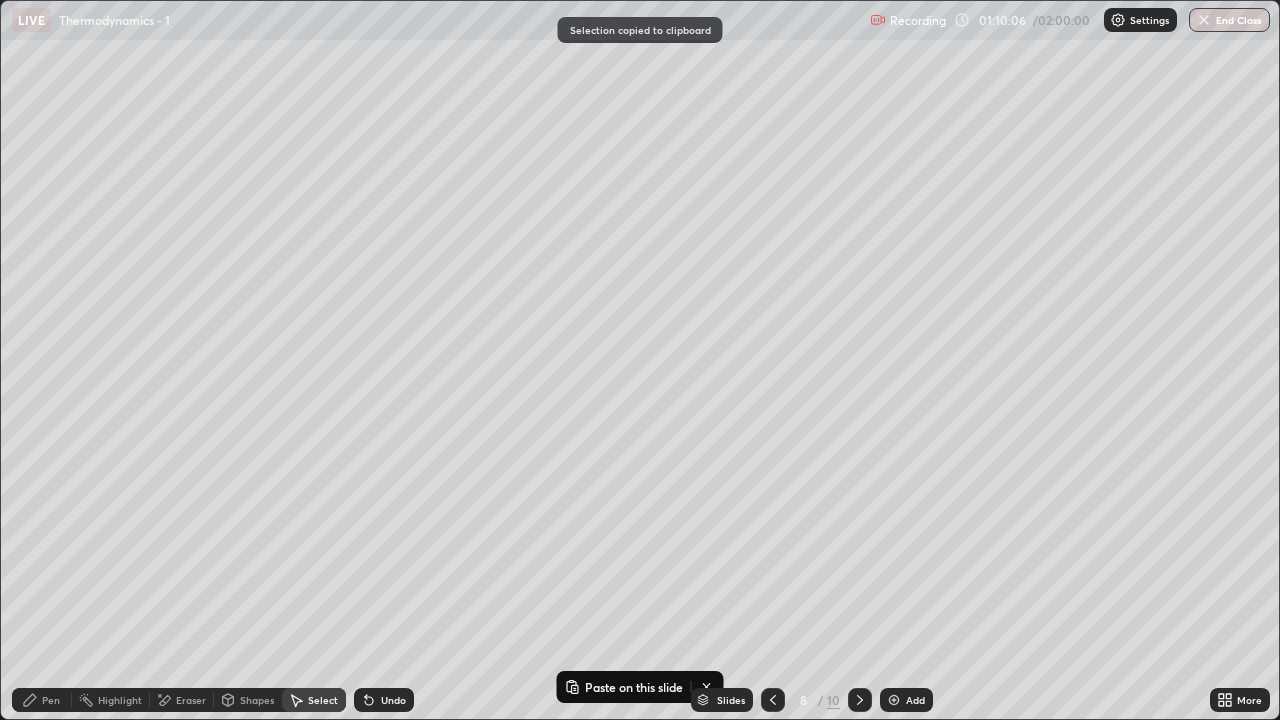 click 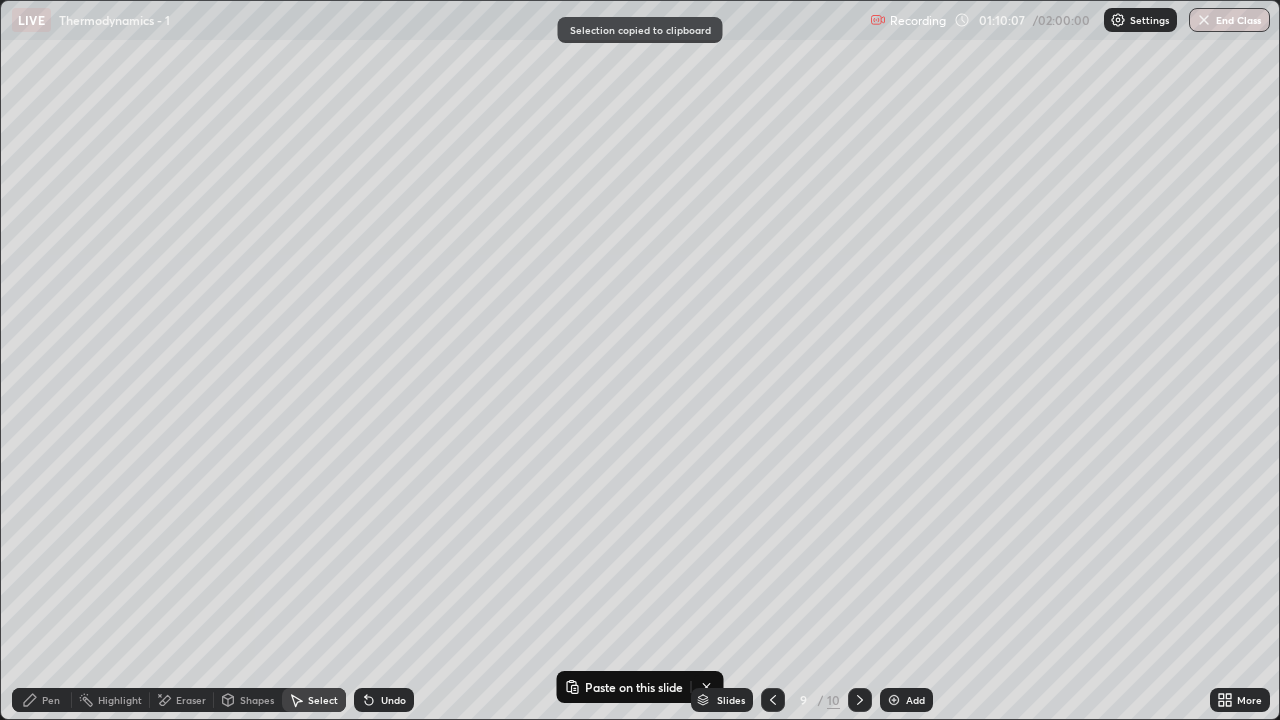 click 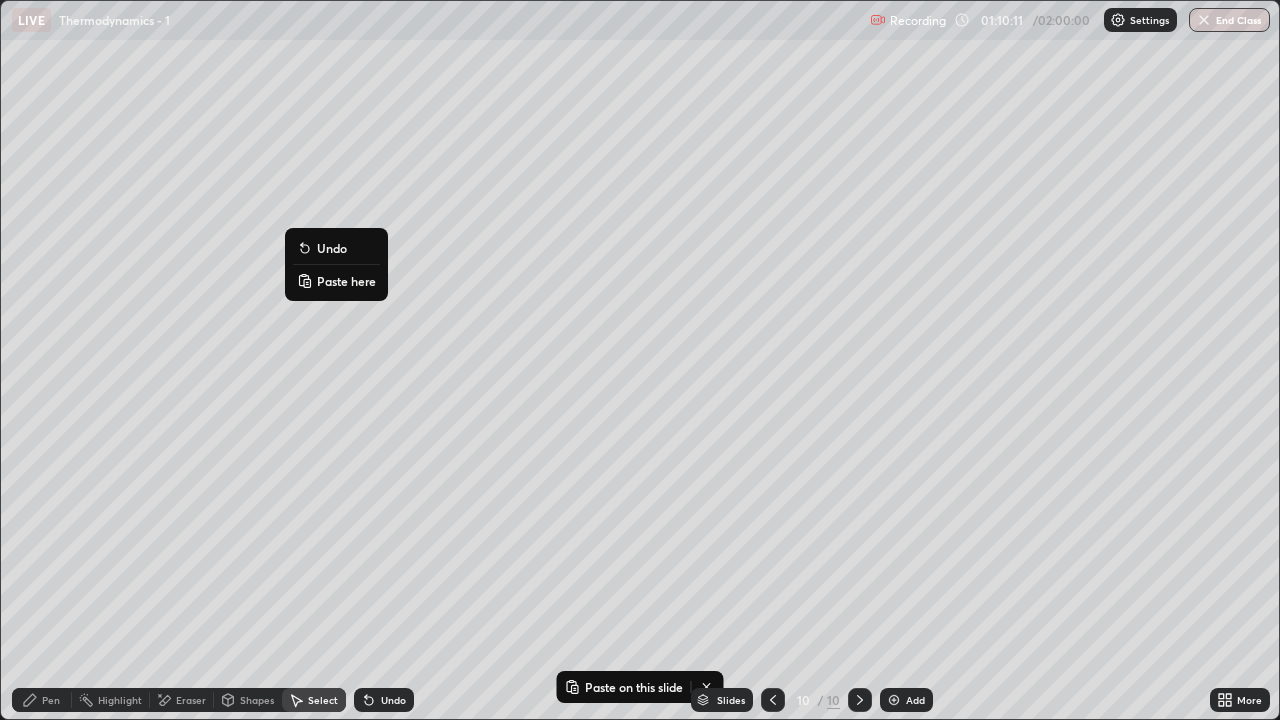 click on "Paste here" at bounding box center [346, 281] 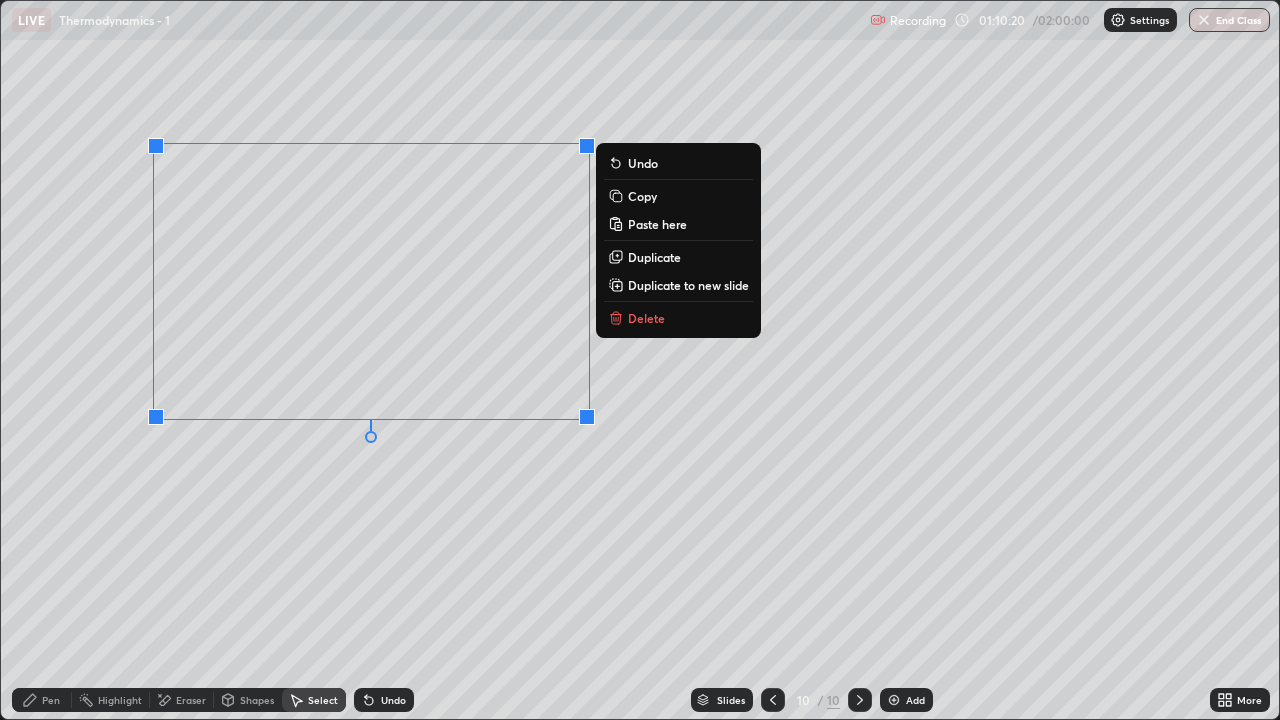 click on "Eraser" at bounding box center [191, 700] 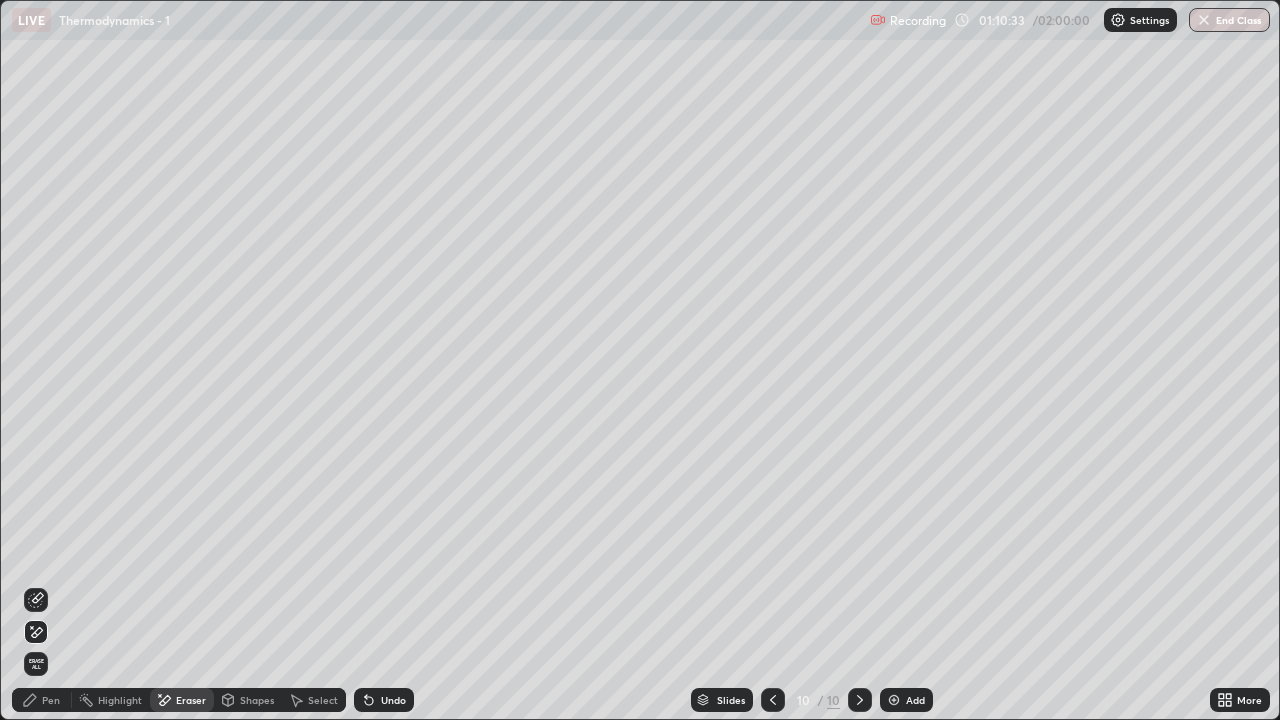 click on "Pen" at bounding box center (51, 700) 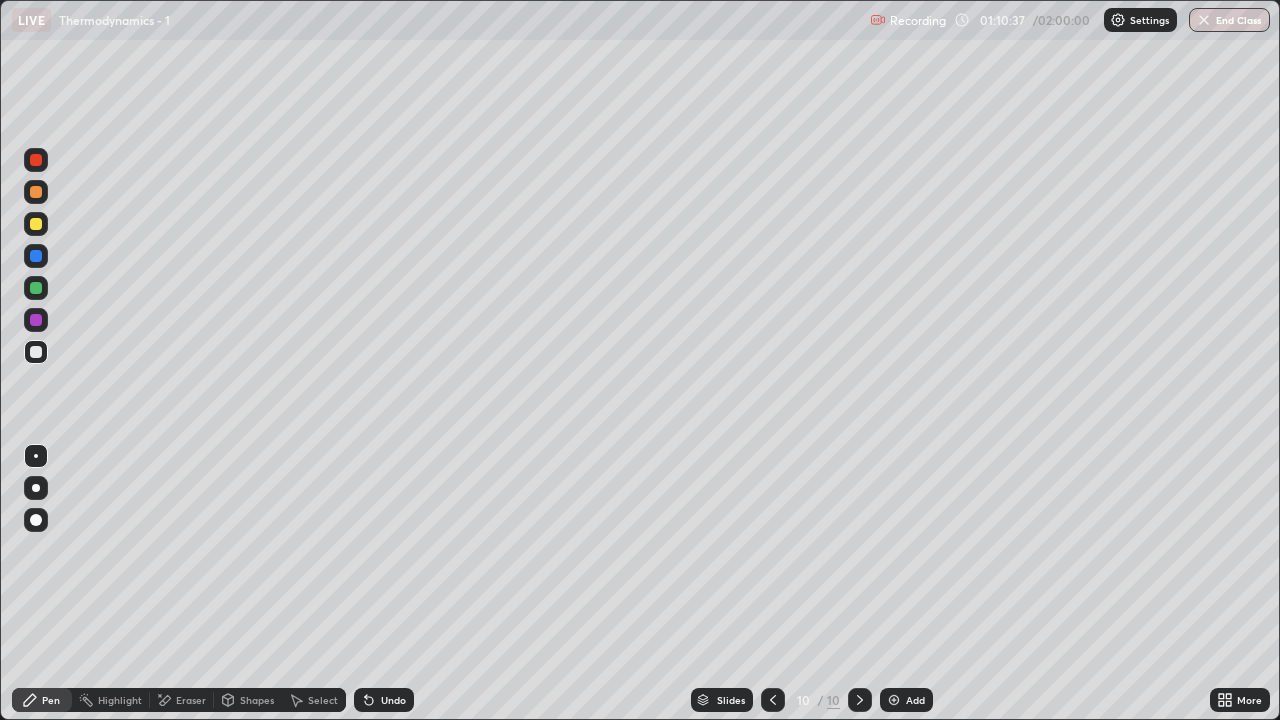 click 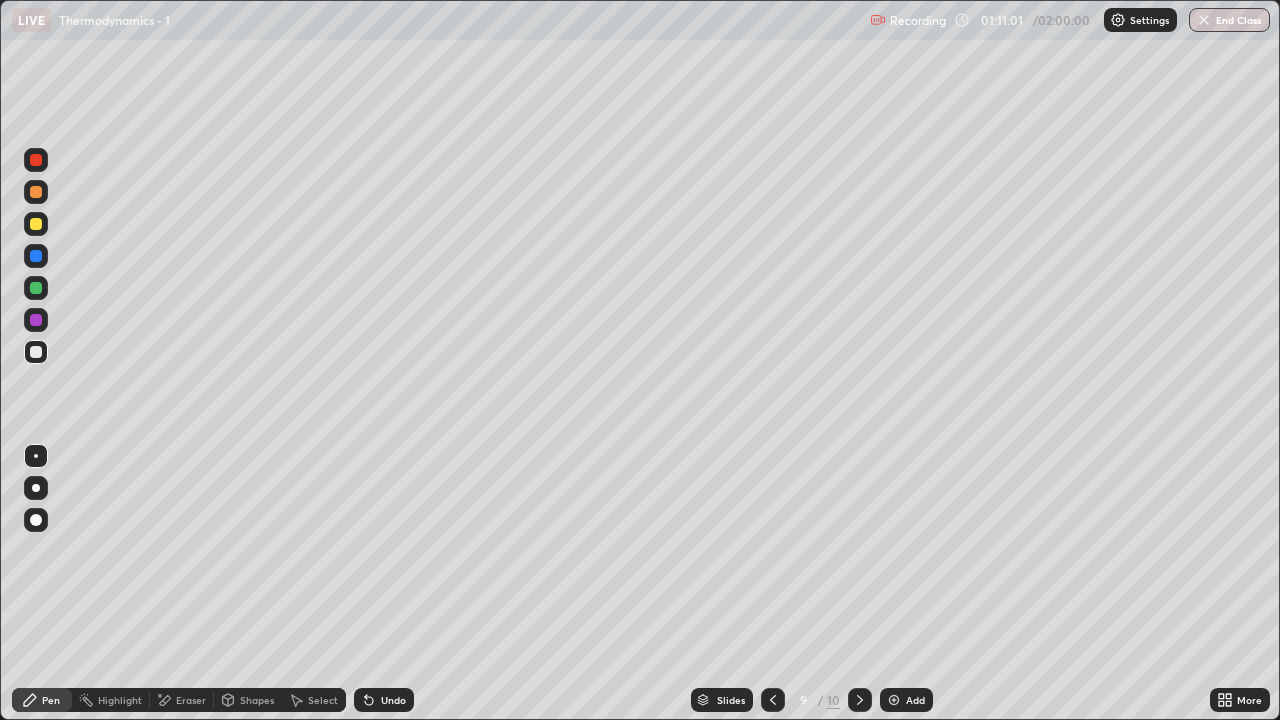 click 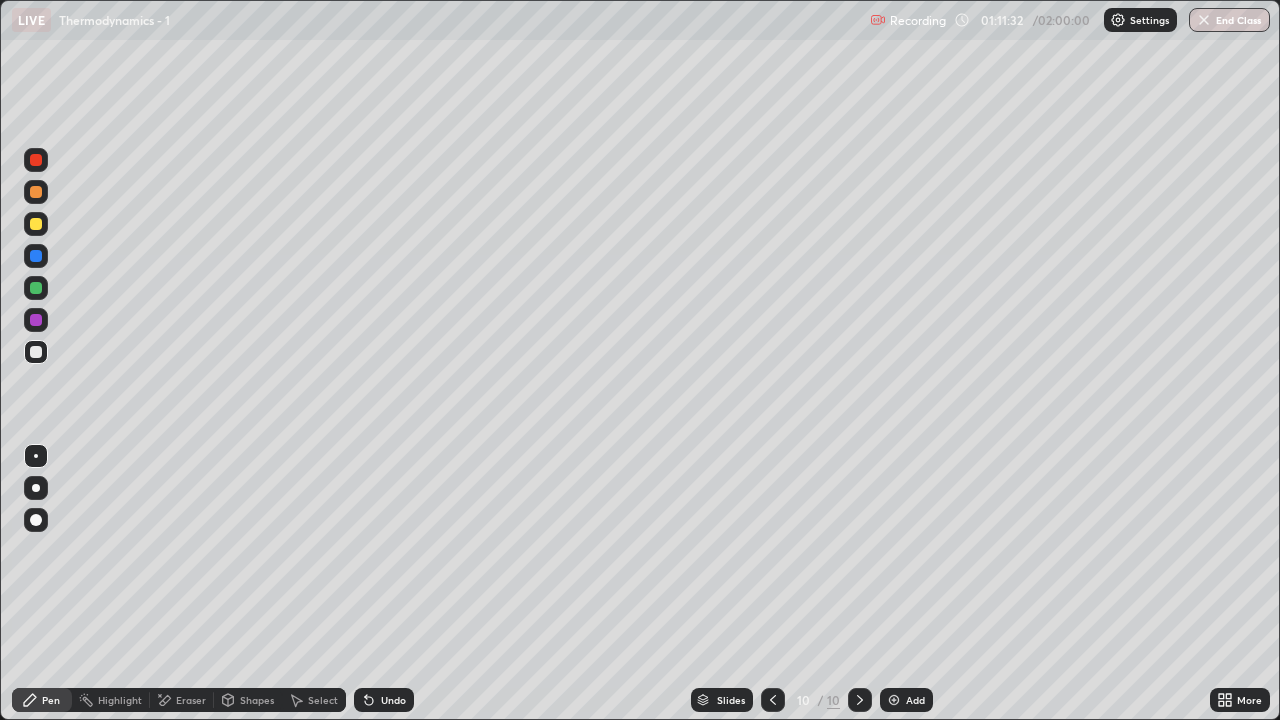 click 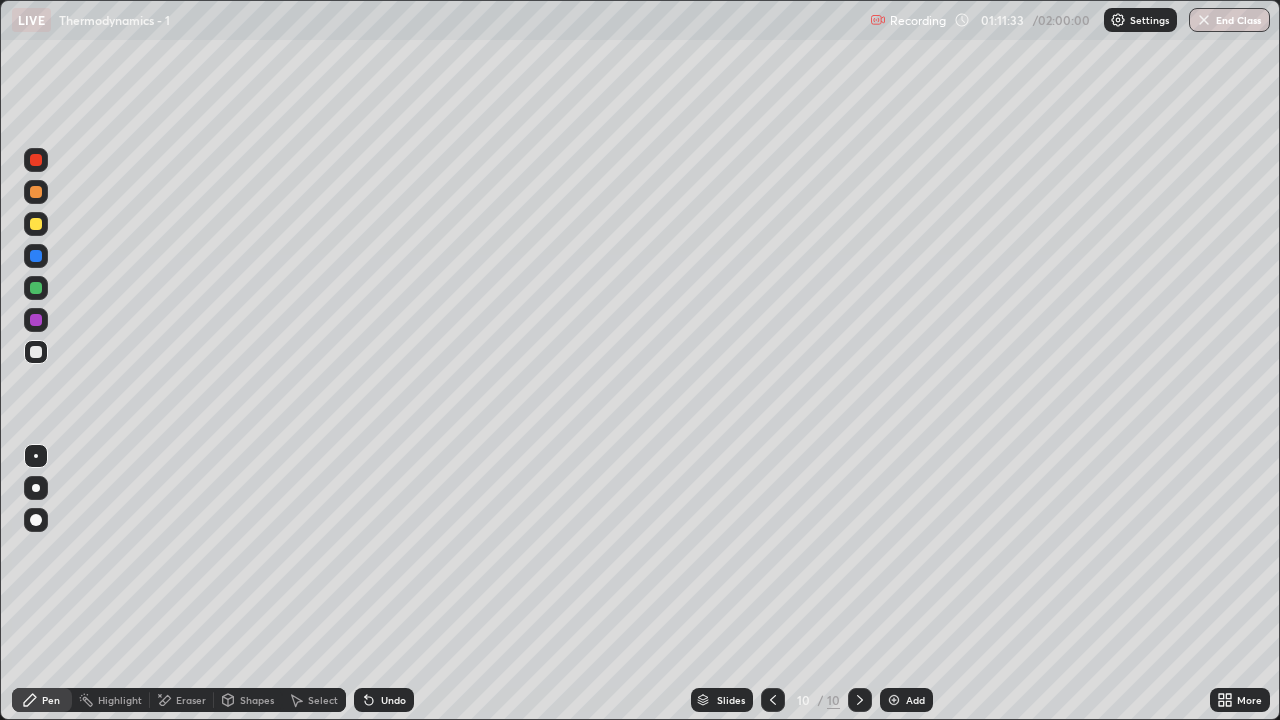 click on "Undo" at bounding box center (393, 700) 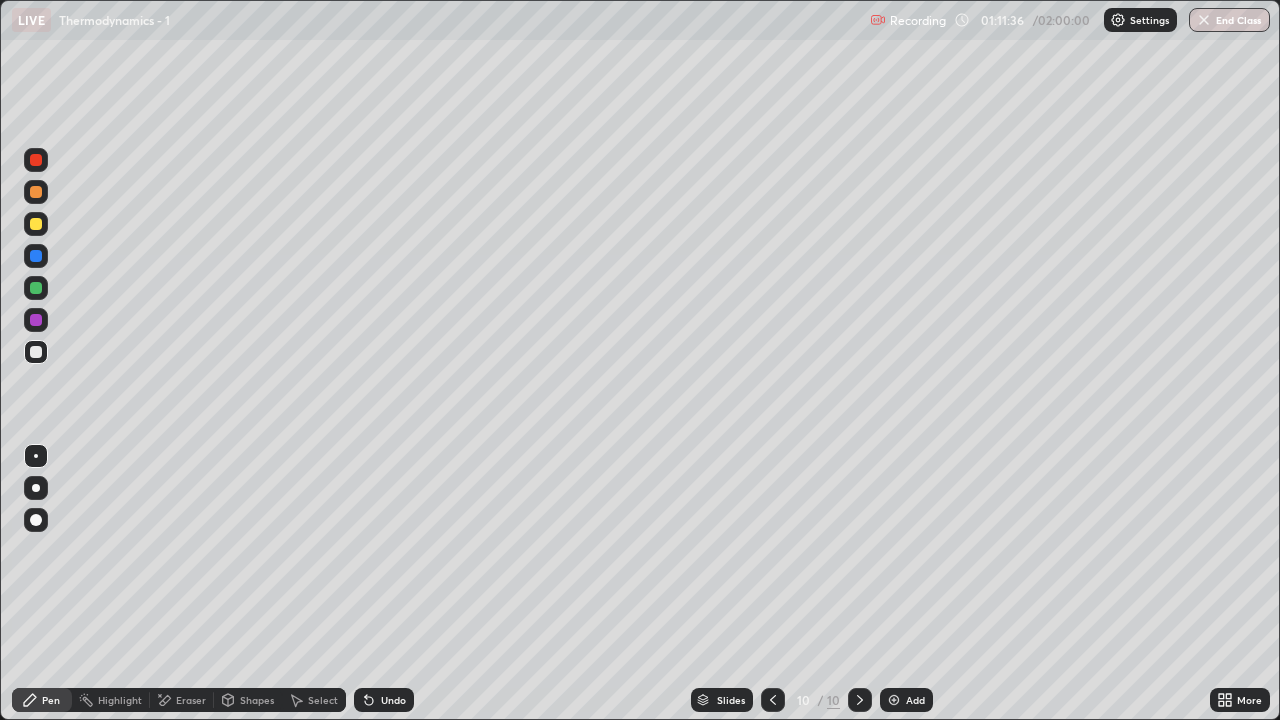 click at bounding box center (36, 192) 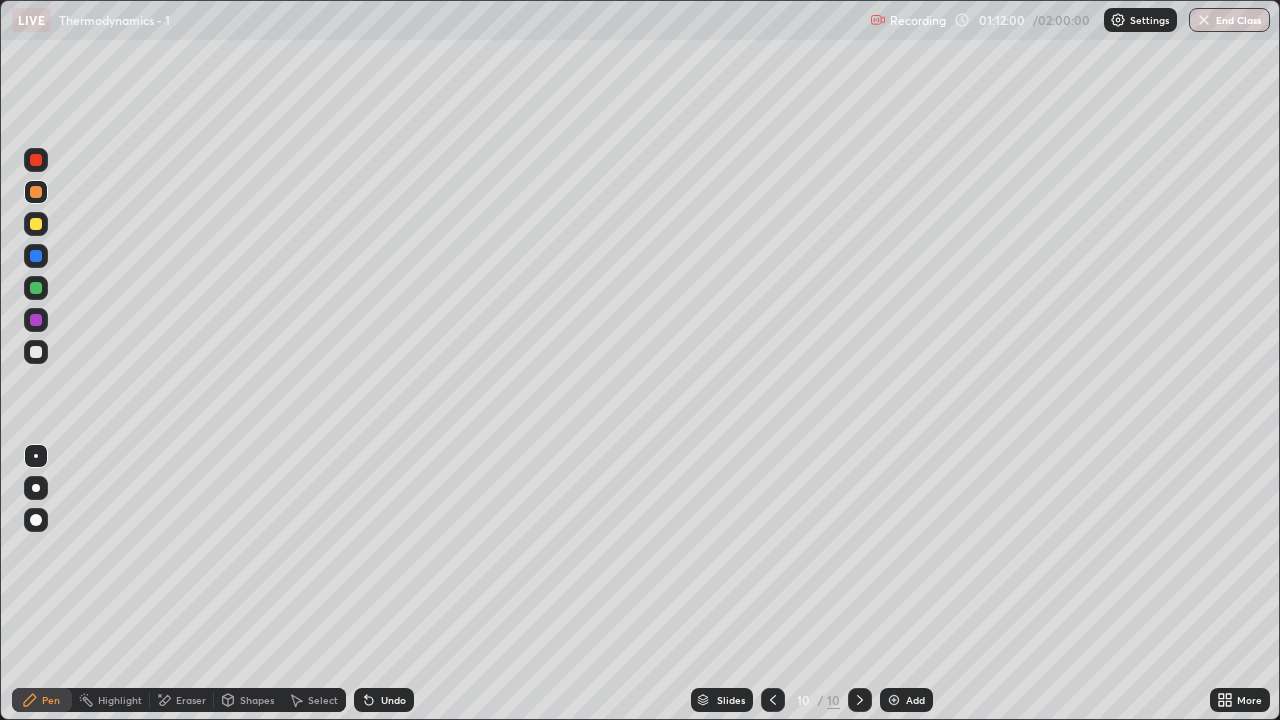 click at bounding box center (36, 288) 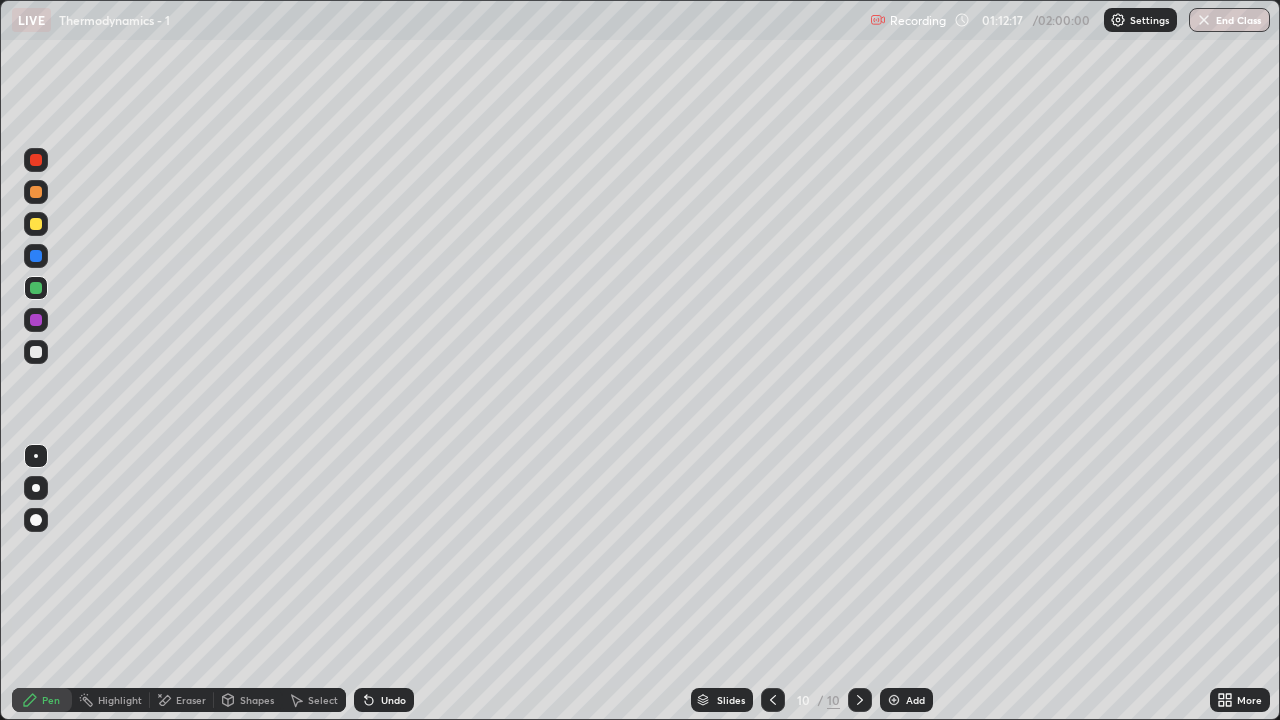 click at bounding box center (36, 192) 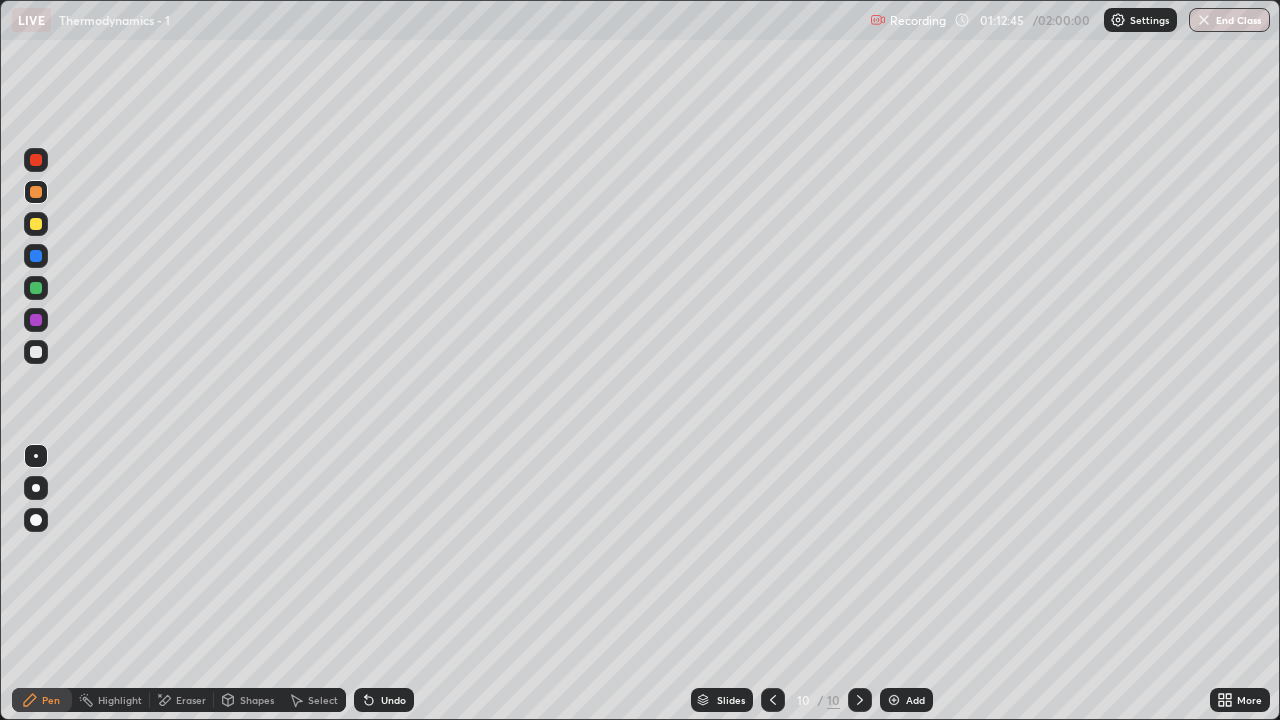 click 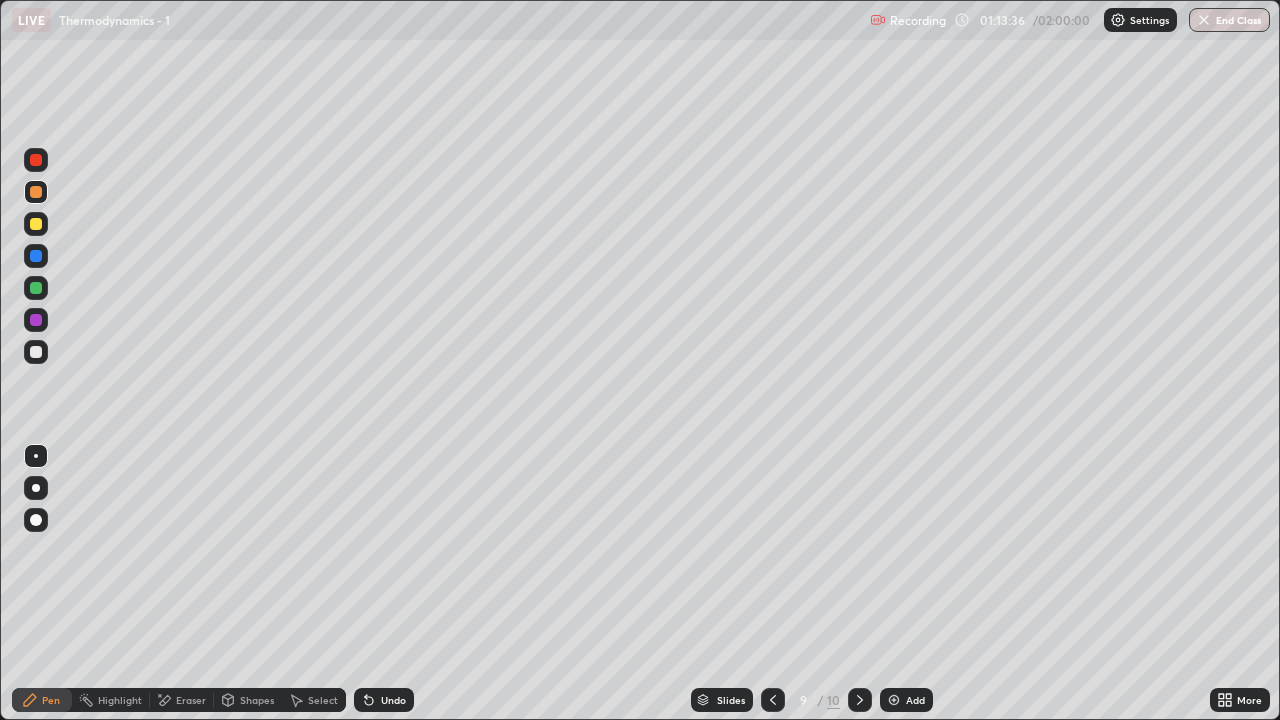click 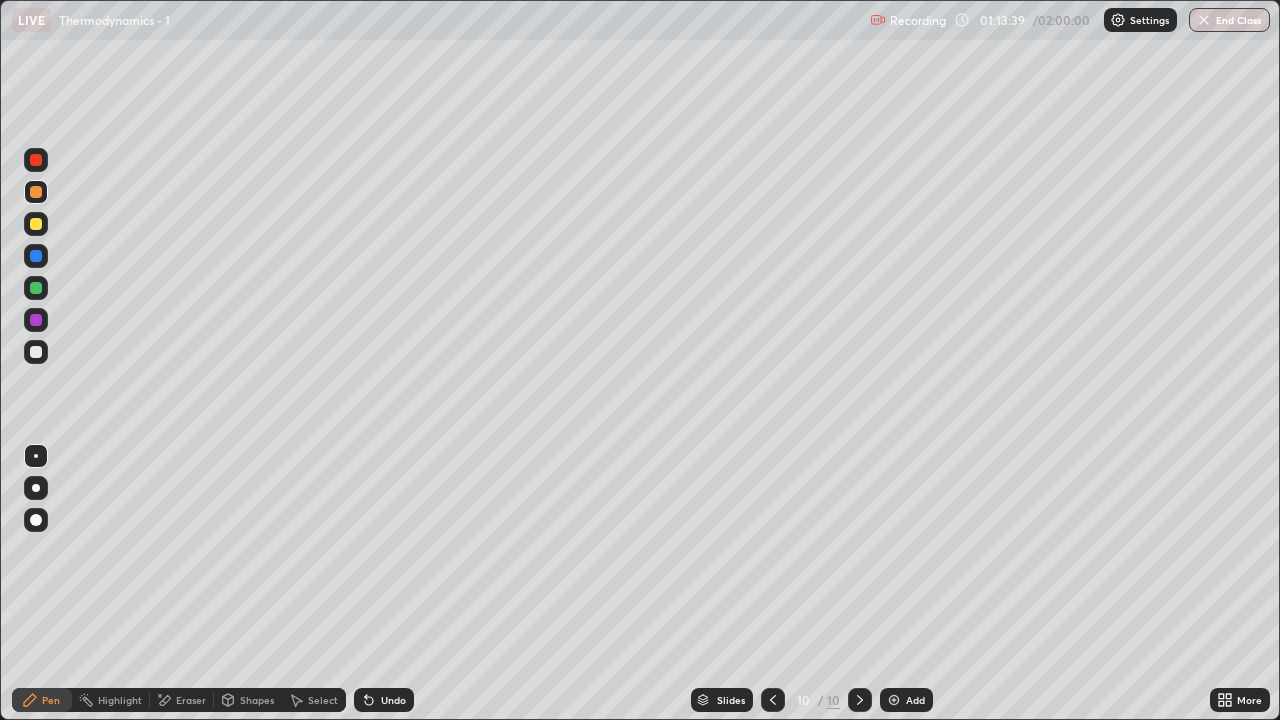 click at bounding box center (36, 288) 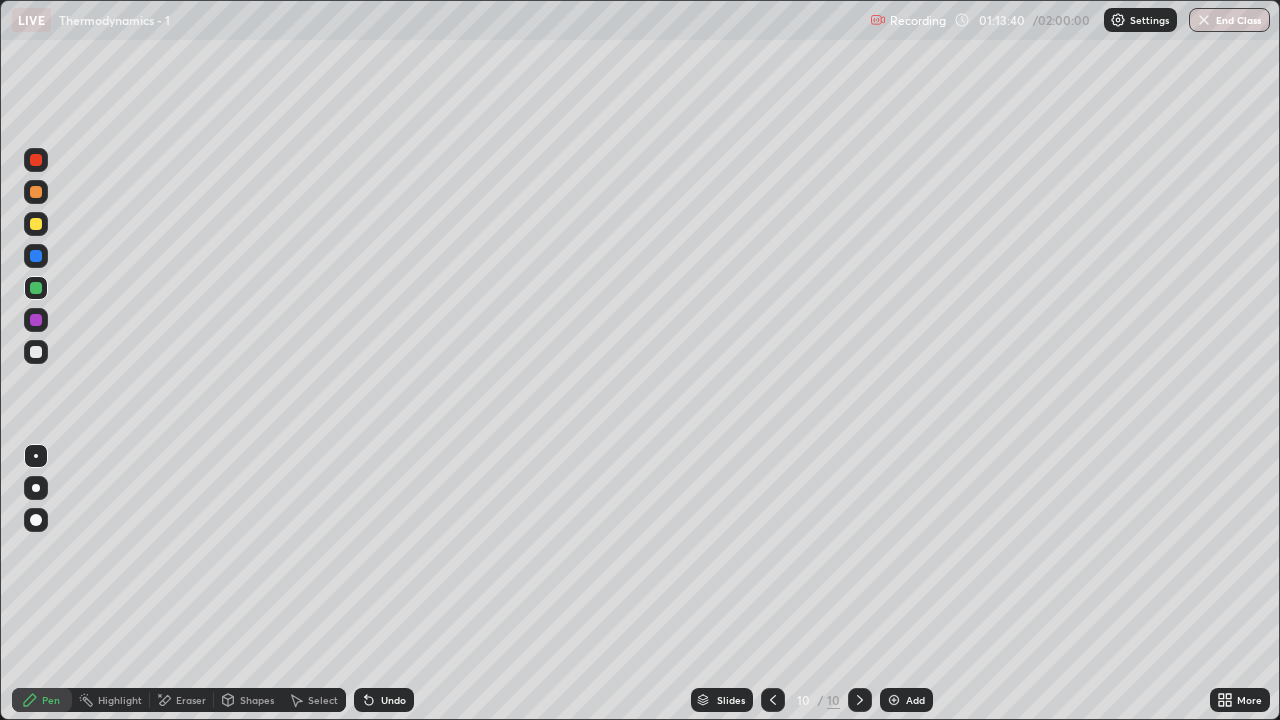 click at bounding box center [36, 352] 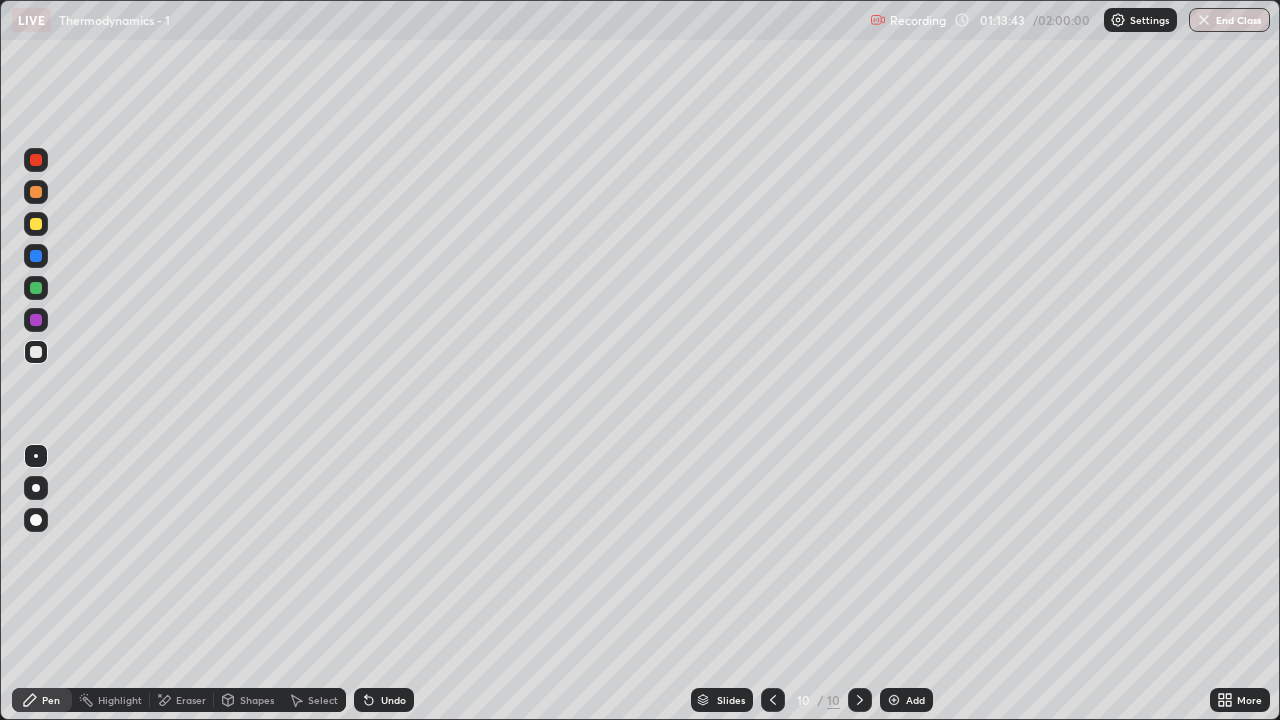 click 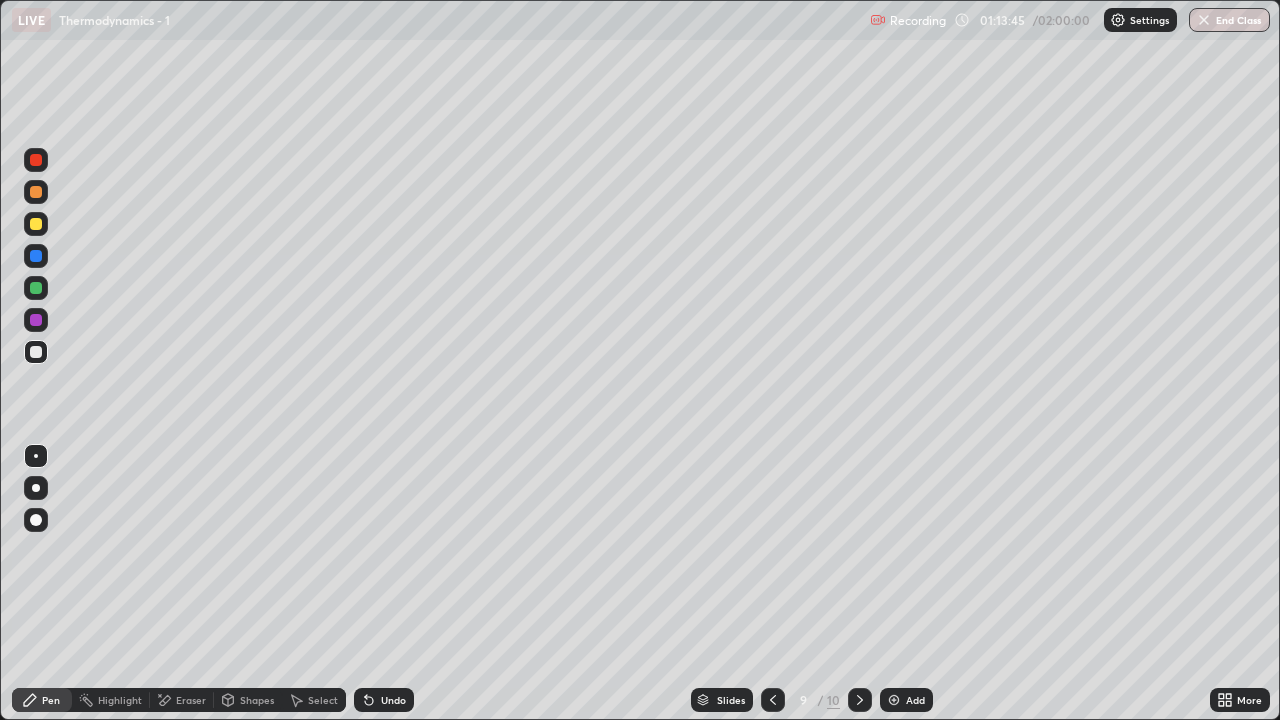 click 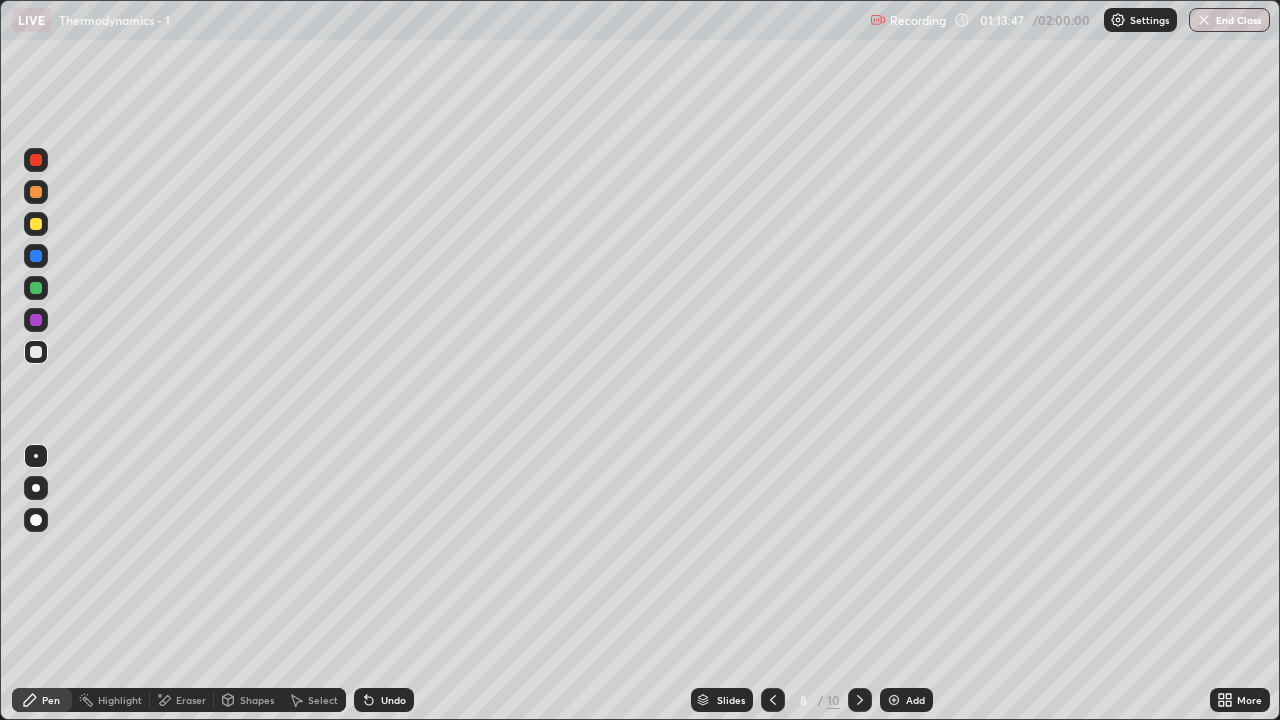 click on "Eraser" at bounding box center (191, 700) 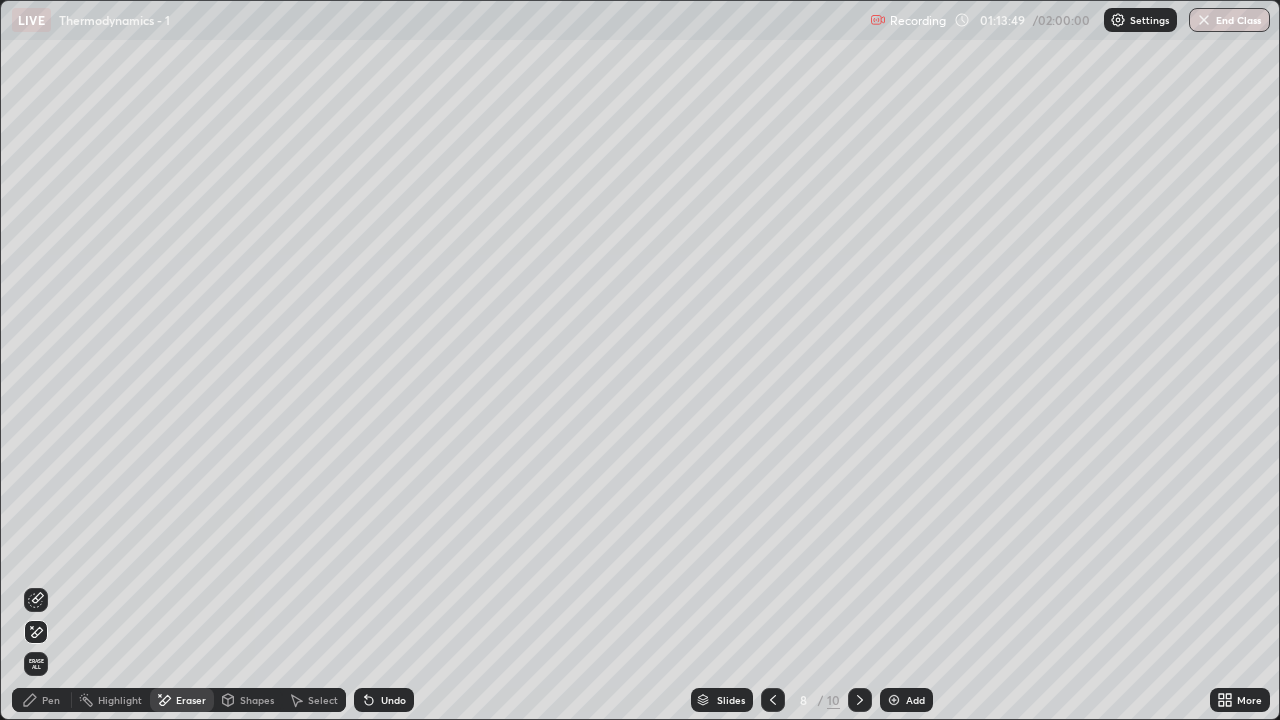 click on "Select" at bounding box center (314, 700) 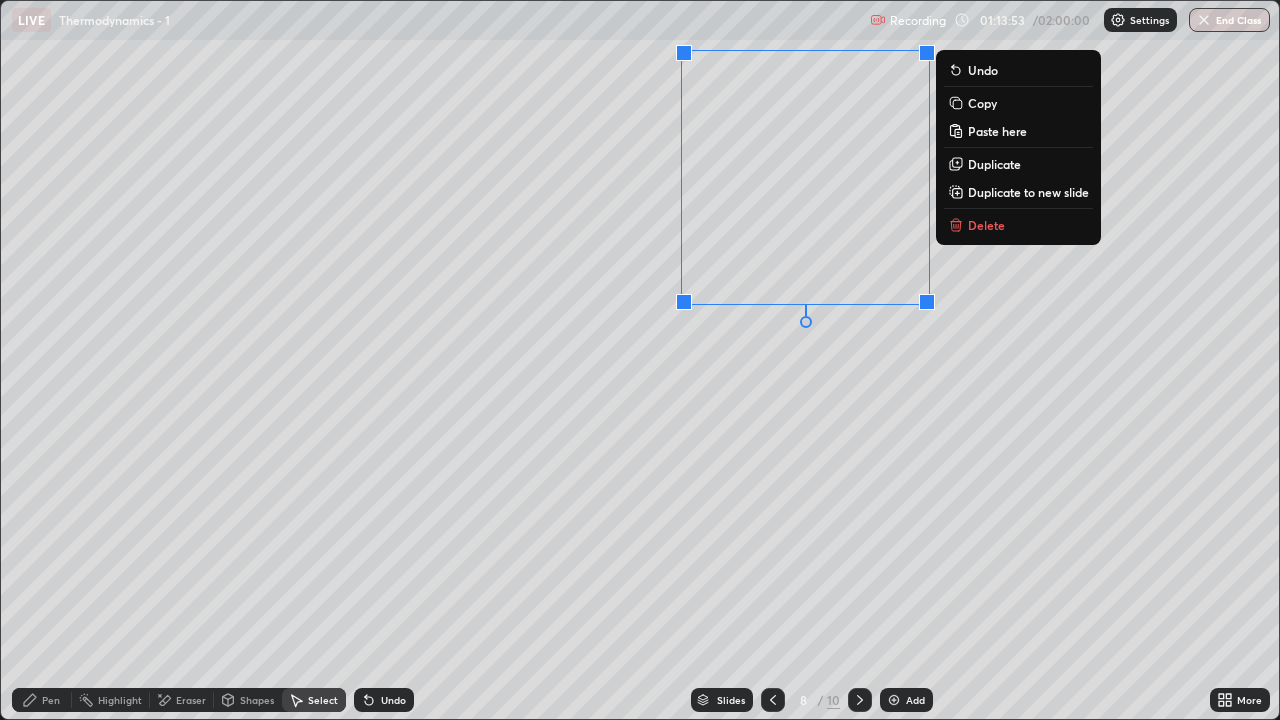 click on "Copy" at bounding box center [982, 103] 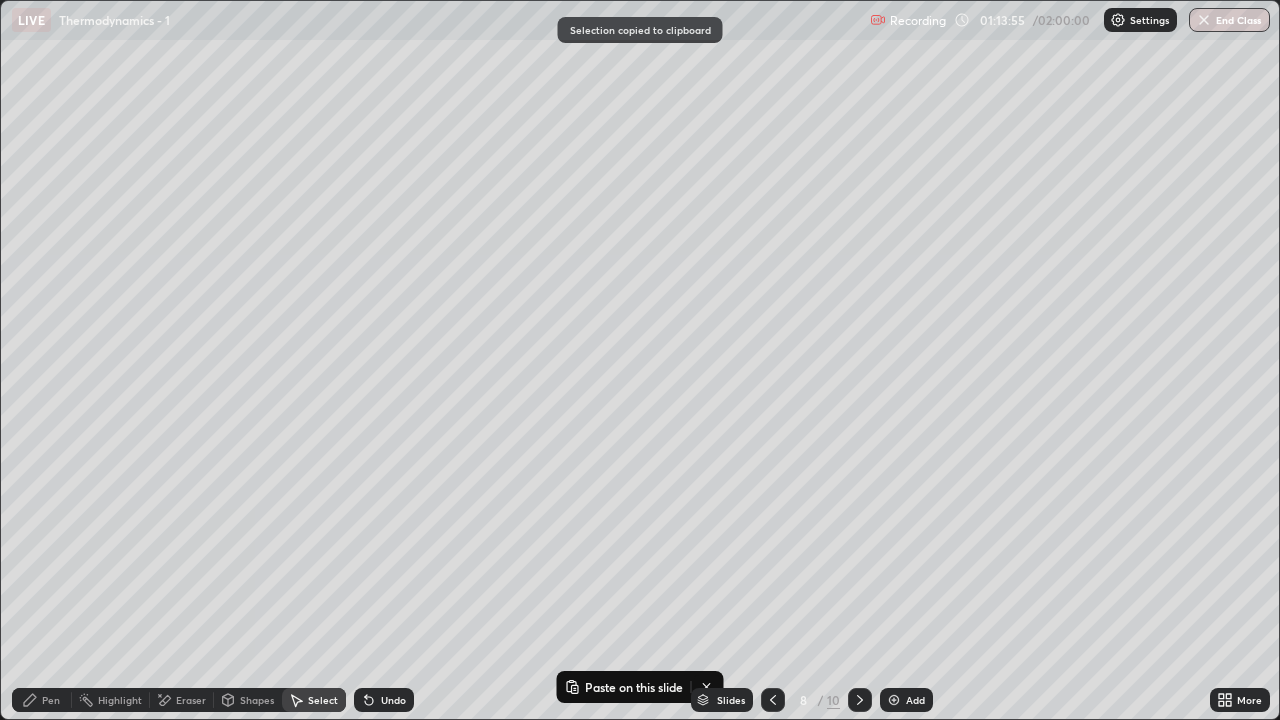 click 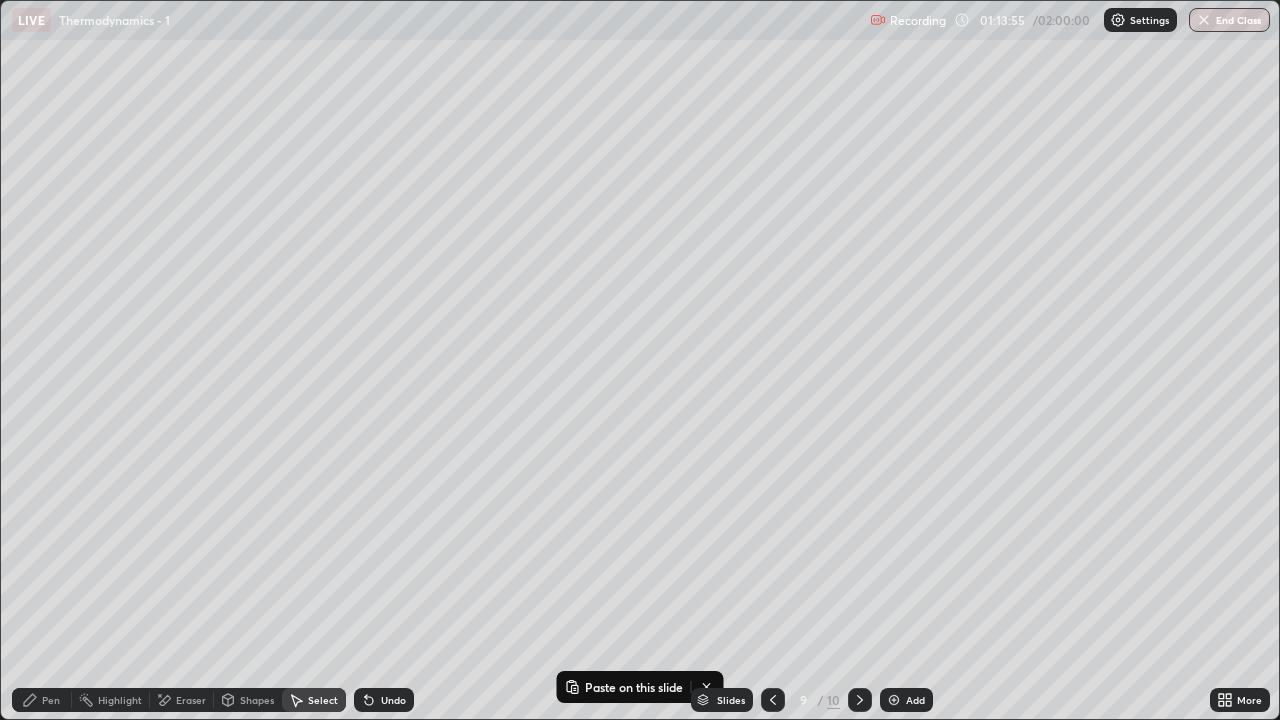 click 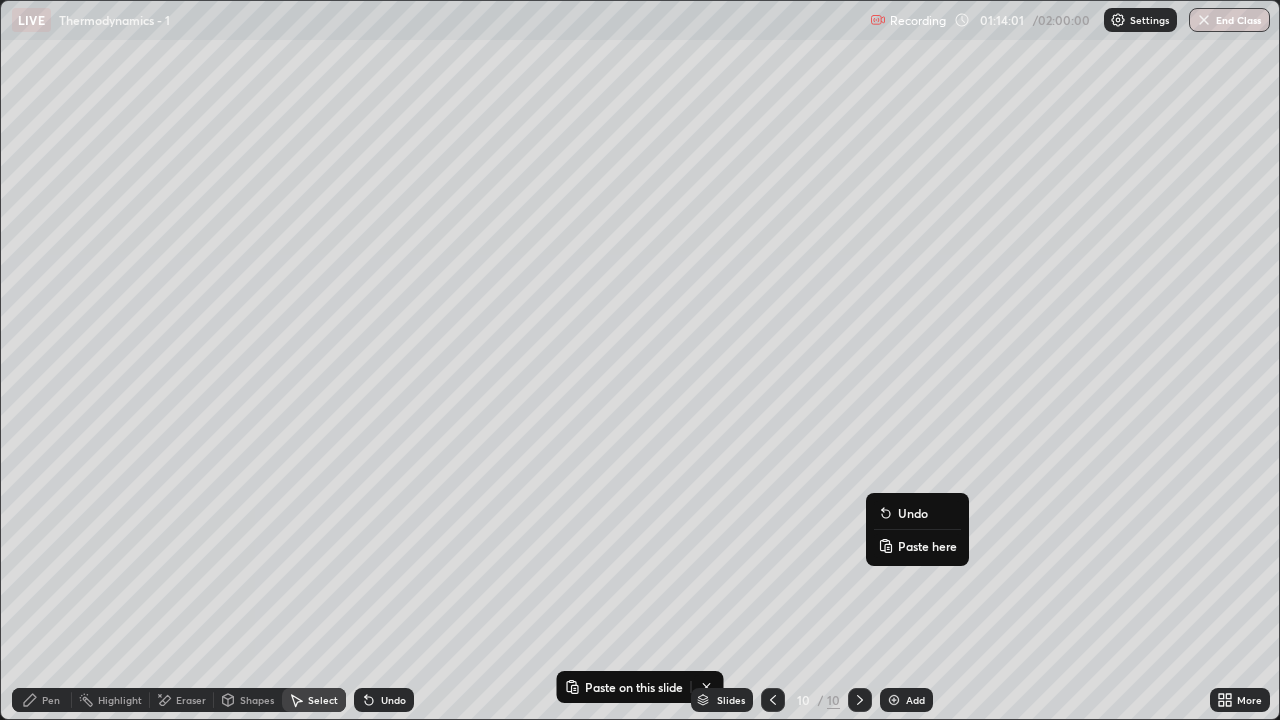 click on "Paste here" at bounding box center [927, 546] 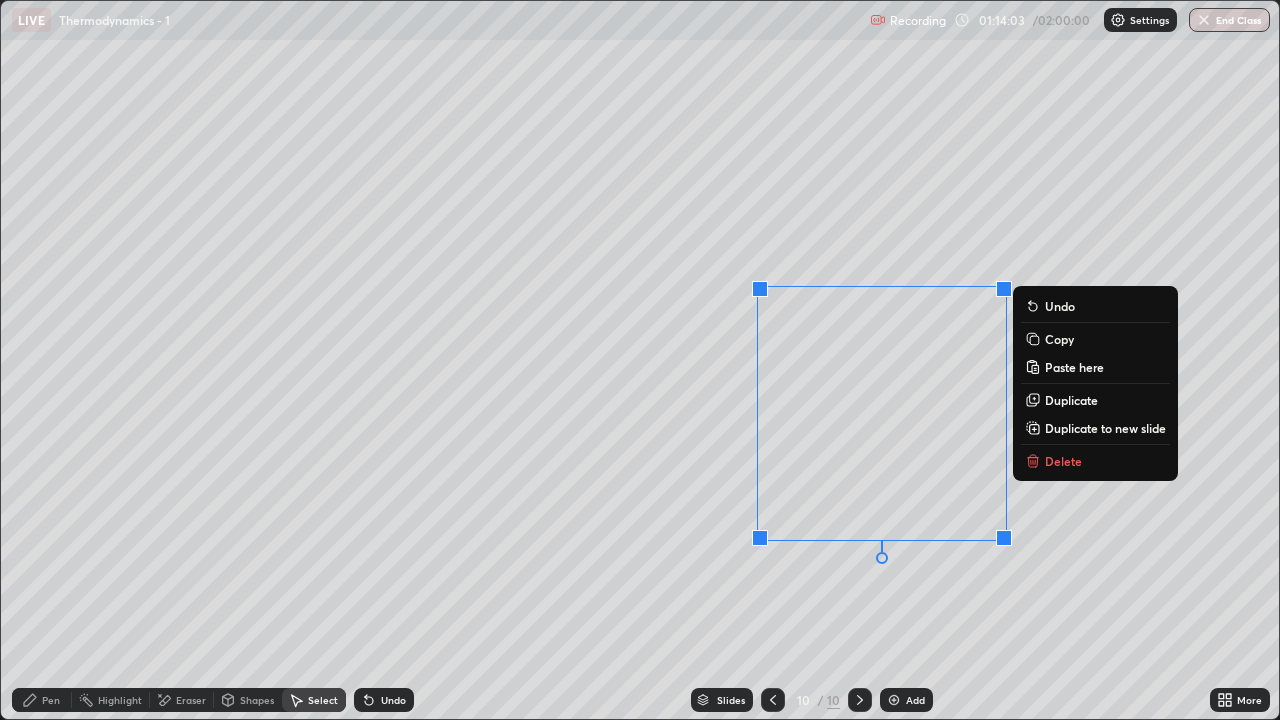 click on "0 ° Undo Copy Paste here Duplicate Duplicate to new slide Delete" at bounding box center (640, 360) 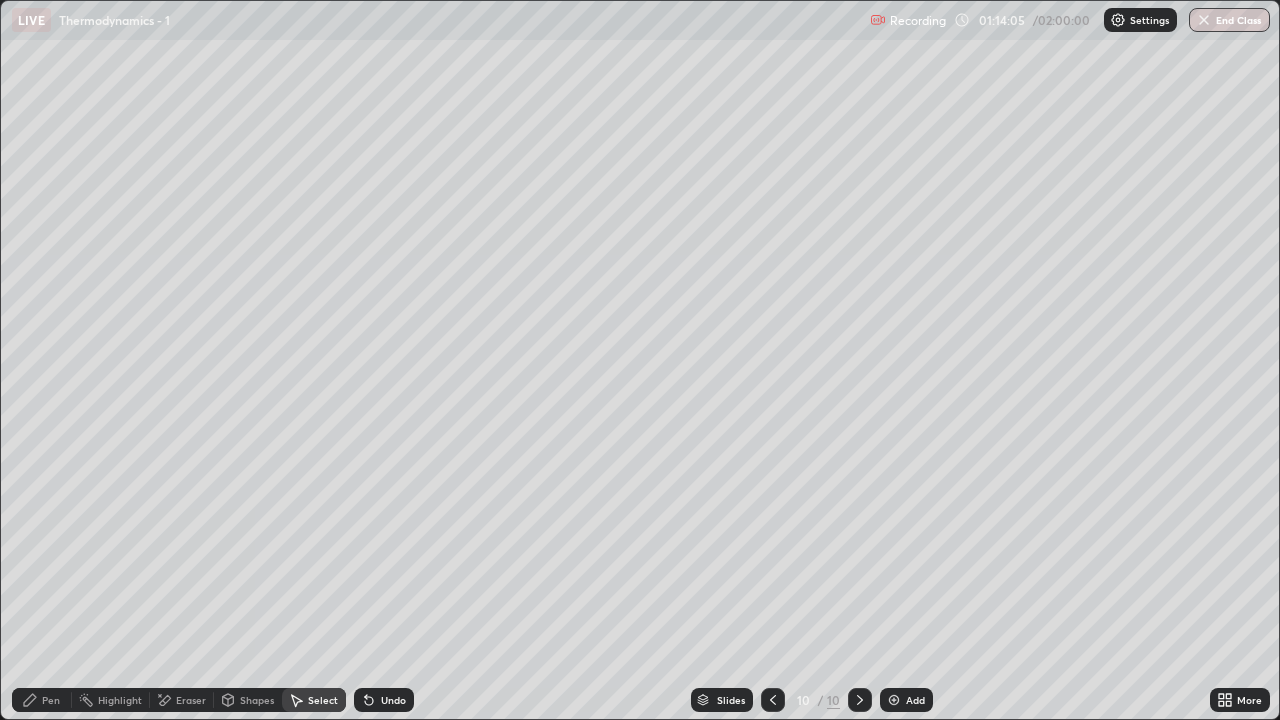 click on "Eraser" at bounding box center [191, 700] 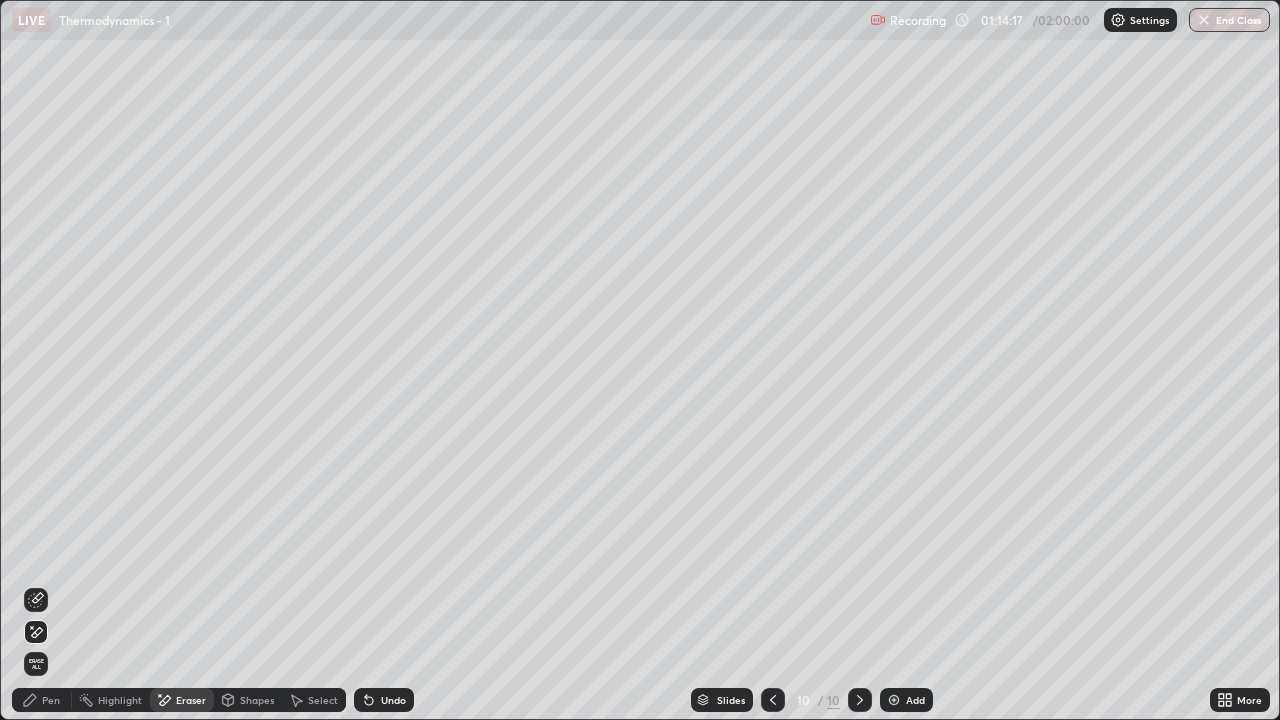 click on "Pen" at bounding box center [51, 700] 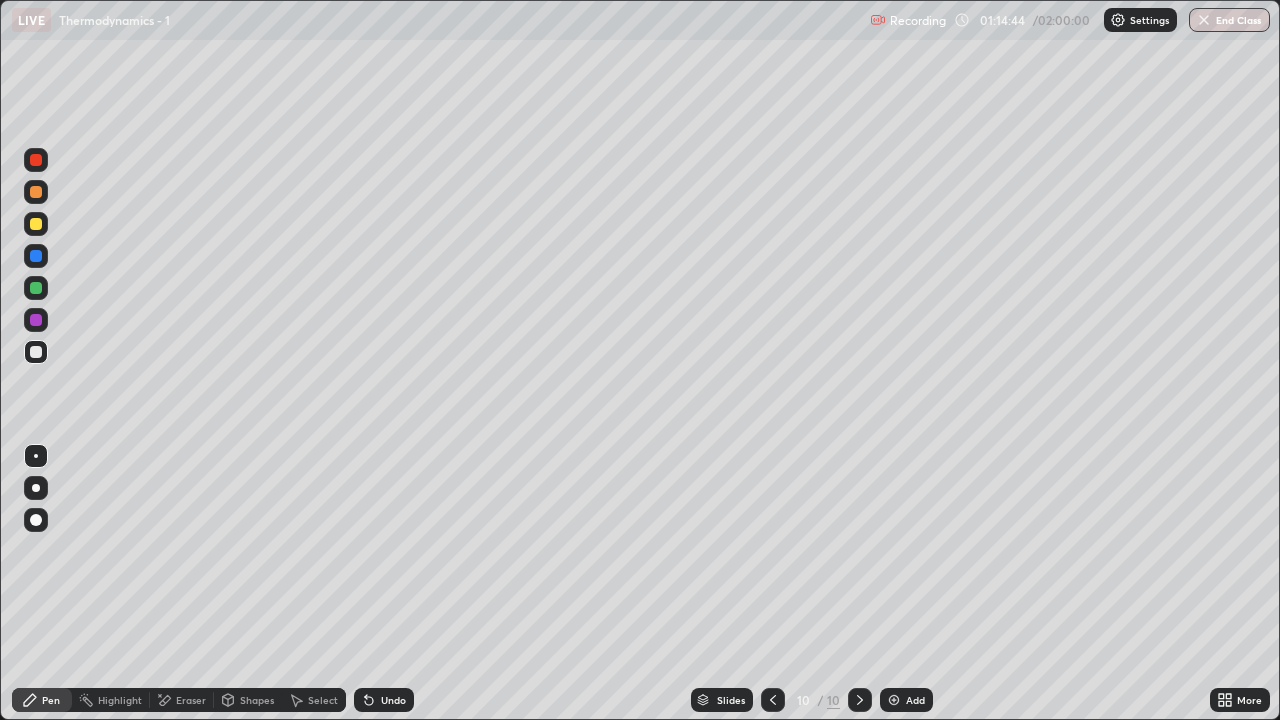 click at bounding box center [894, 700] 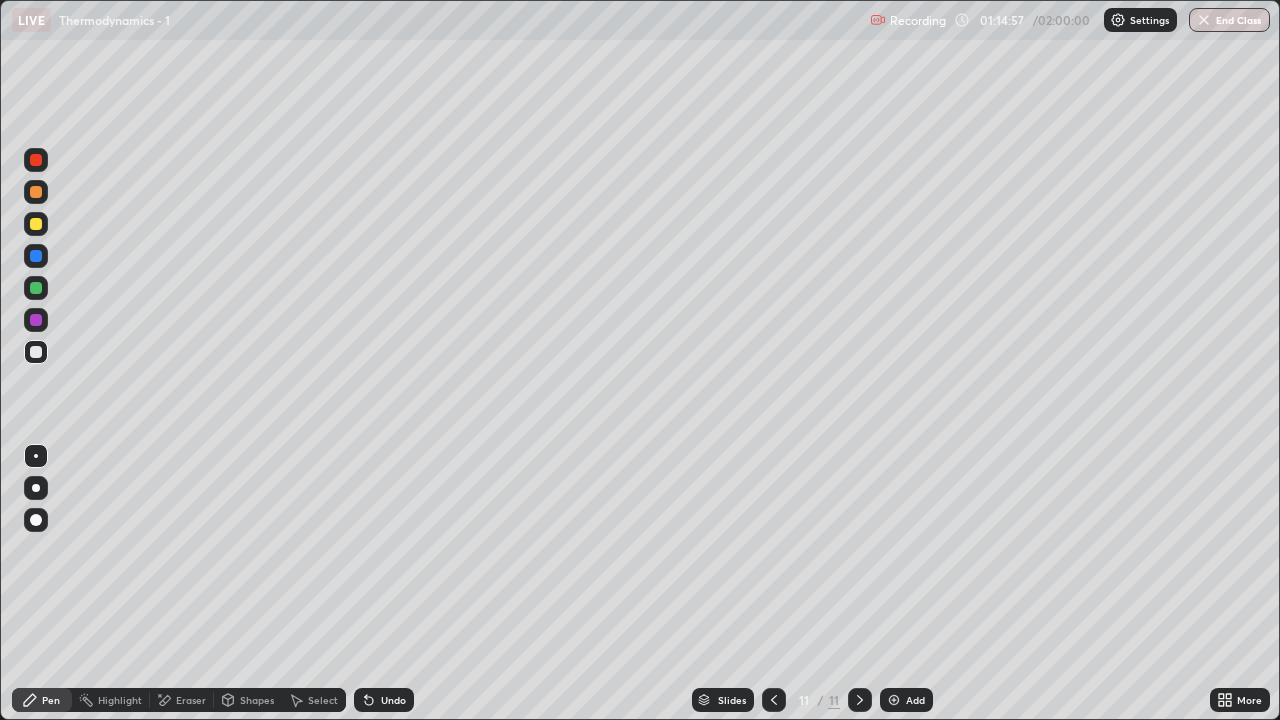 click on "Undo" at bounding box center [393, 700] 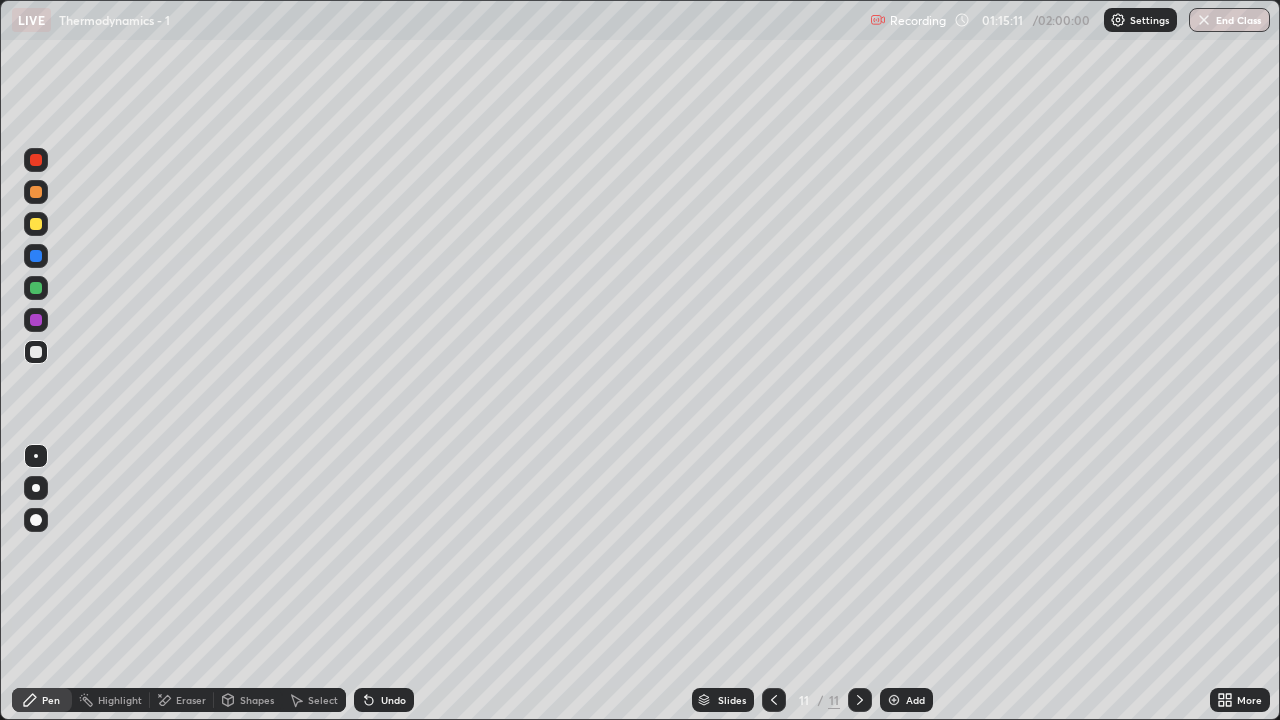click 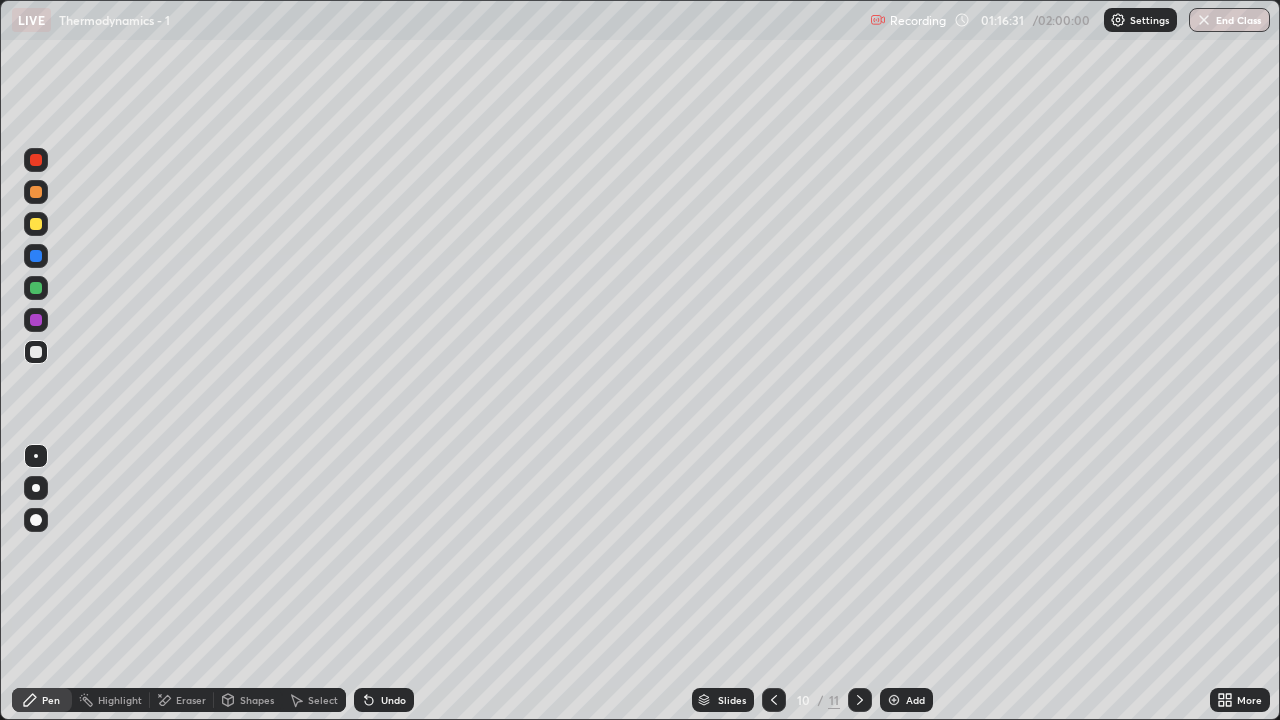 click on "Undo" at bounding box center [384, 700] 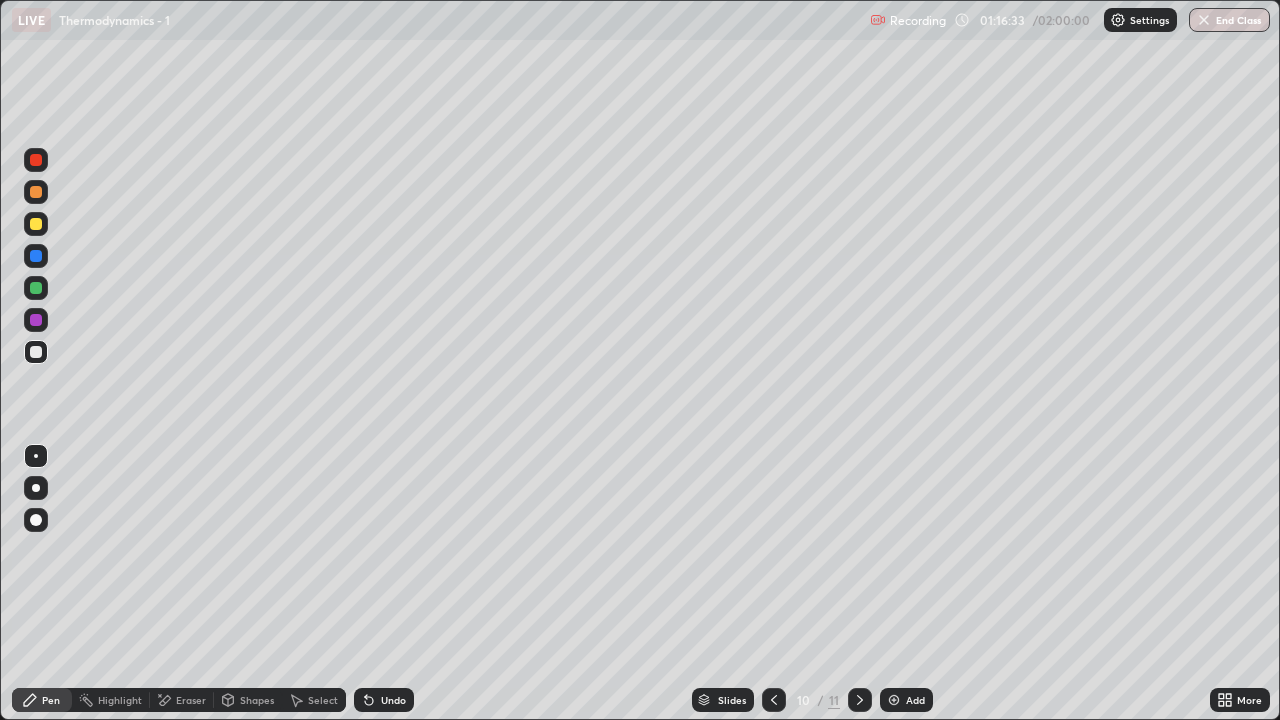 click on "Undo" at bounding box center (393, 700) 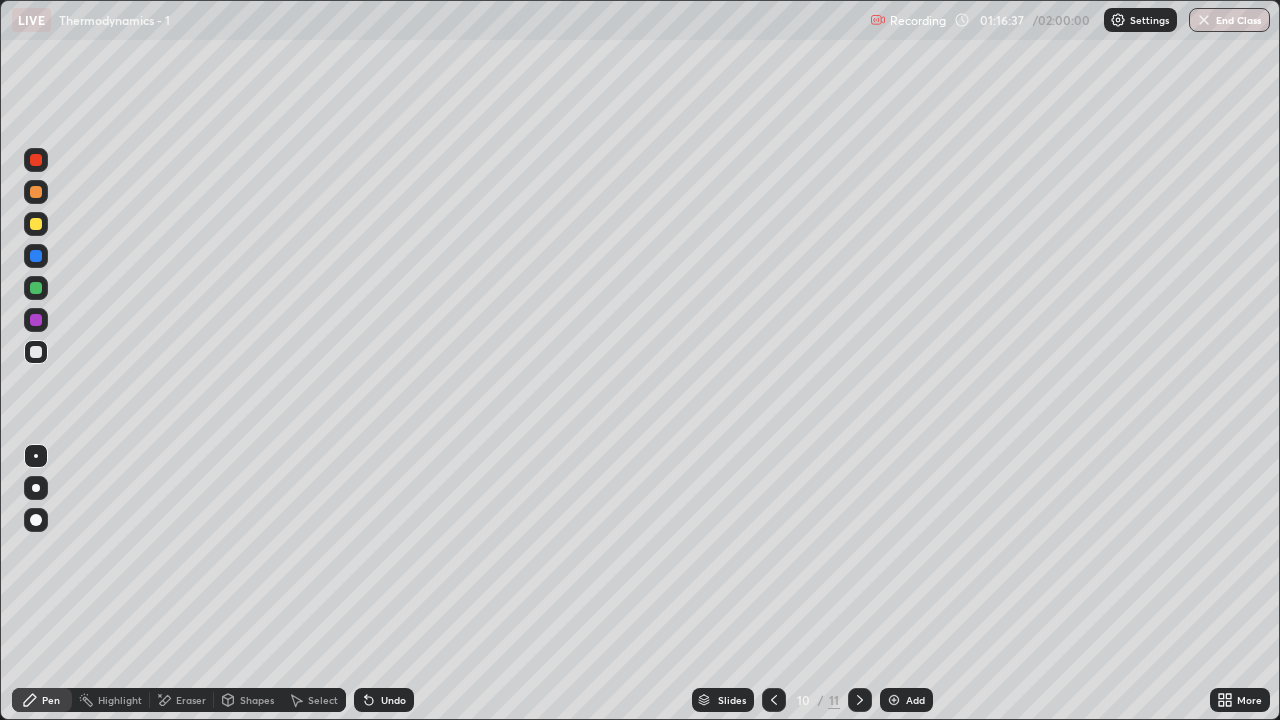 click at bounding box center (36, 192) 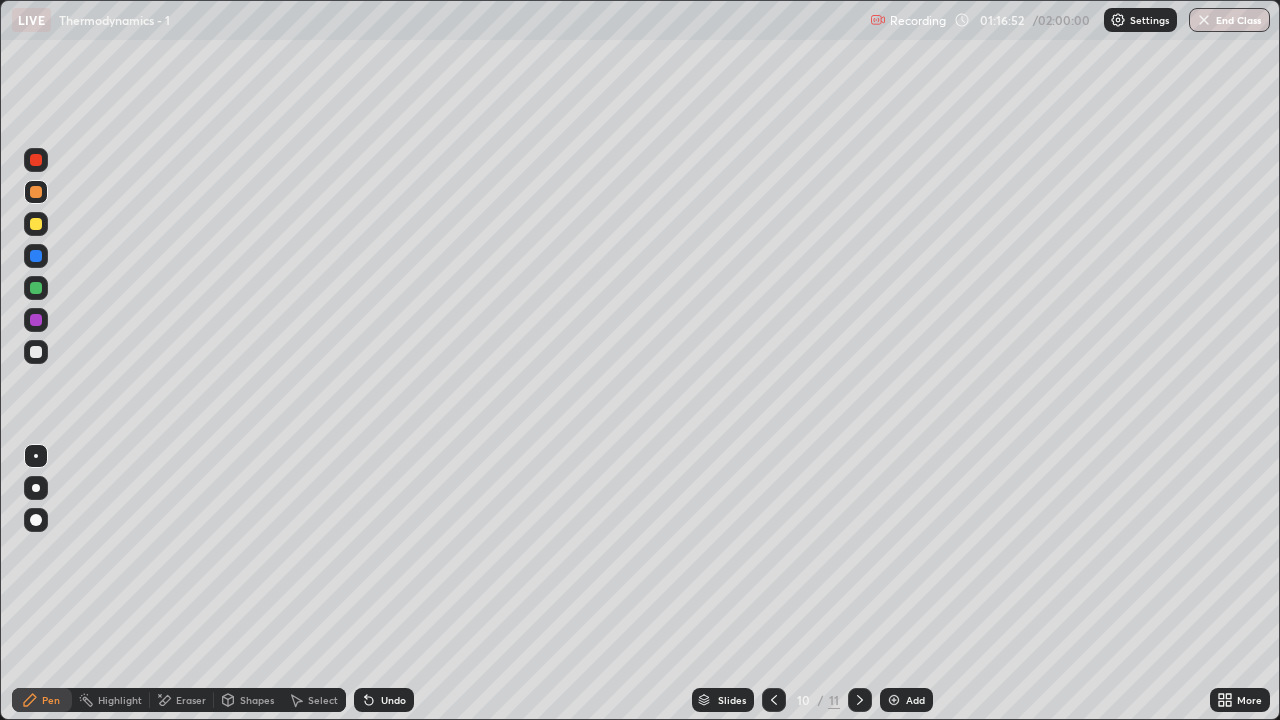 click at bounding box center (36, 352) 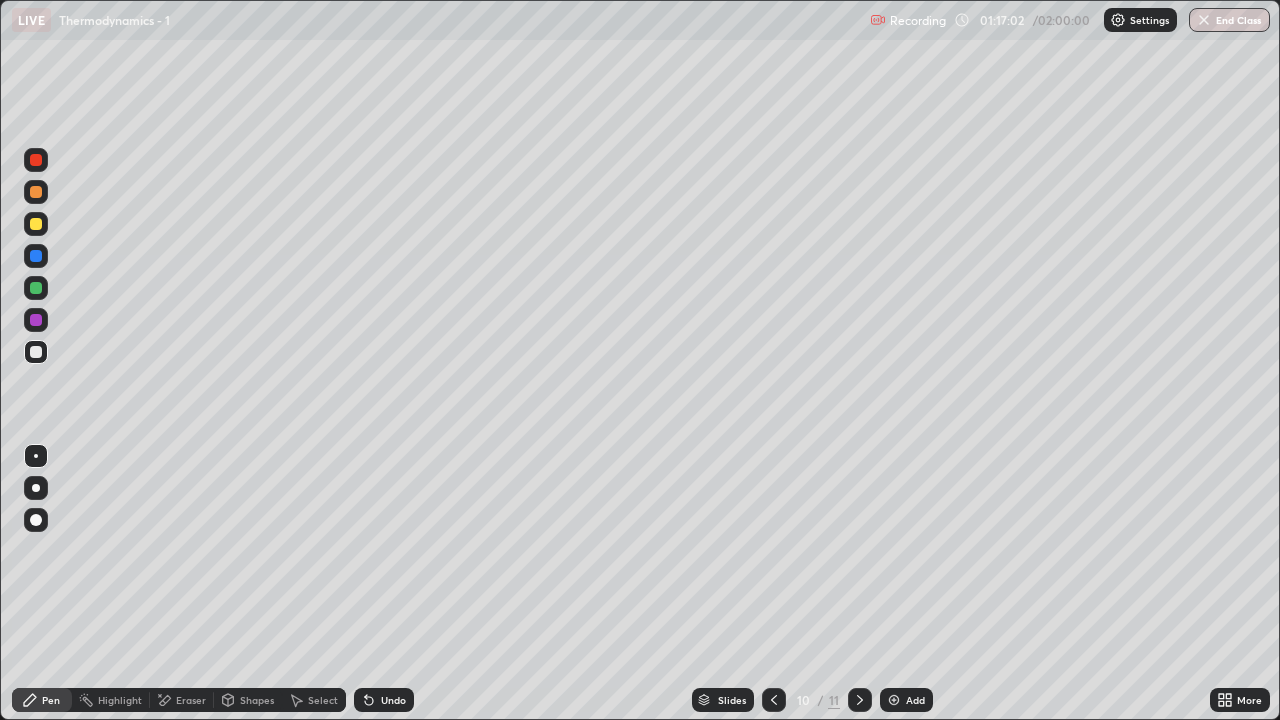 click on "Eraser" at bounding box center (191, 700) 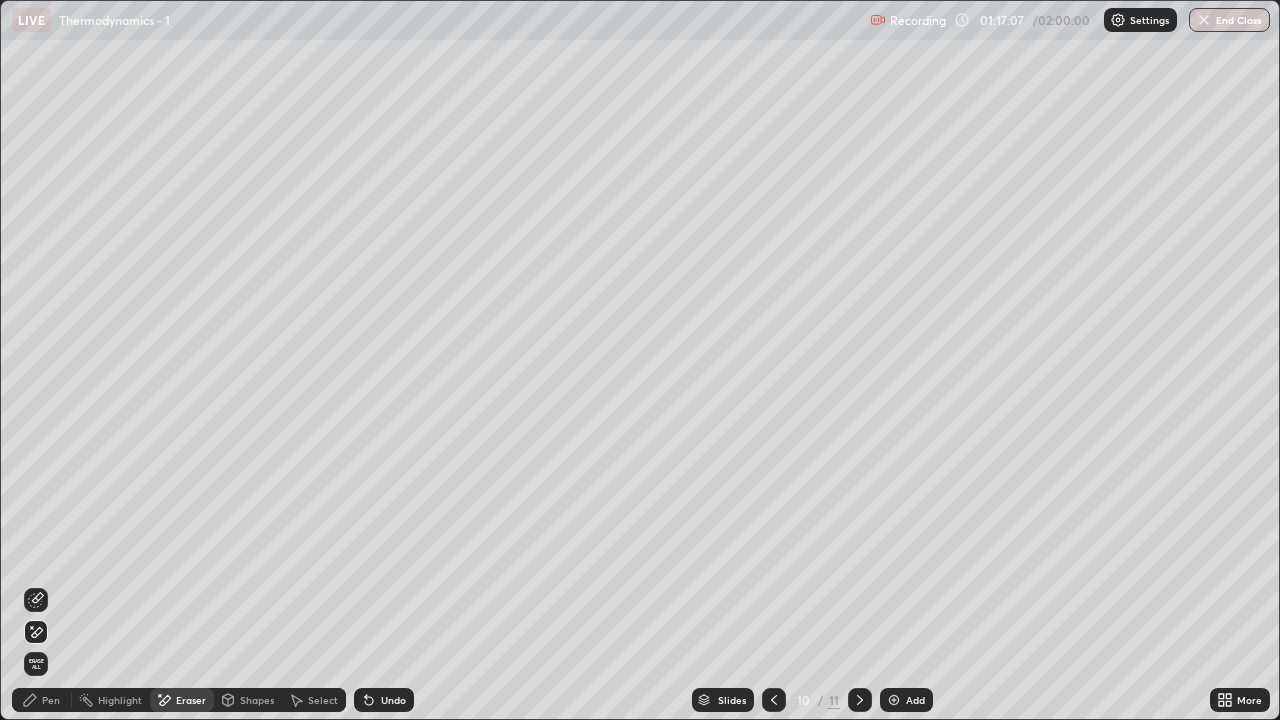 click on "Pen" at bounding box center [42, 700] 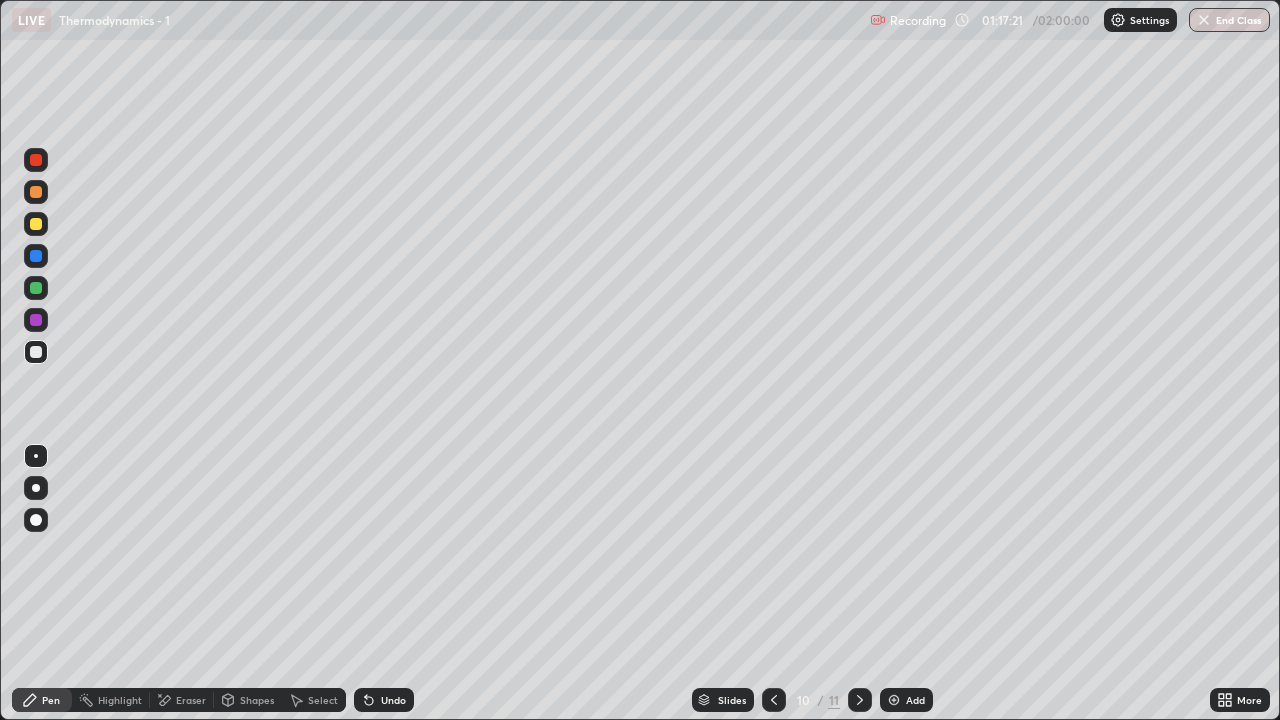 click at bounding box center [36, 224] 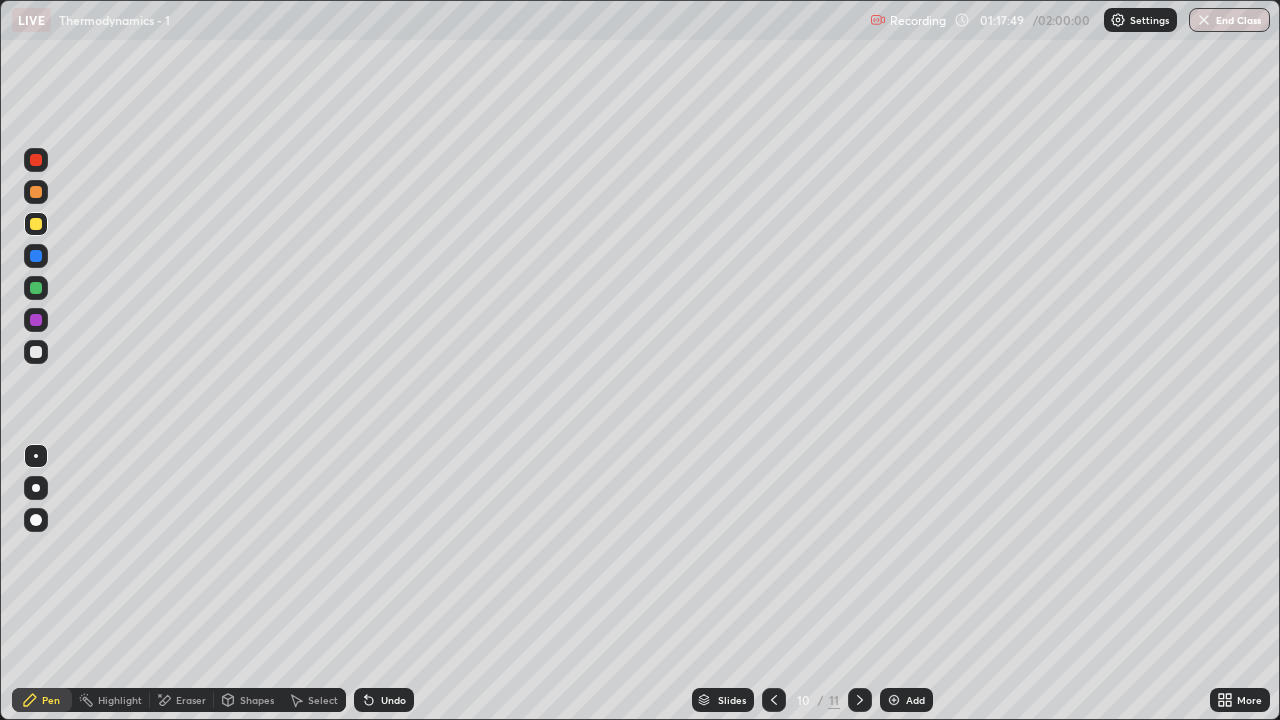 click at bounding box center (36, 352) 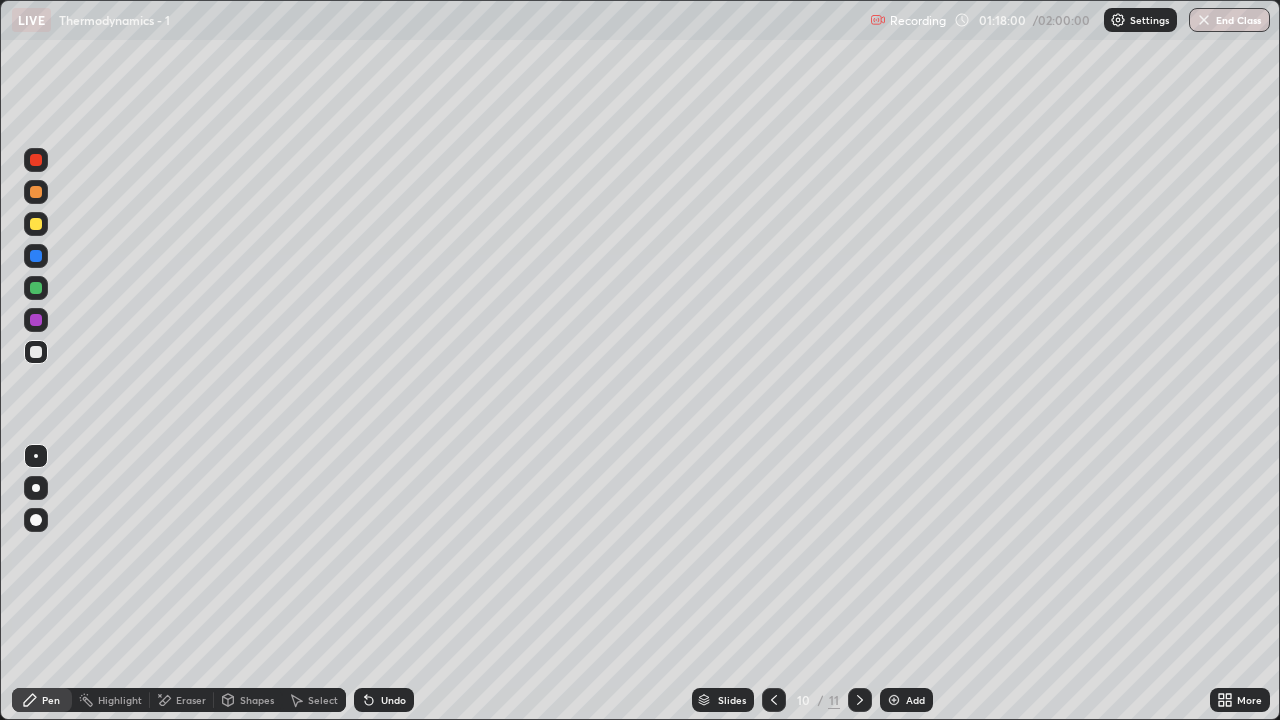 click on "Eraser" at bounding box center (191, 700) 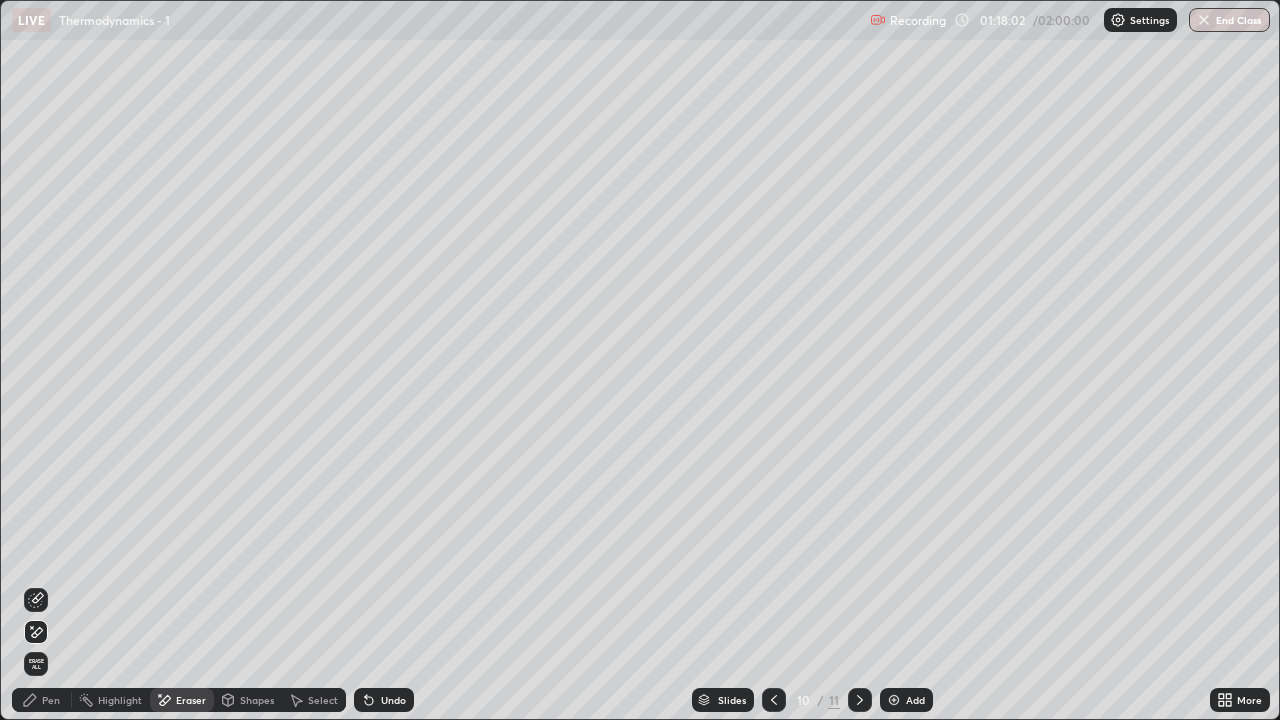 click on "Pen" at bounding box center (42, 700) 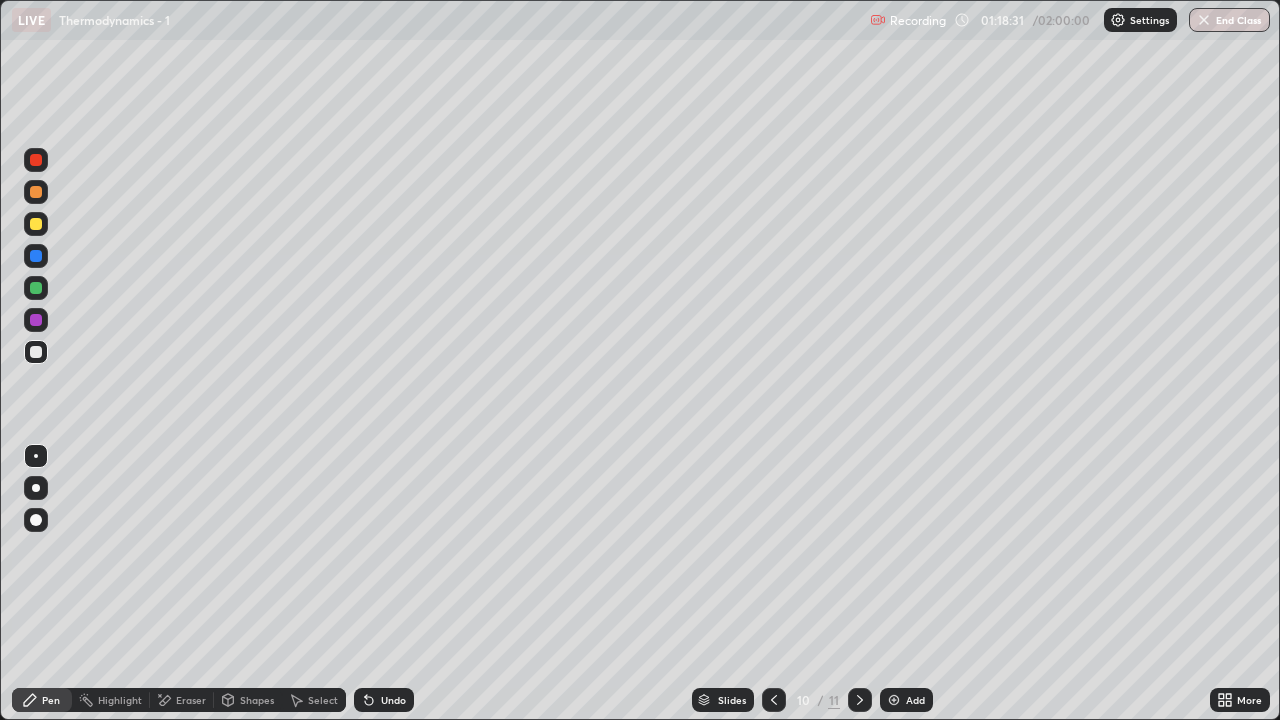 click at bounding box center (774, 700) 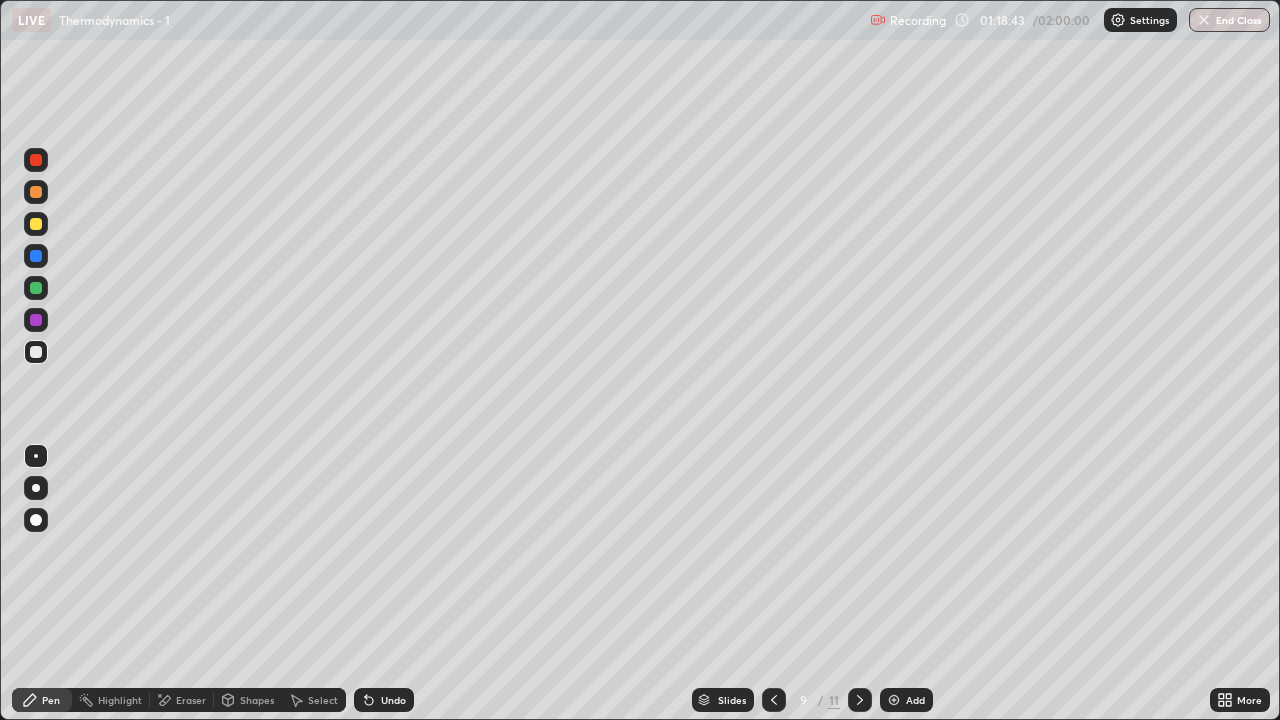 click at bounding box center (860, 700) 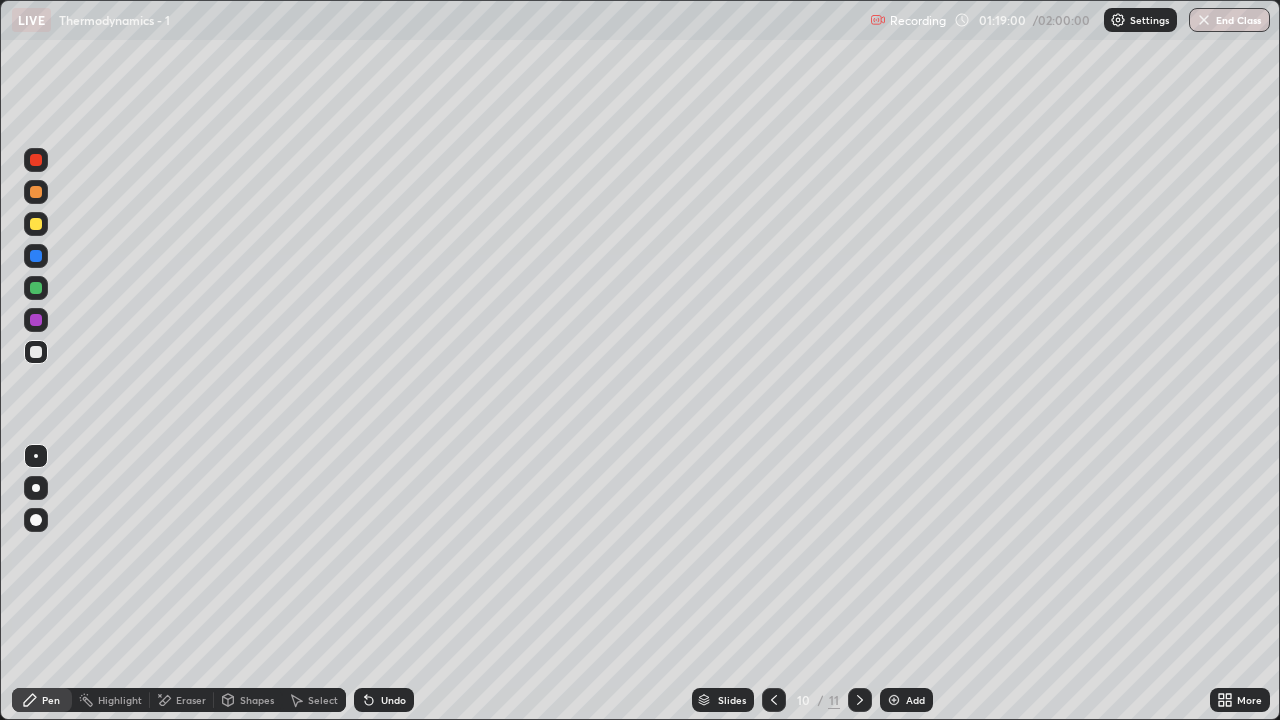 click on "Undo" at bounding box center [393, 700] 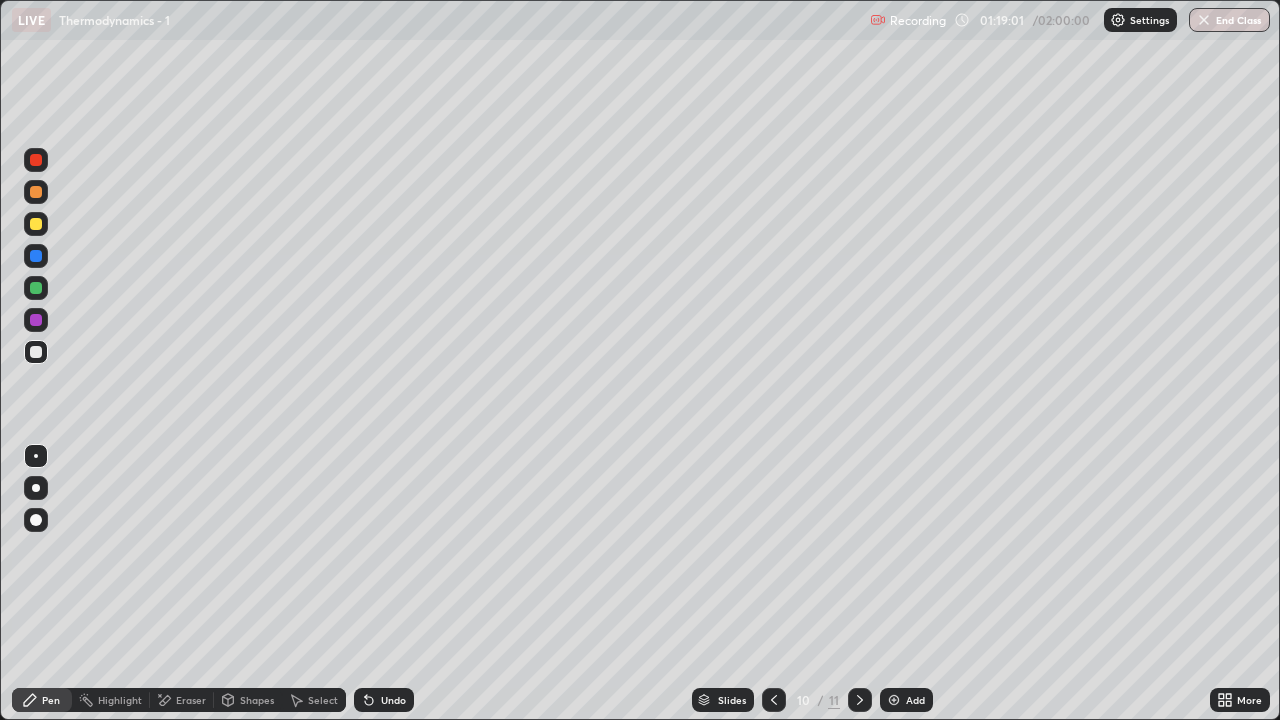 click 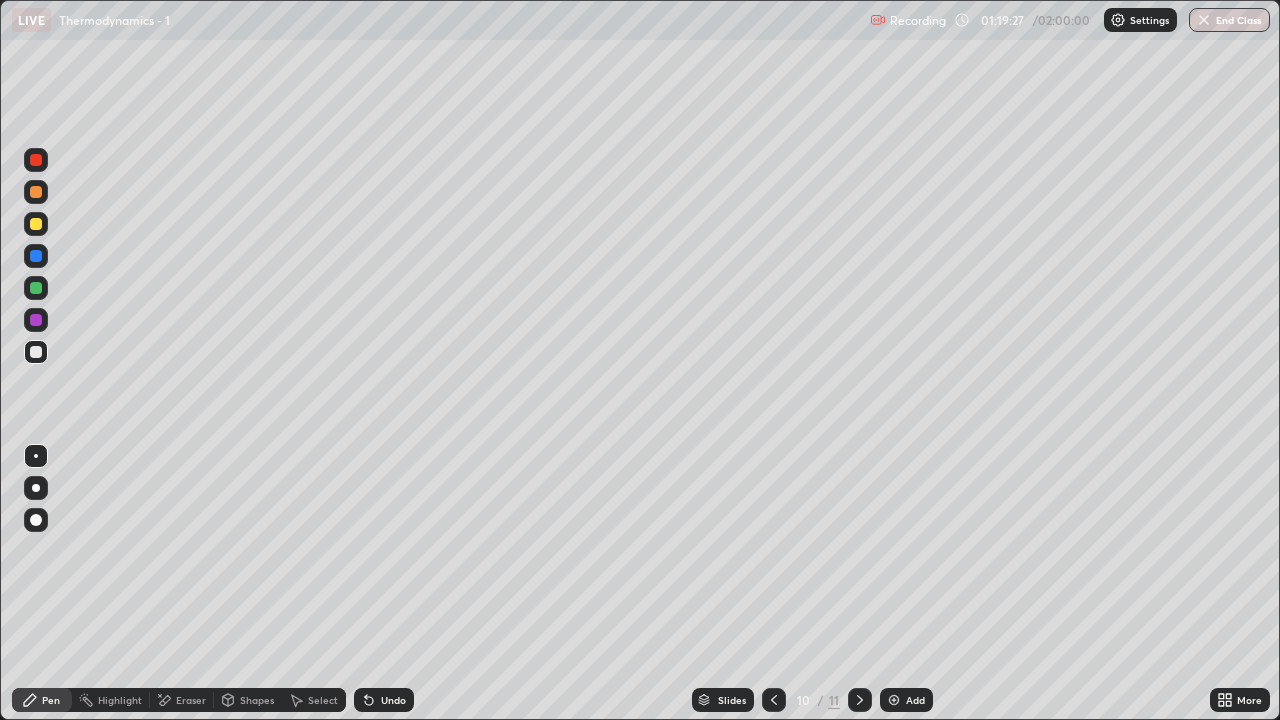 click 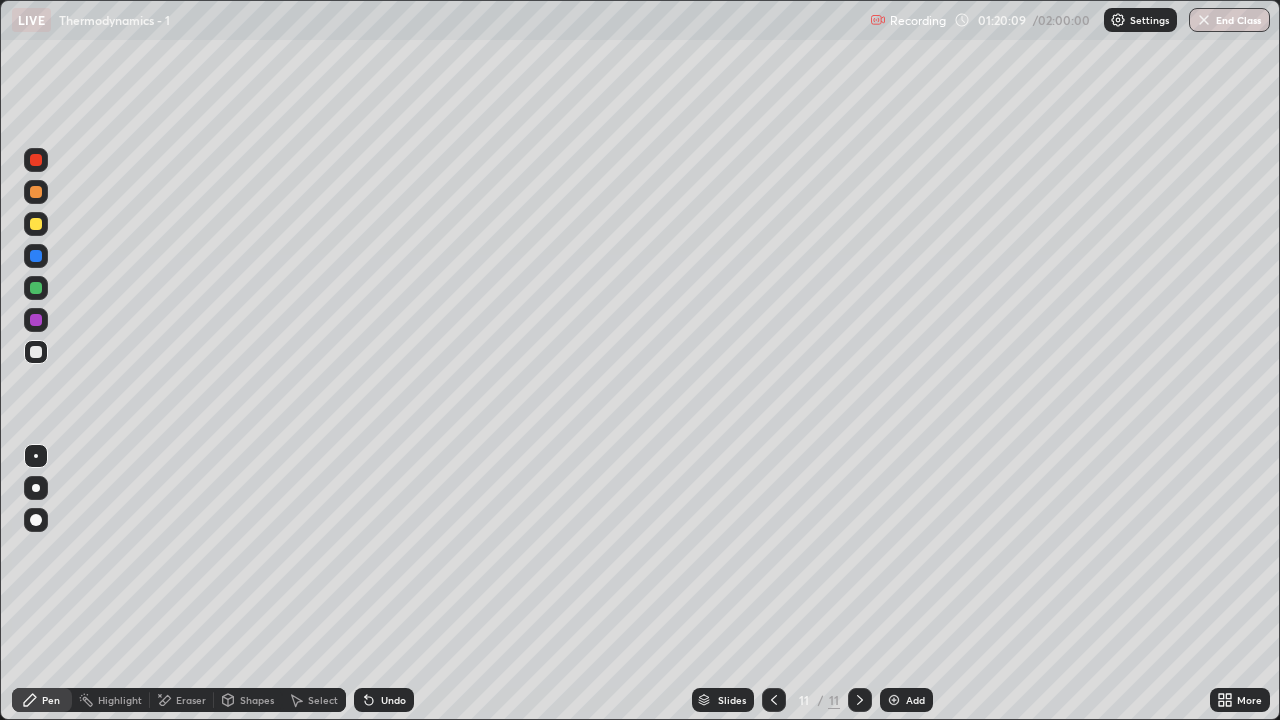click at bounding box center [36, 224] 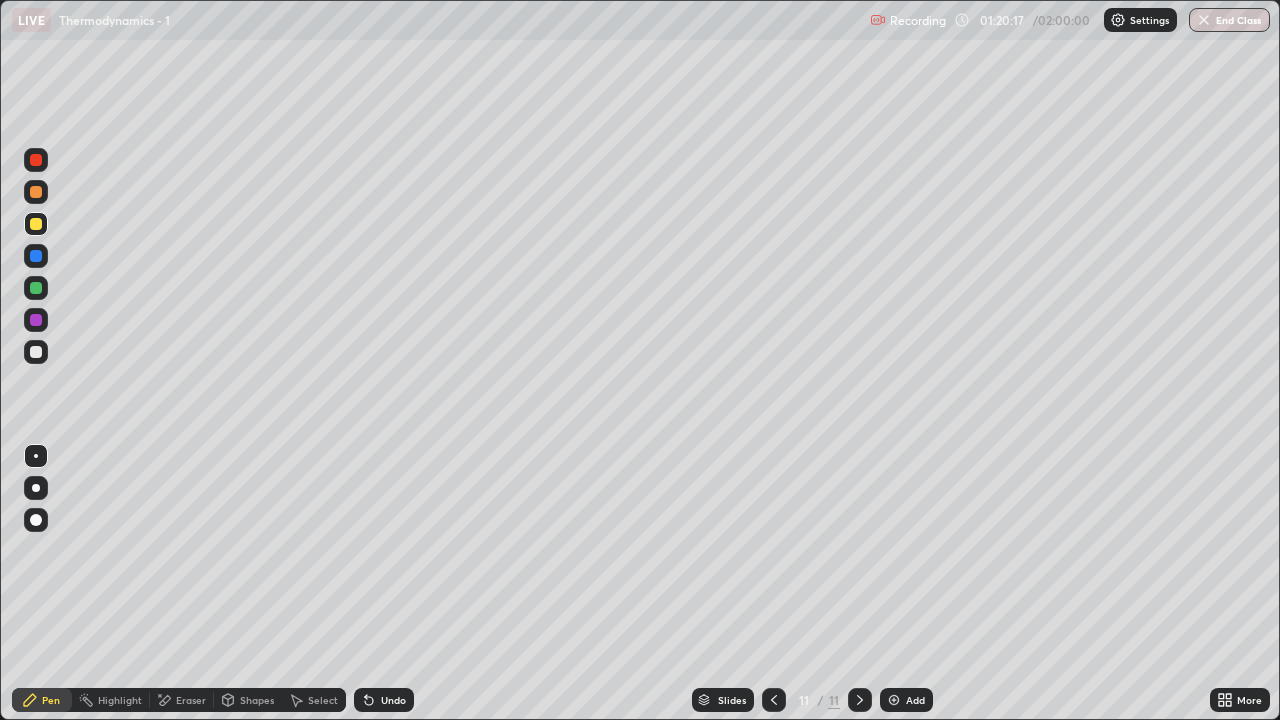 click at bounding box center [36, 192] 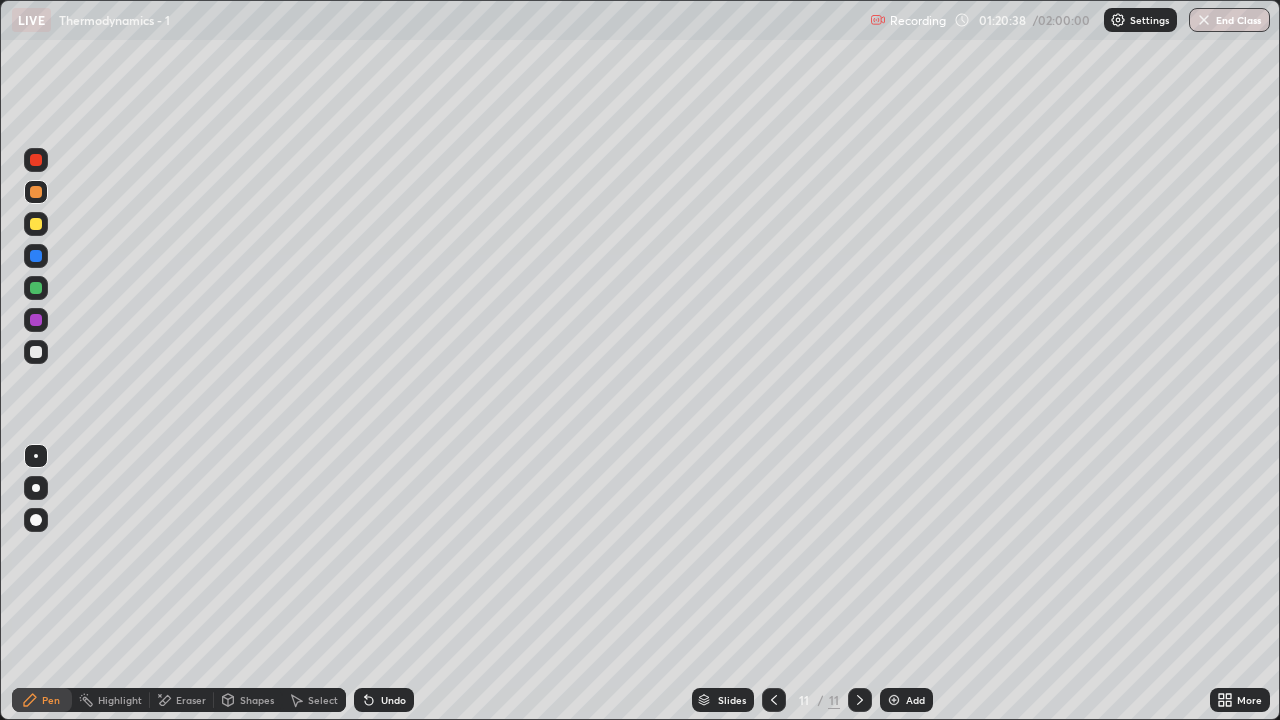click 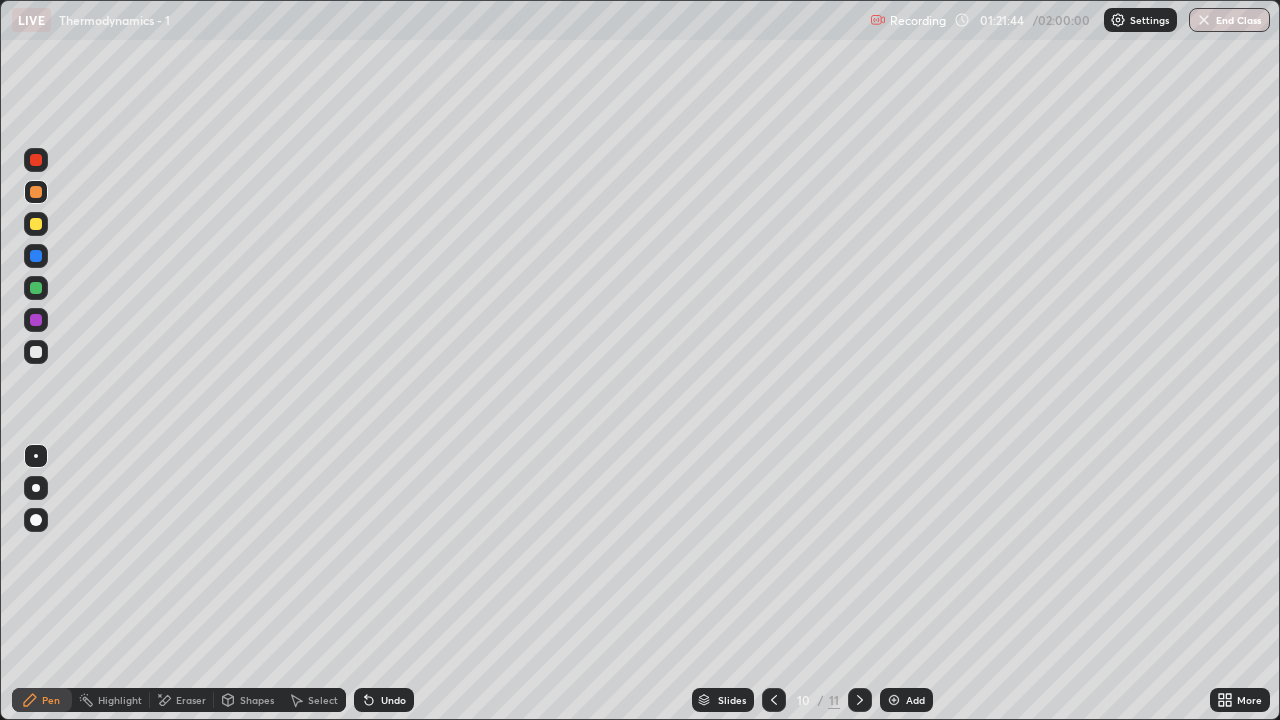 click at bounding box center [36, 256] 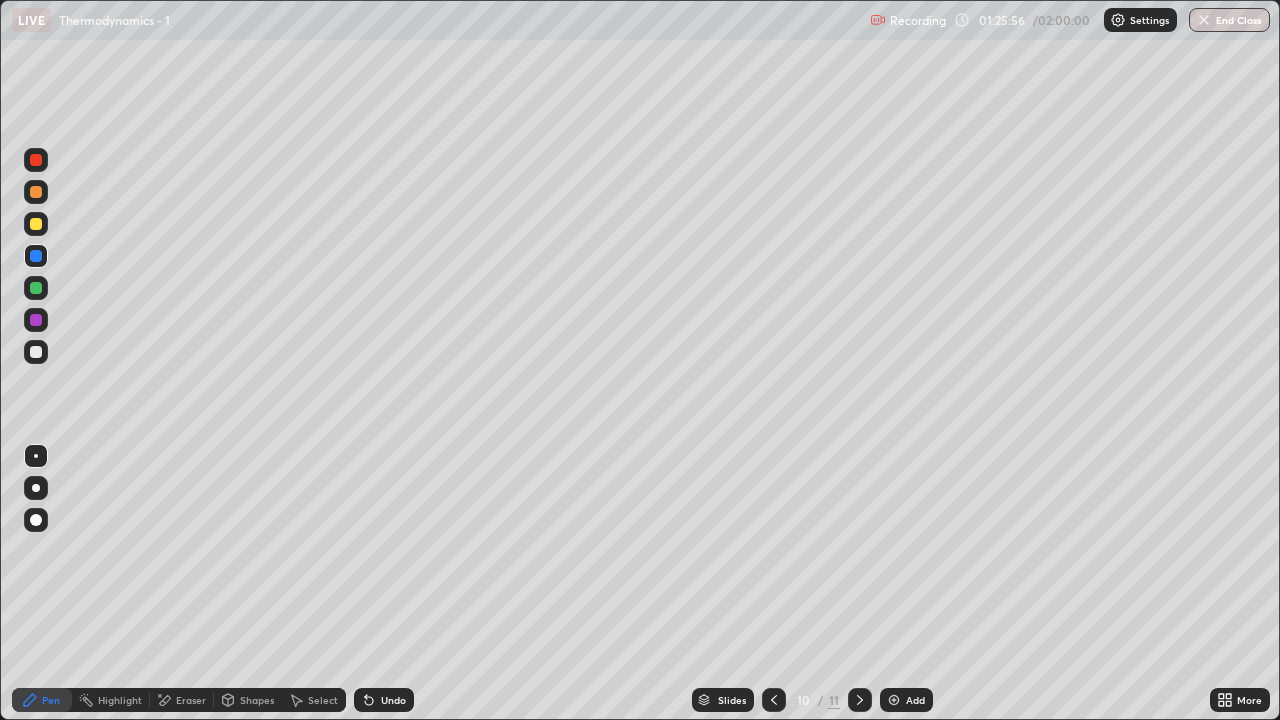 click 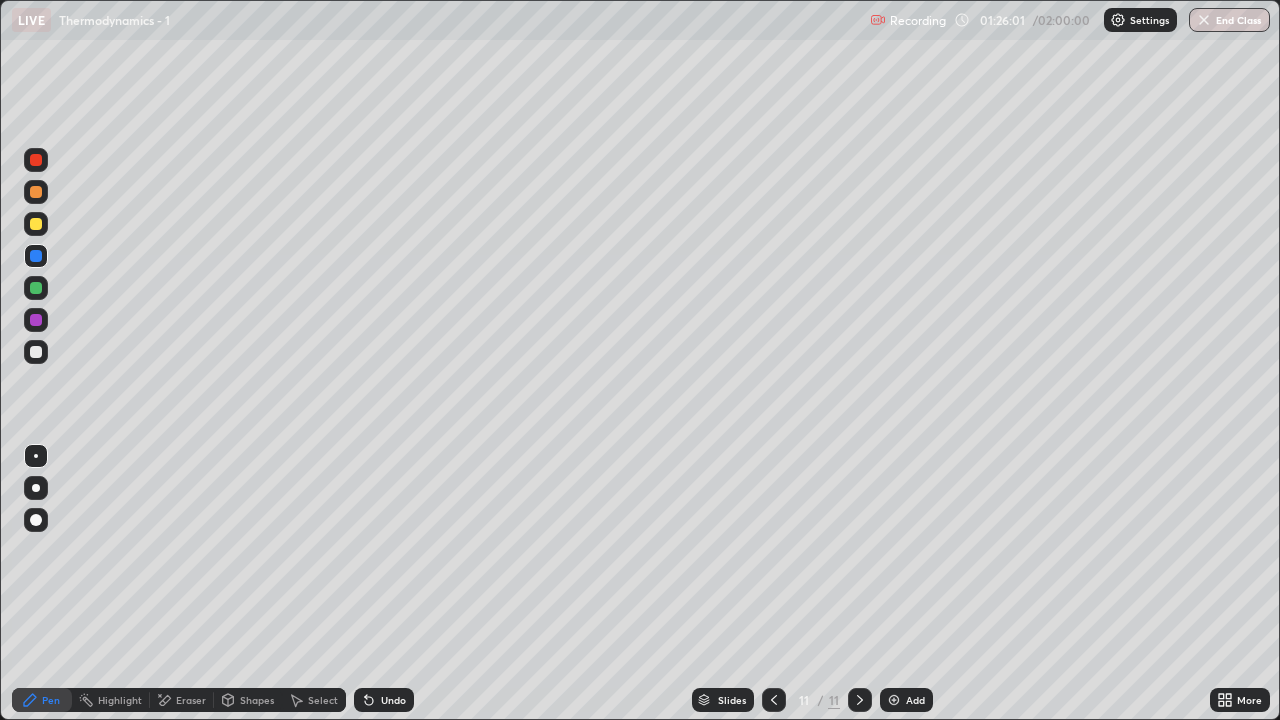 click 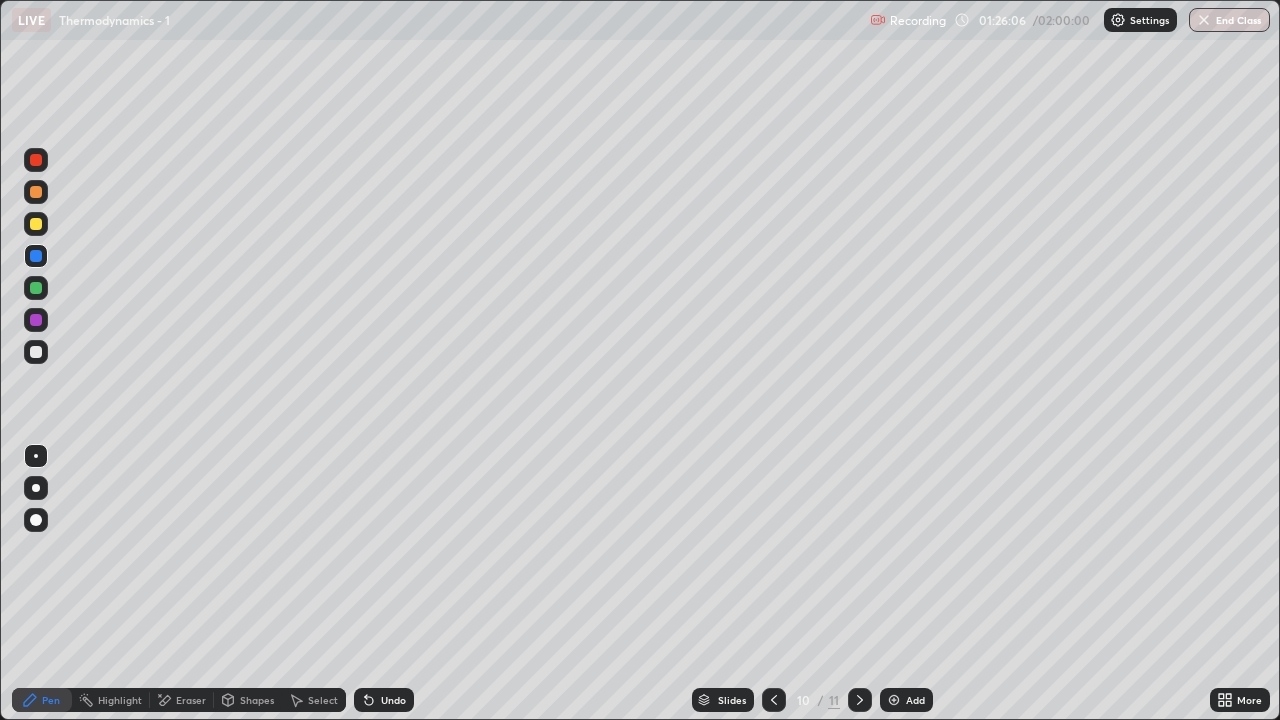 click 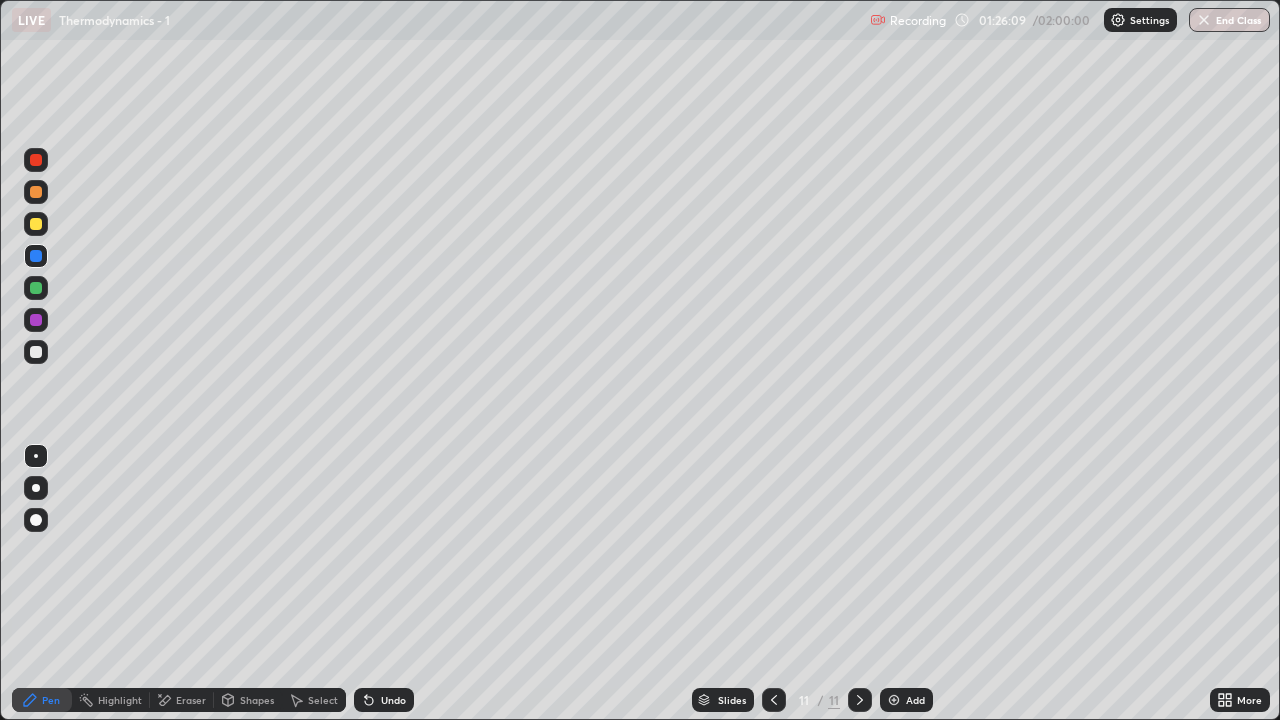 click on "Undo" at bounding box center [384, 700] 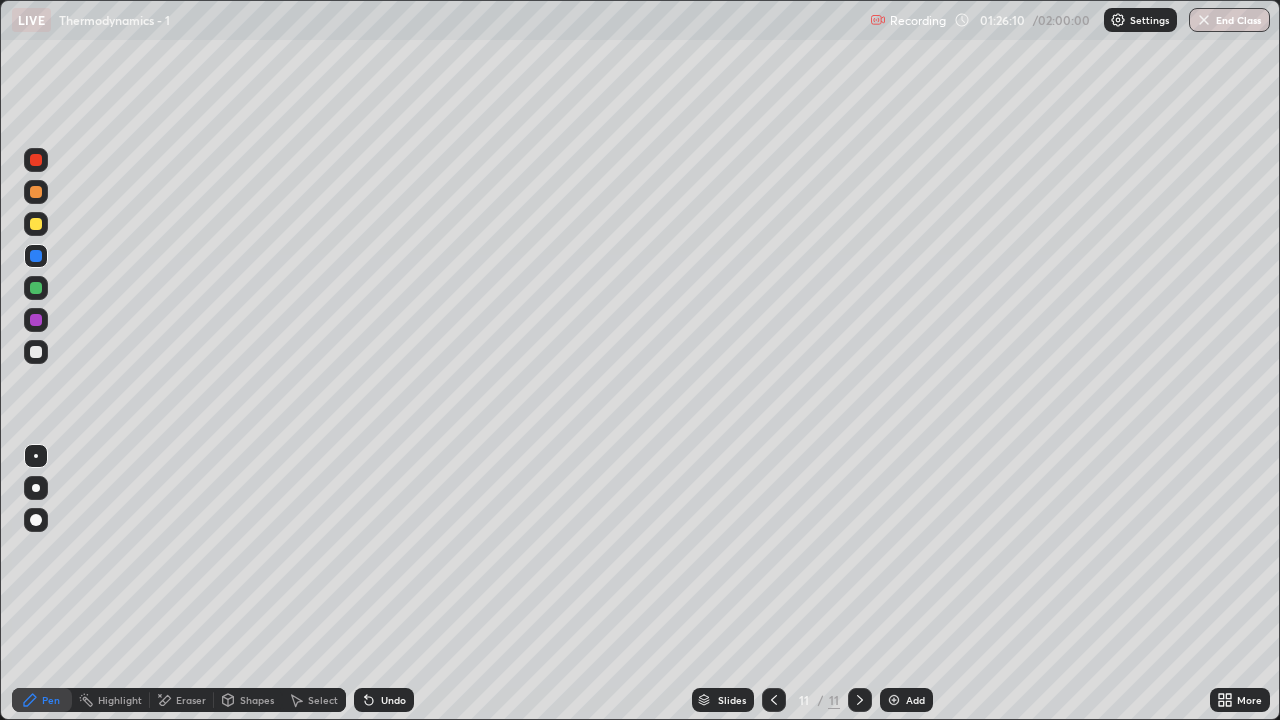 click 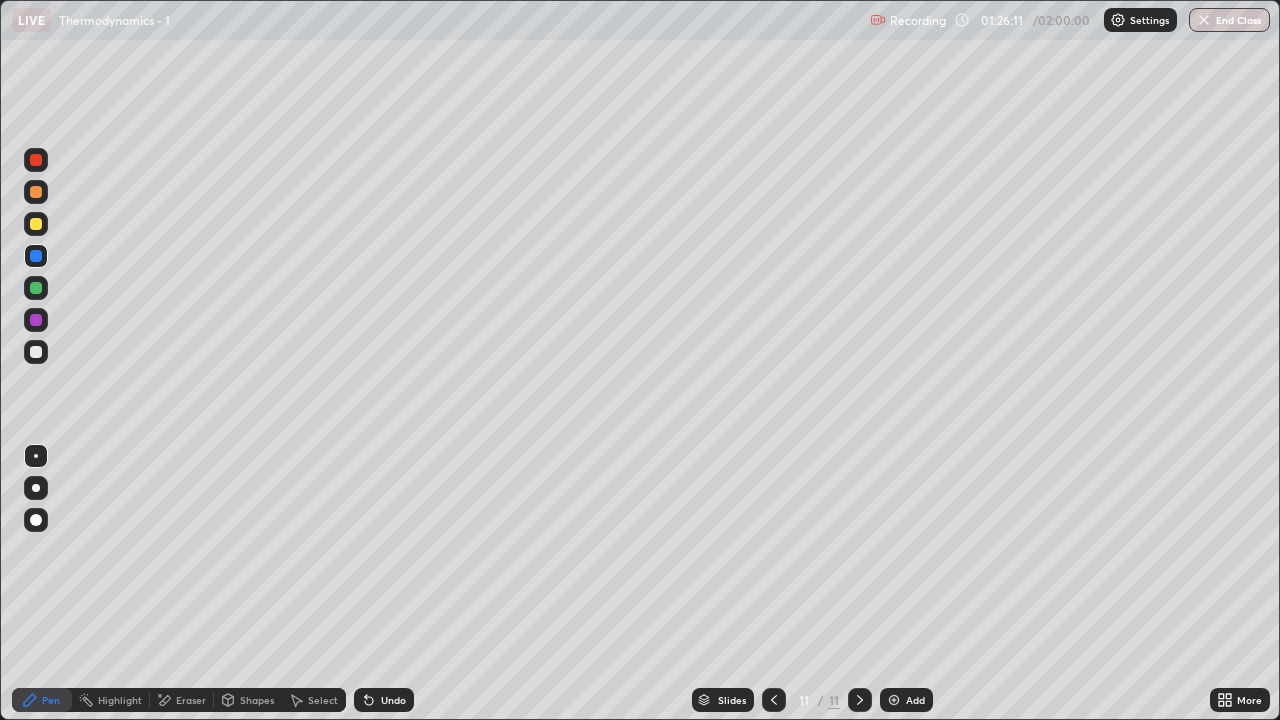 click on "Undo" at bounding box center [384, 700] 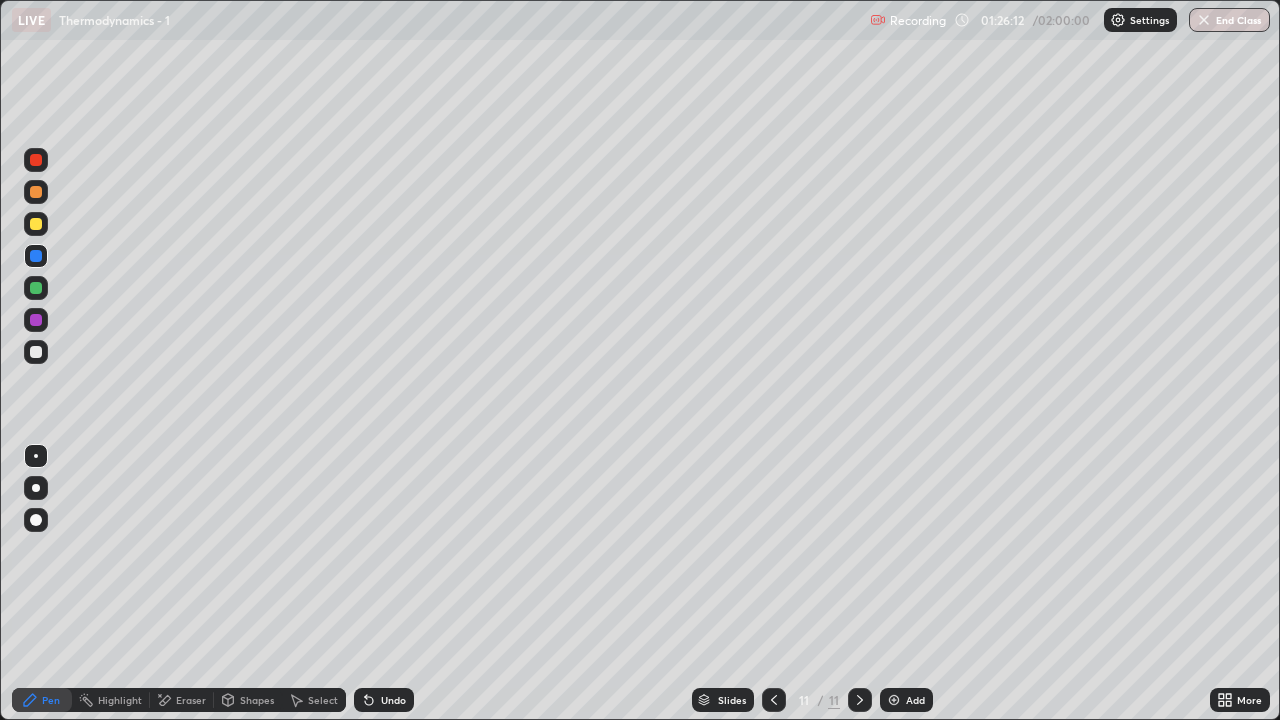 click on "Undo" at bounding box center (384, 700) 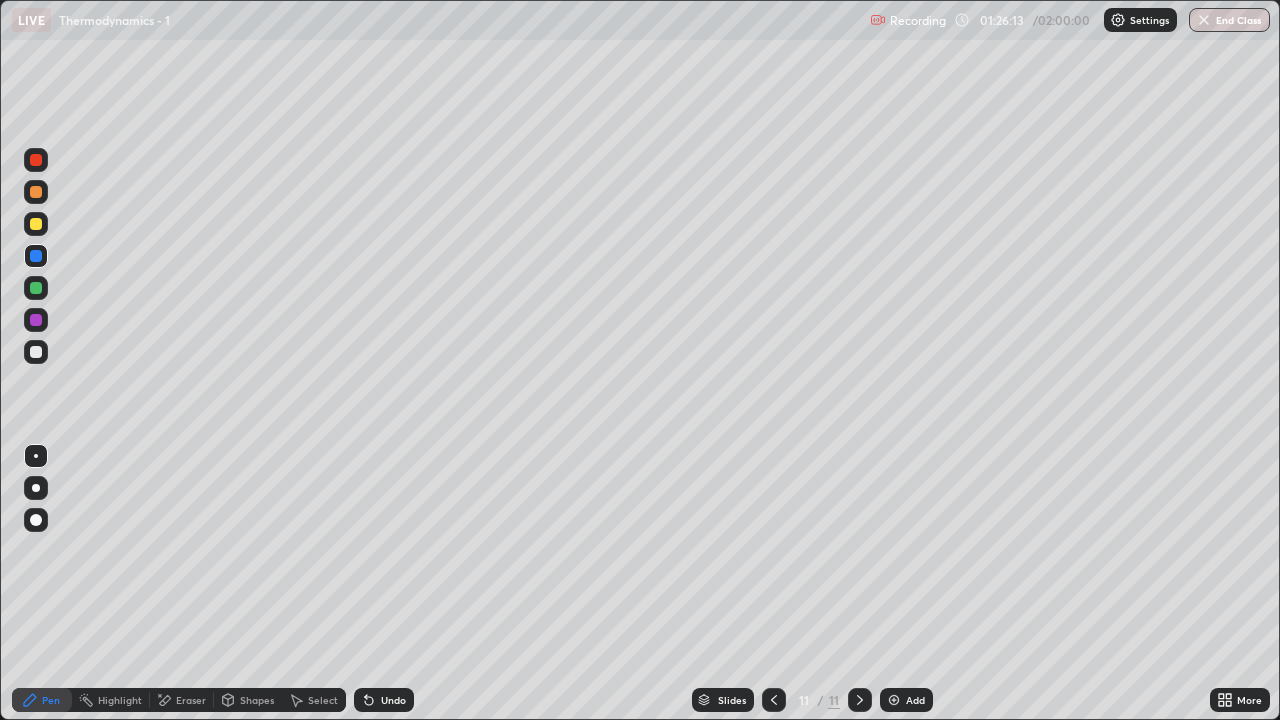 click 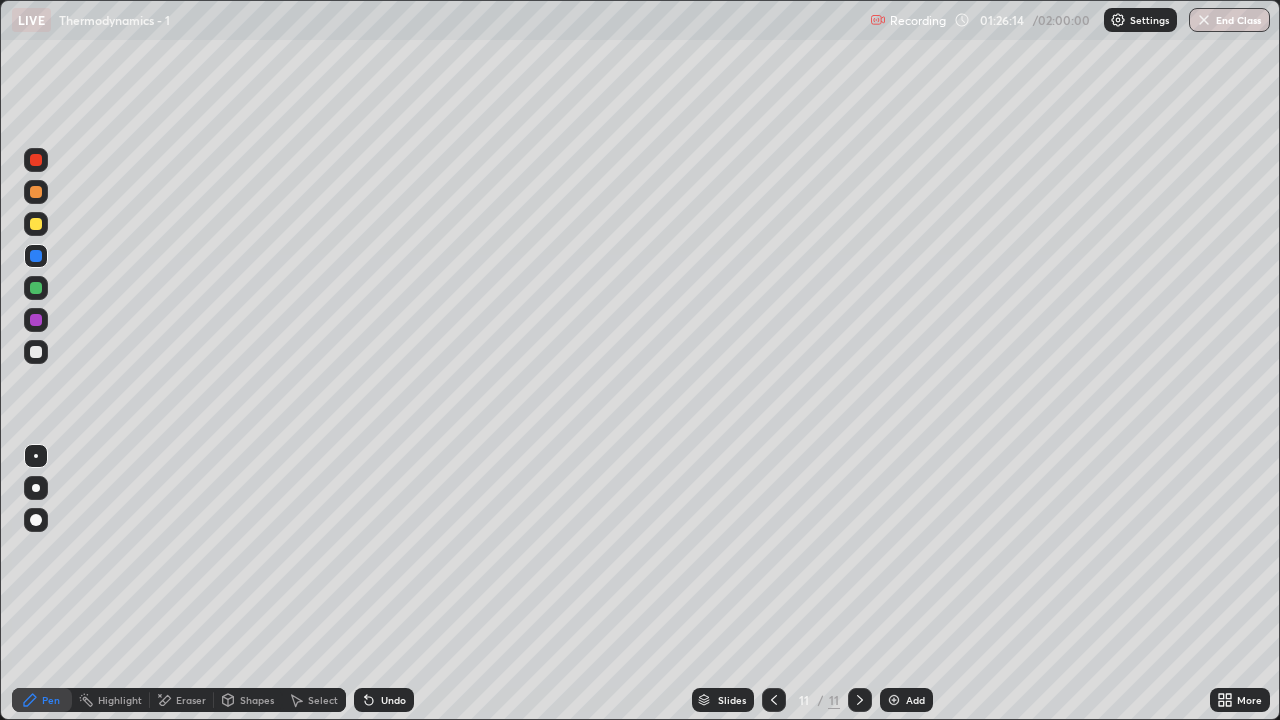 click 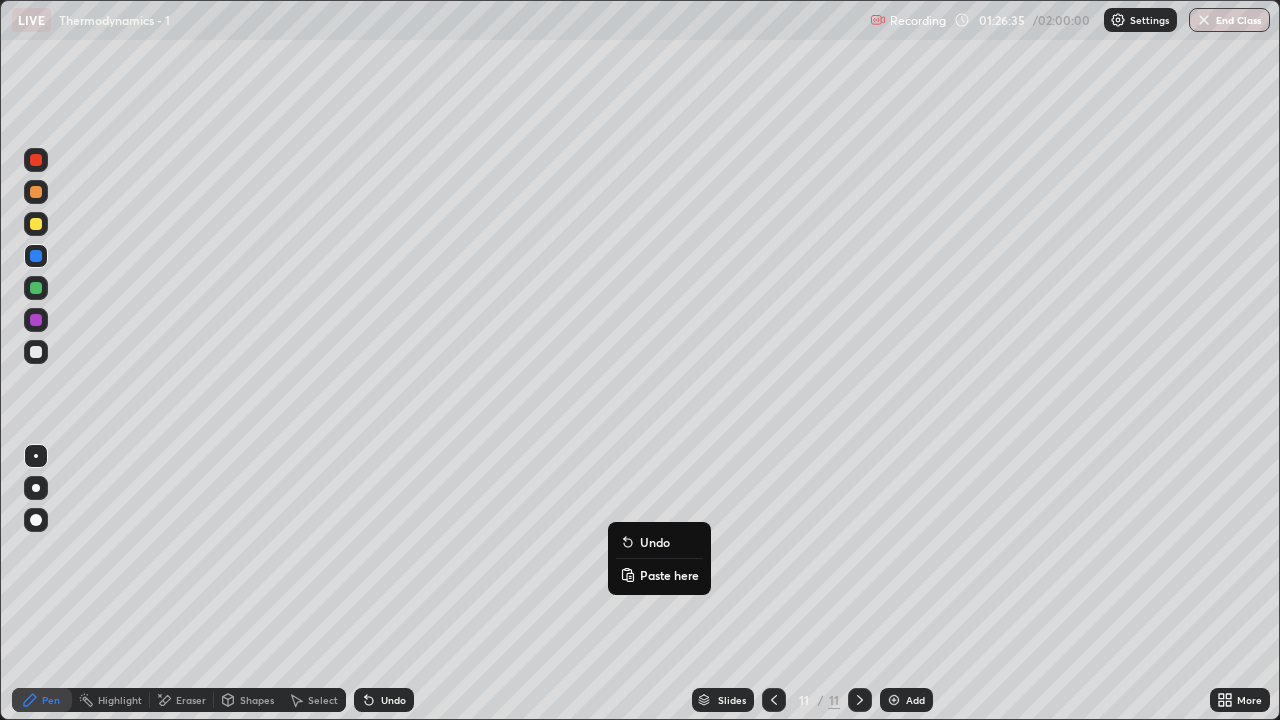 click at bounding box center (36, 352) 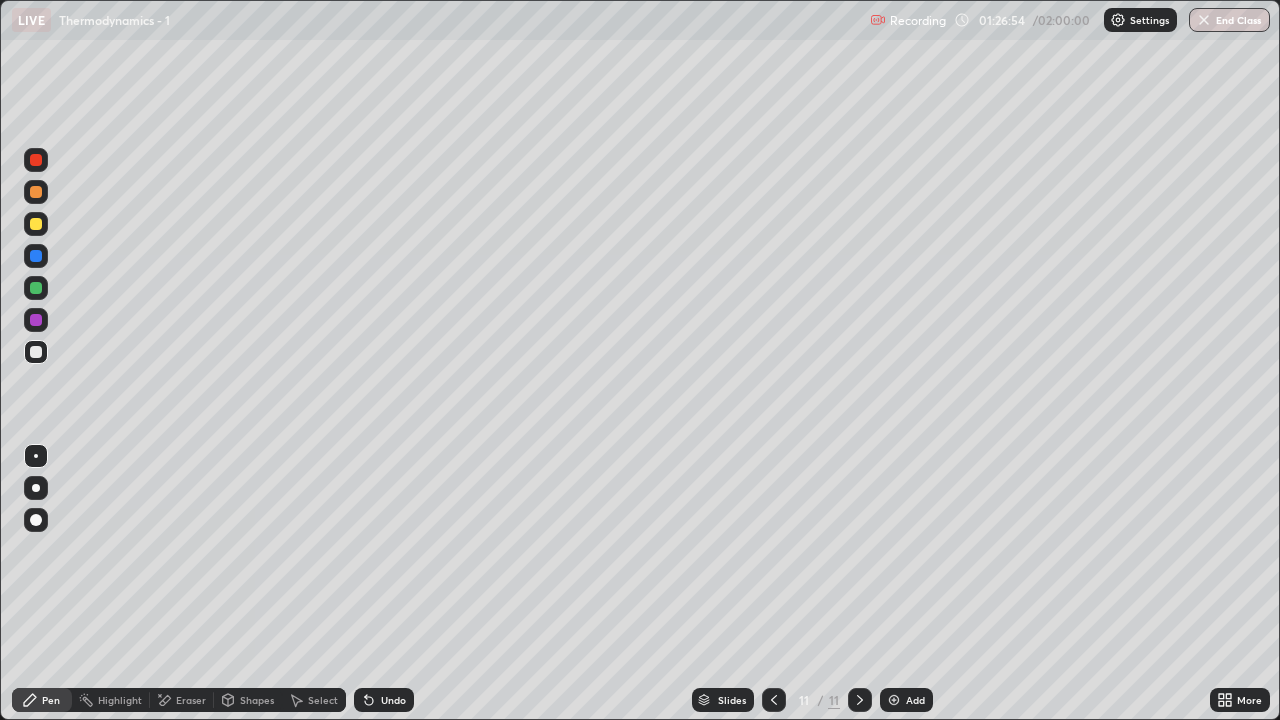 click at bounding box center [36, 352] 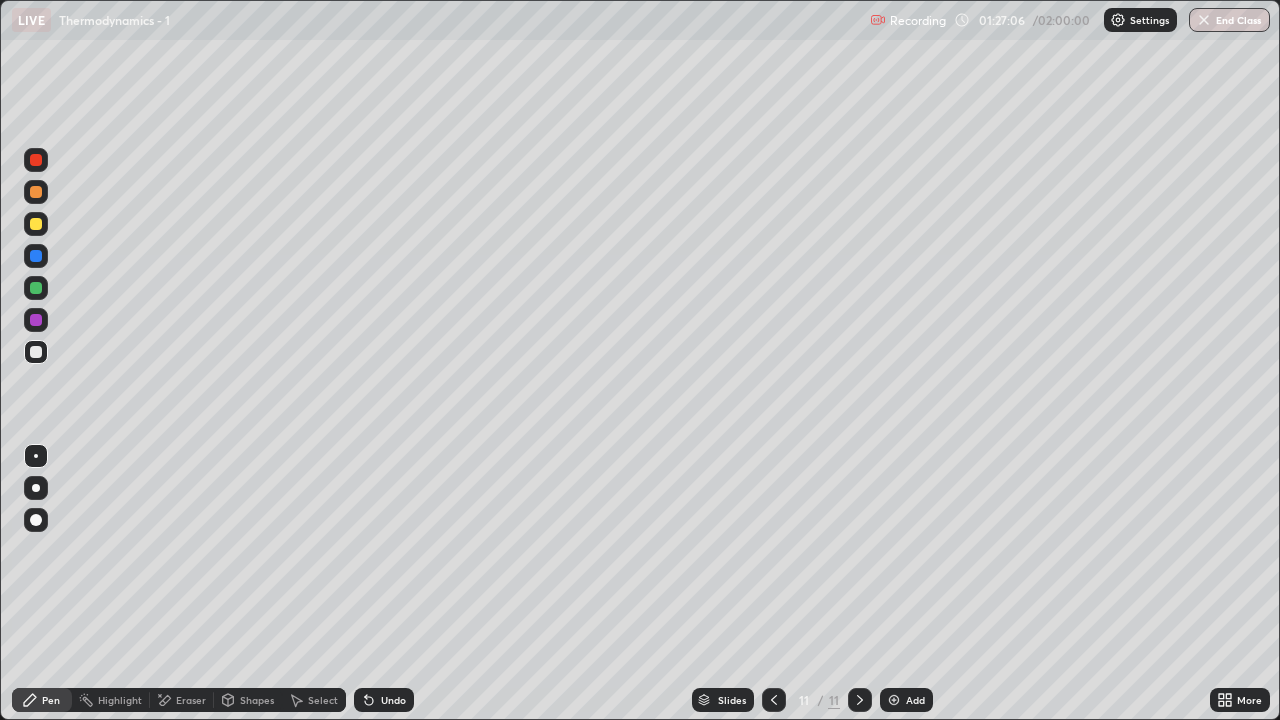 click at bounding box center (36, 224) 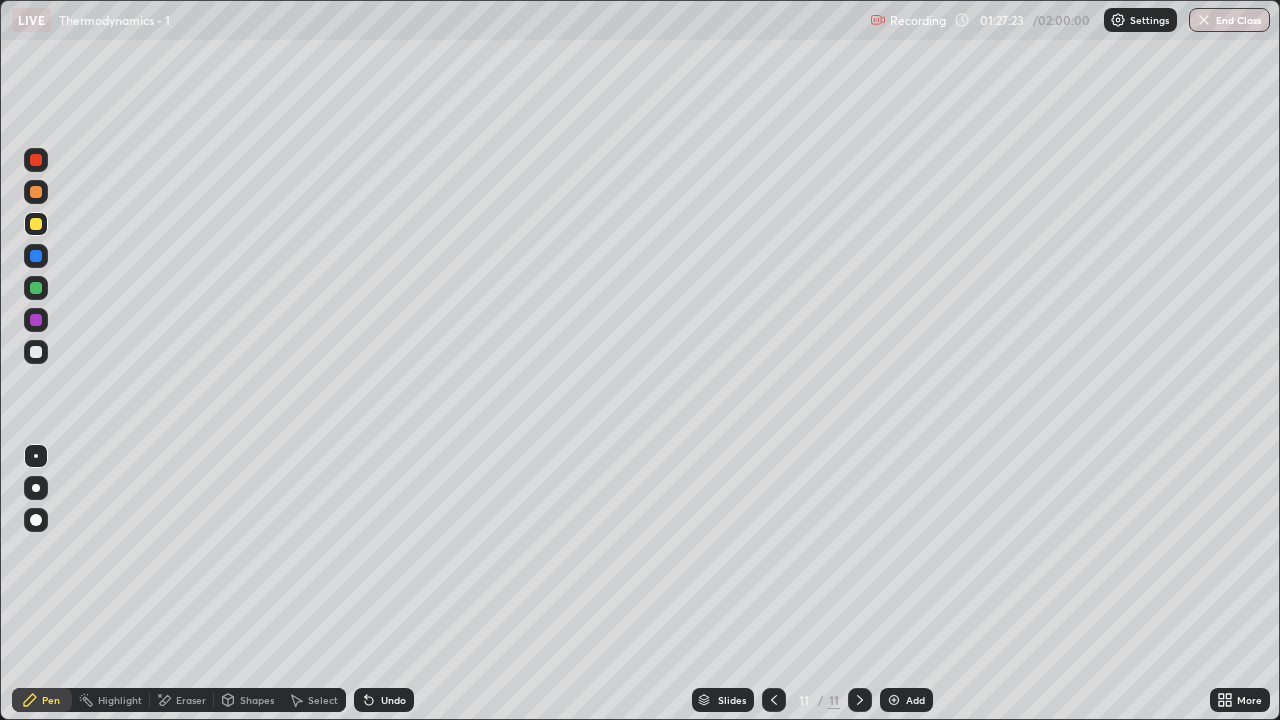 click at bounding box center [774, 700] 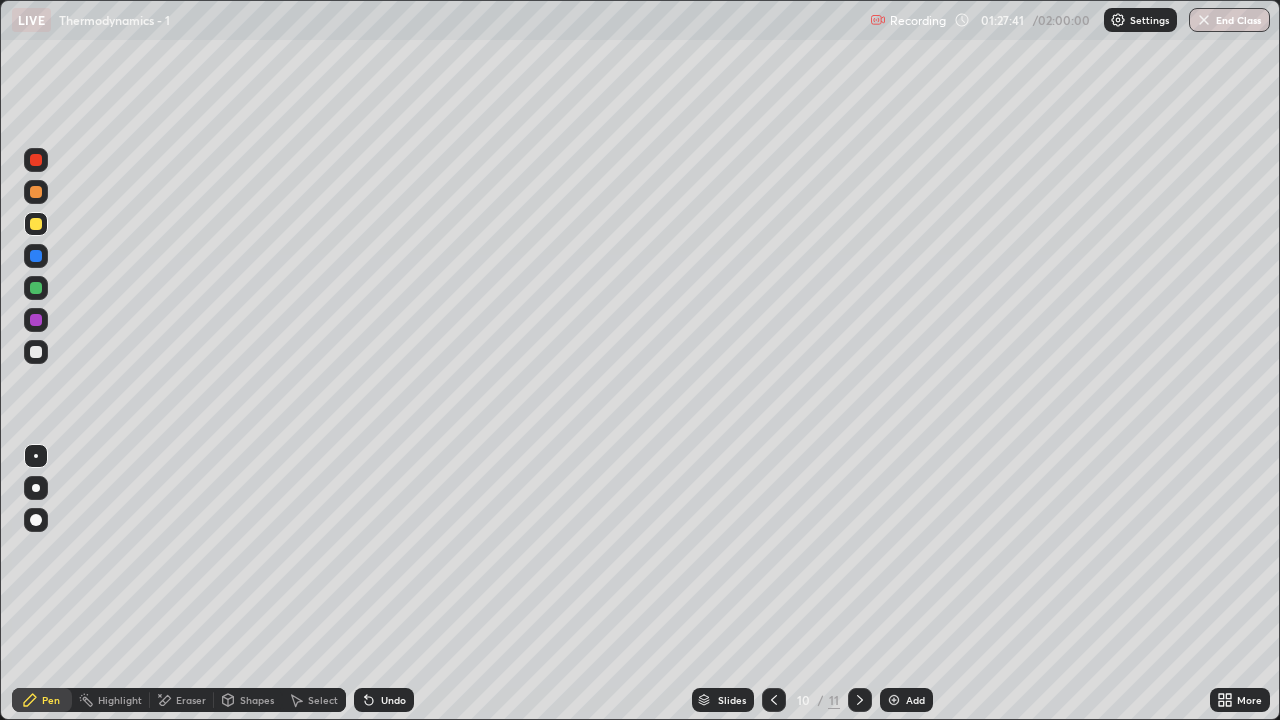 click at bounding box center [36, 192] 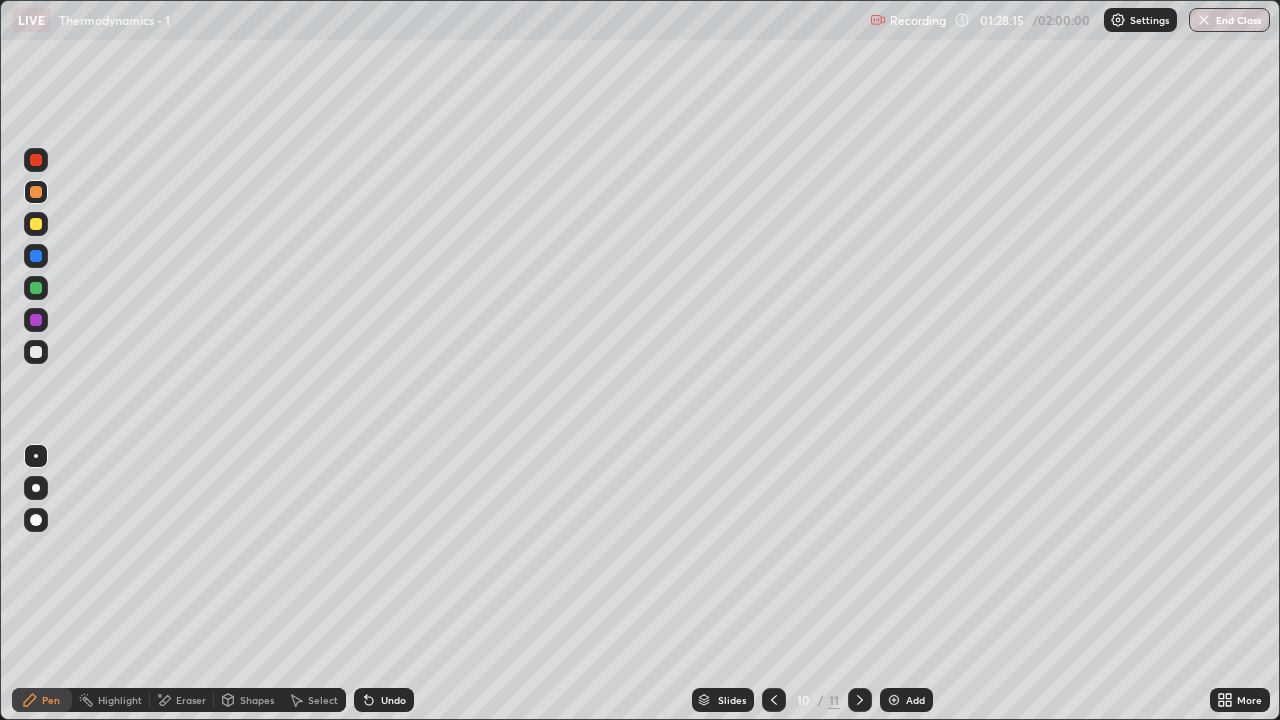 click 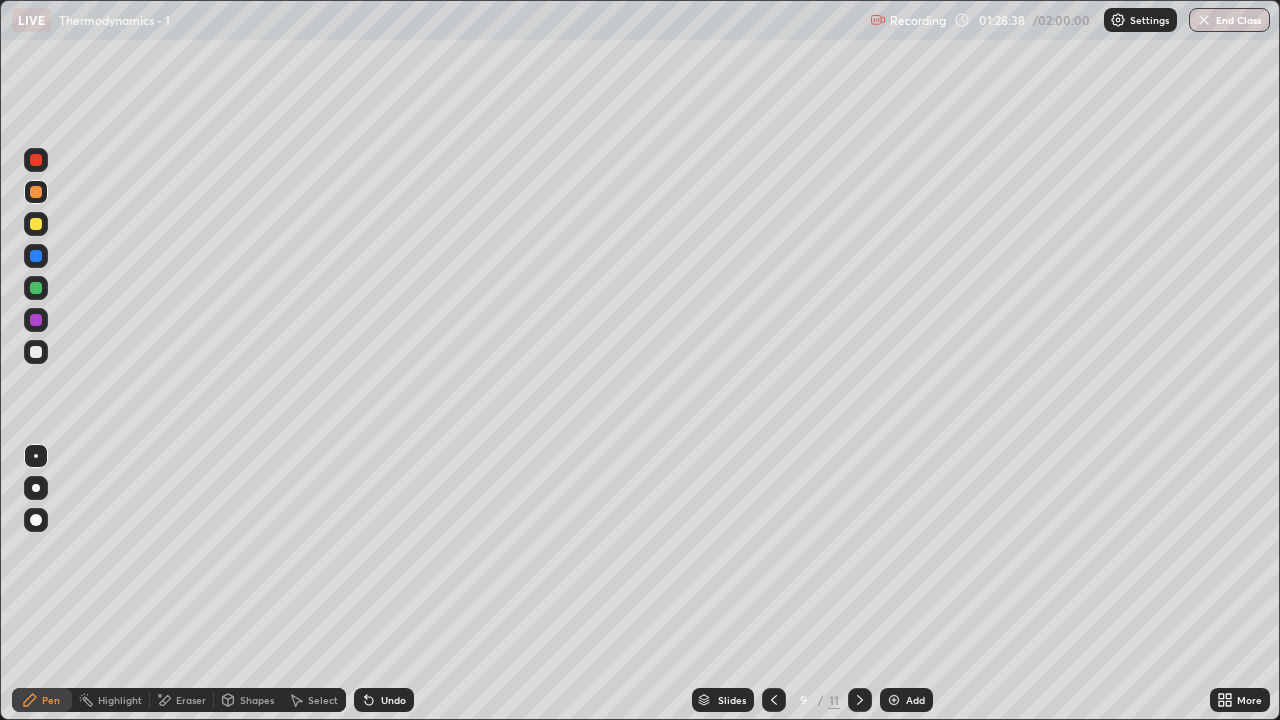 click 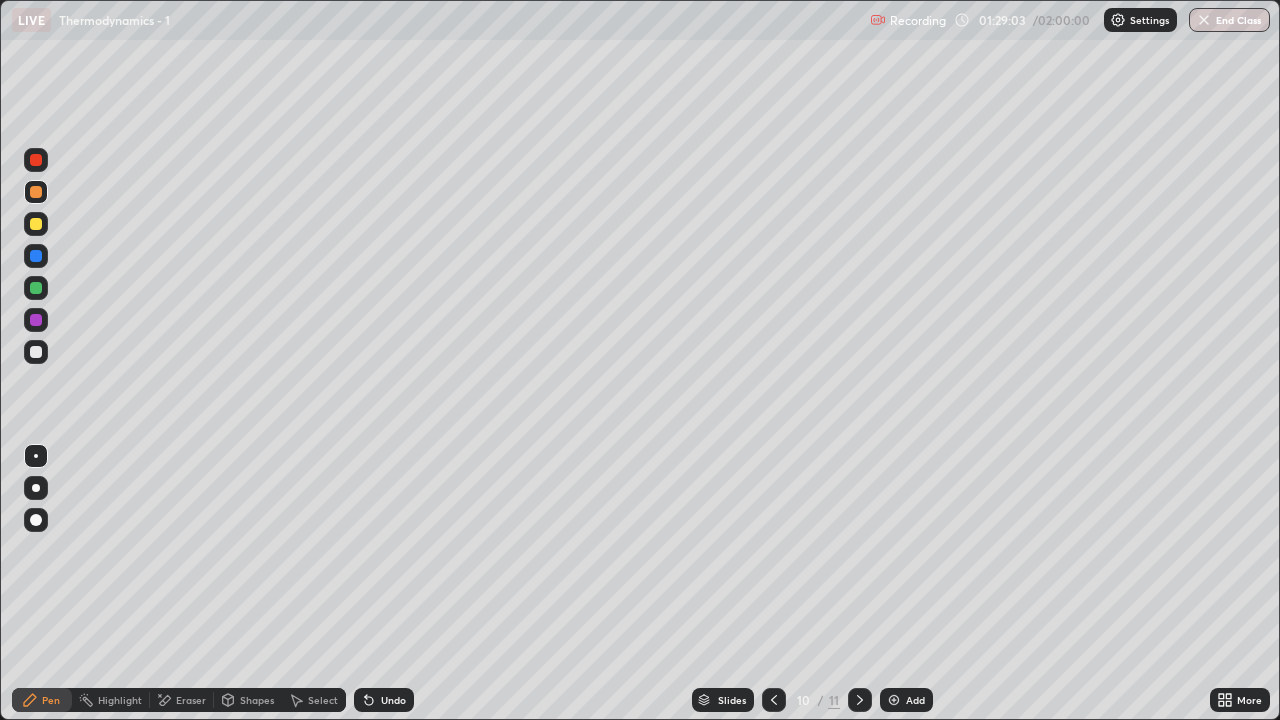 click 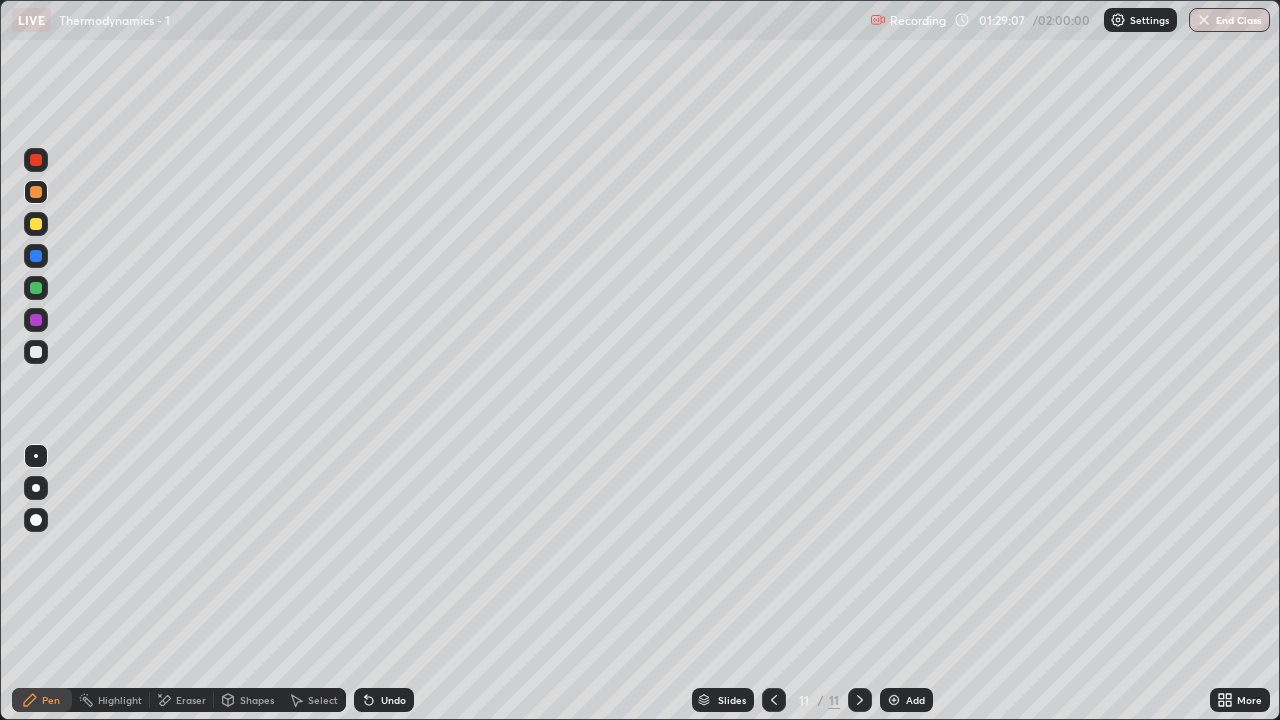 click at bounding box center (894, 700) 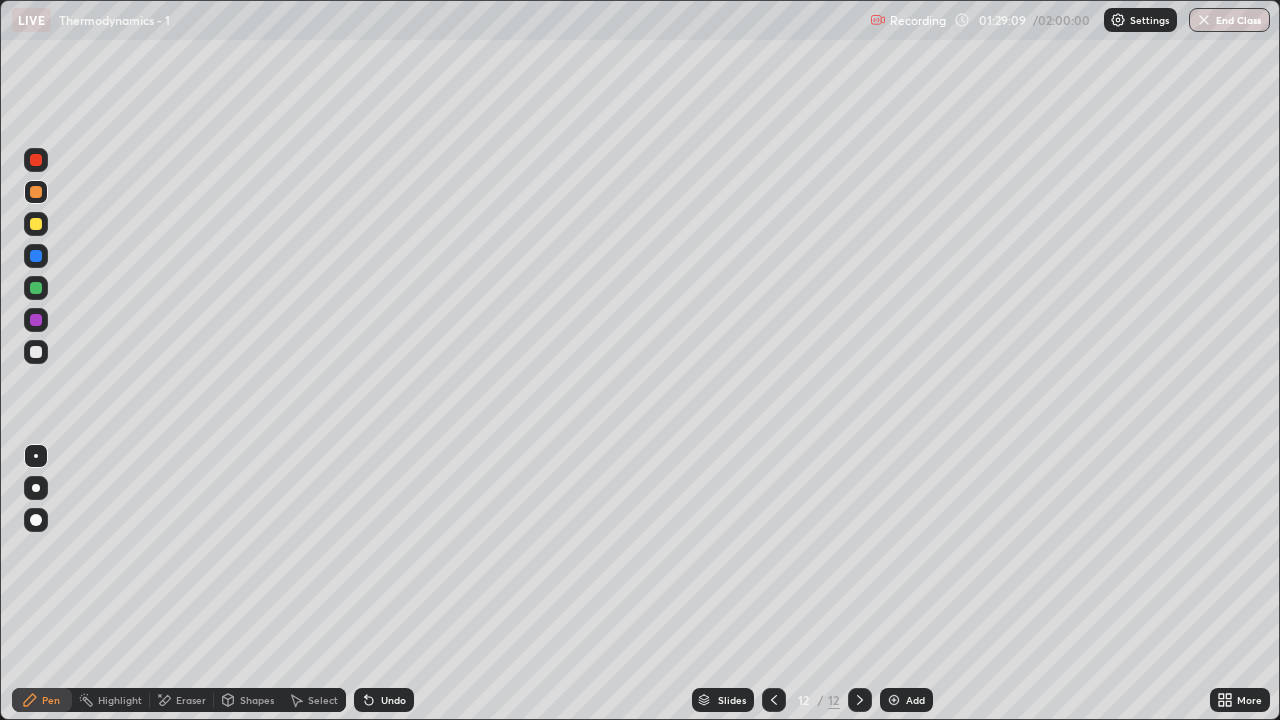 click at bounding box center [36, 352] 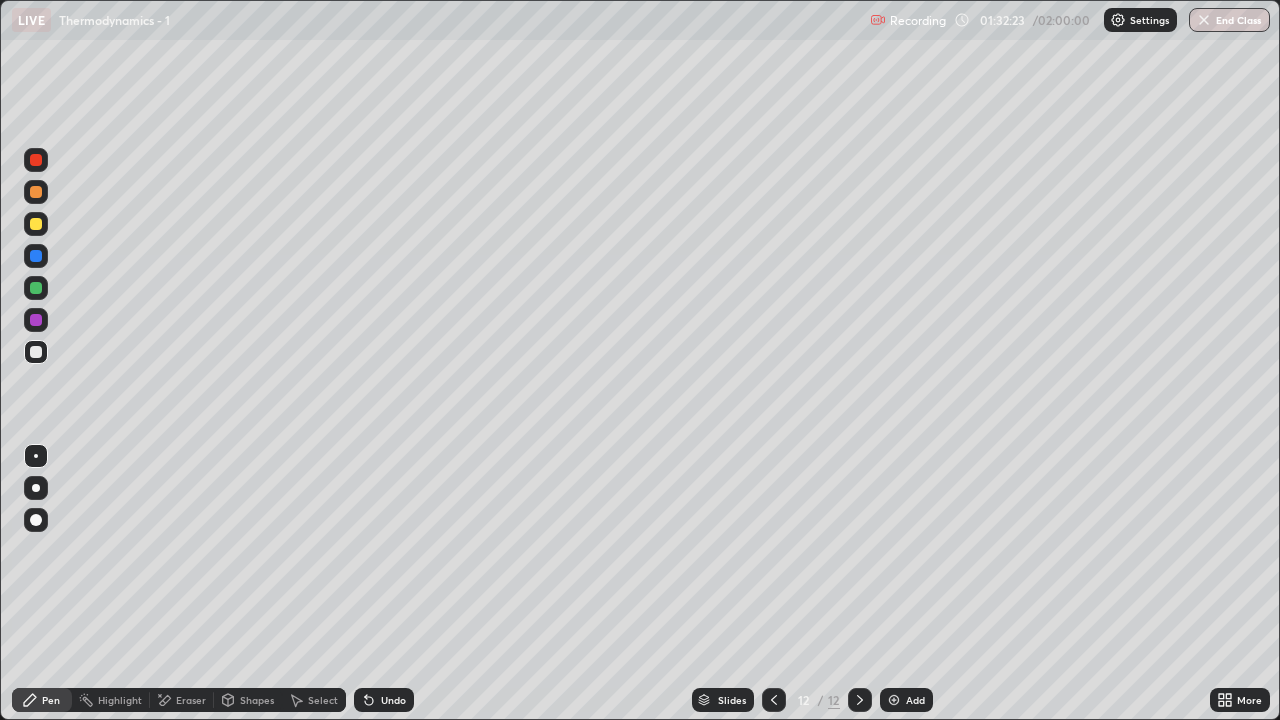 click at bounding box center (36, 224) 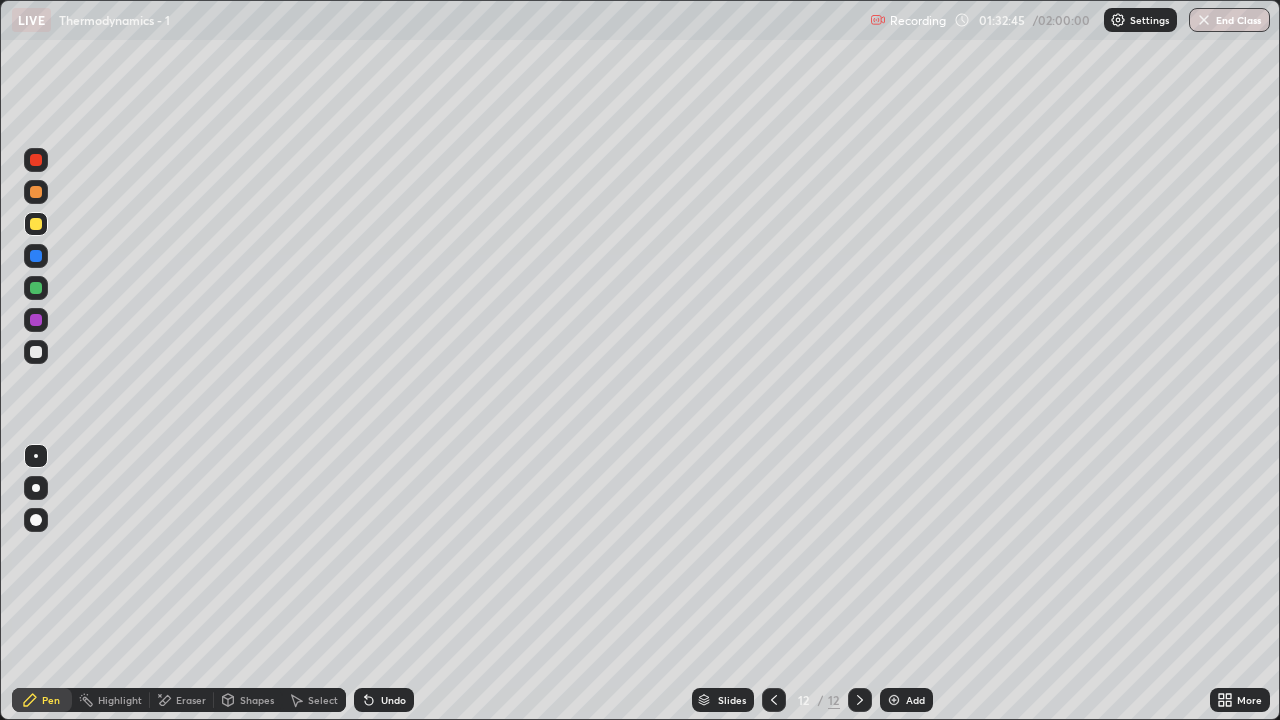 click at bounding box center (36, 352) 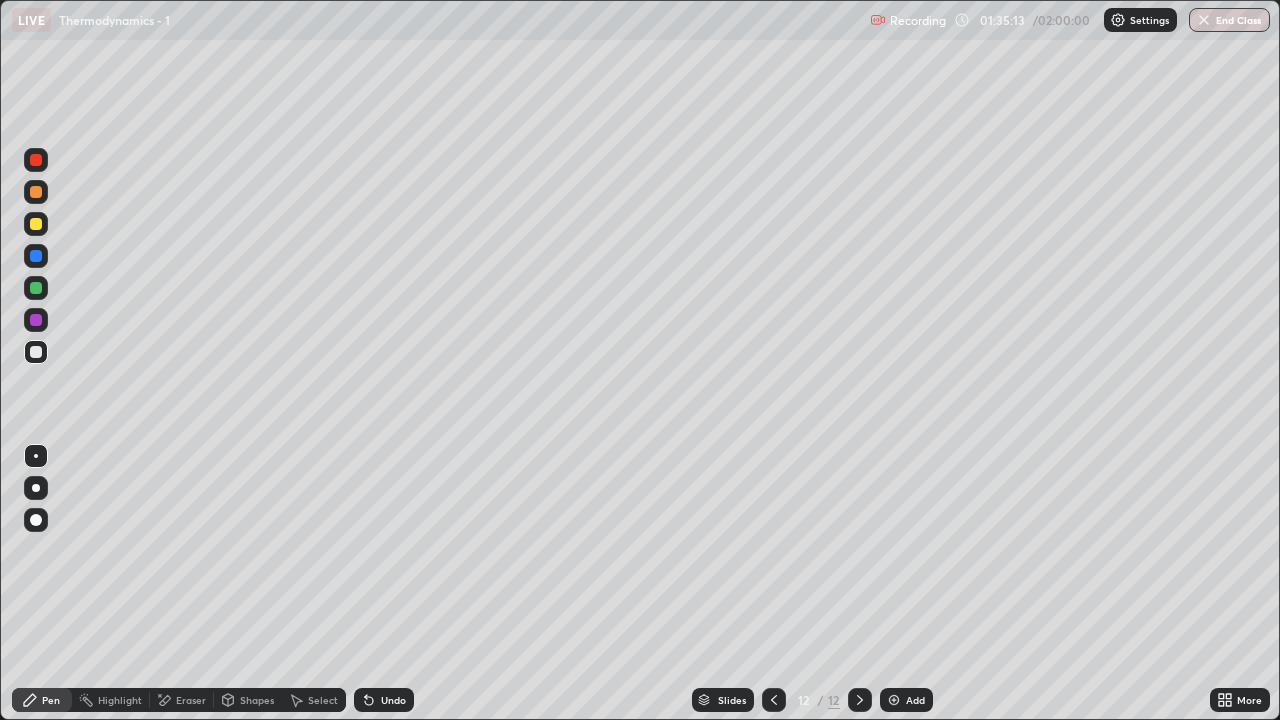 click on "Add" at bounding box center (915, 700) 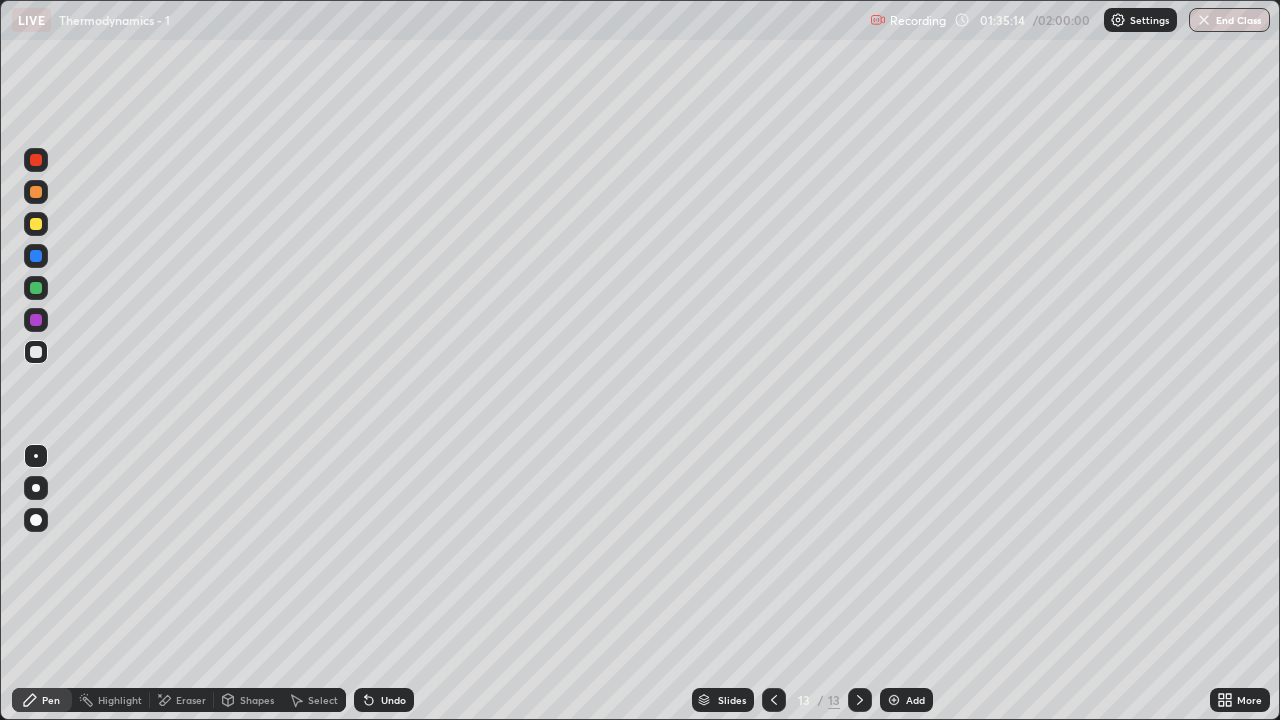 click at bounding box center [774, 700] 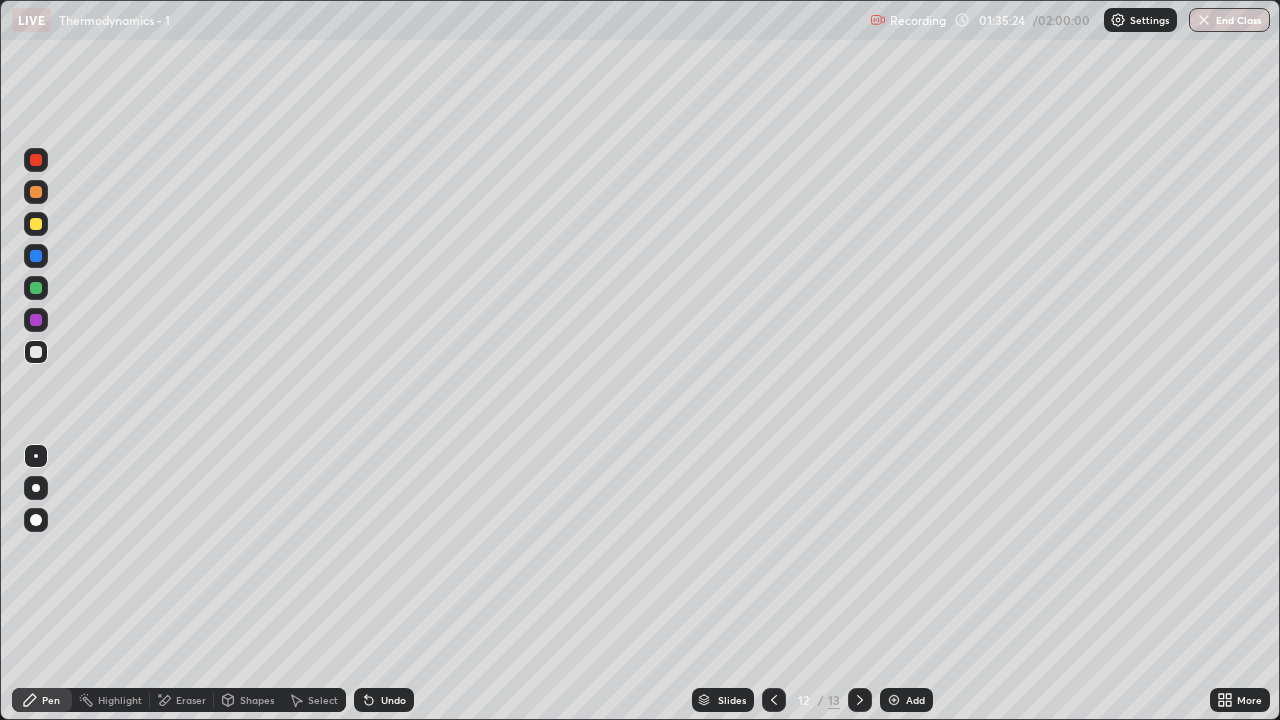 click 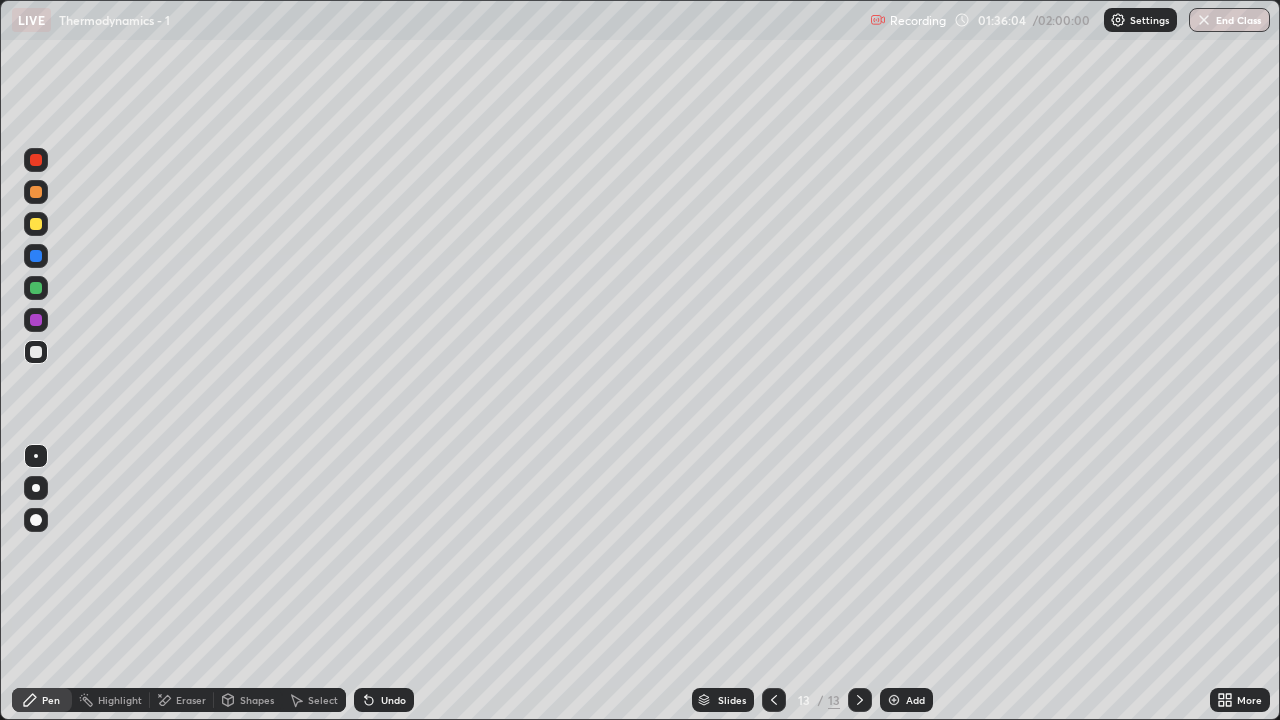 click 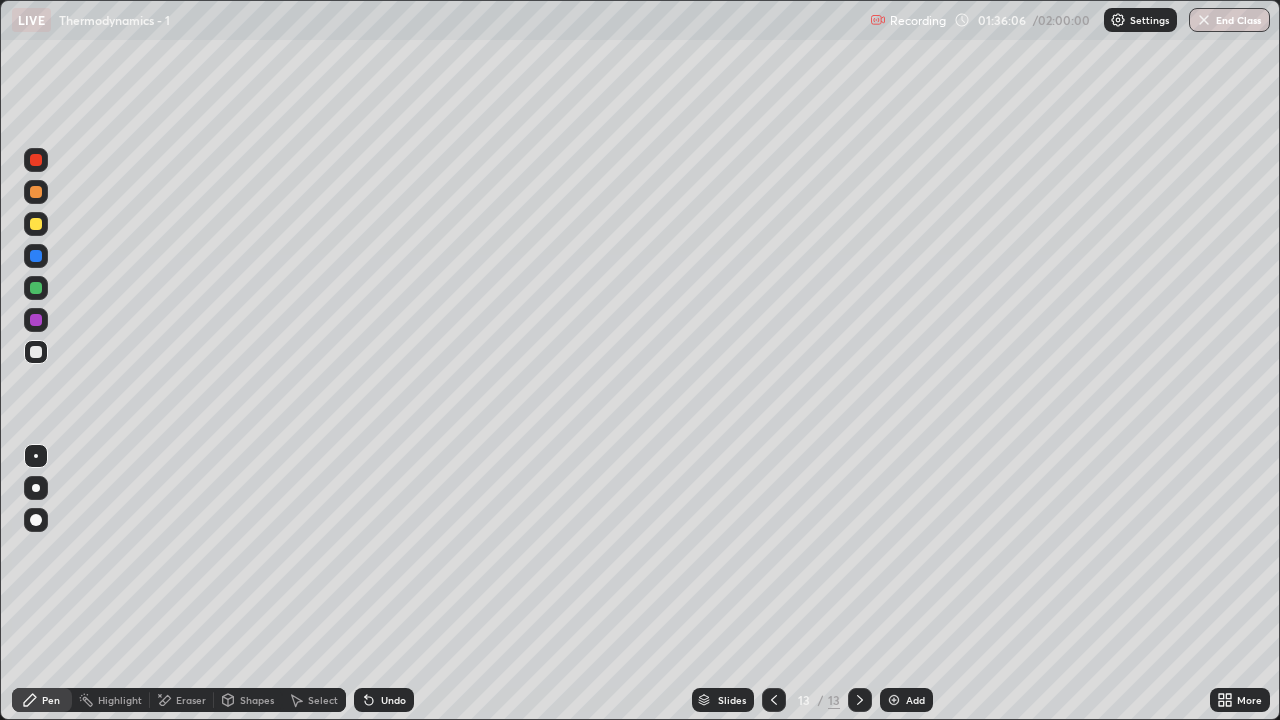 click 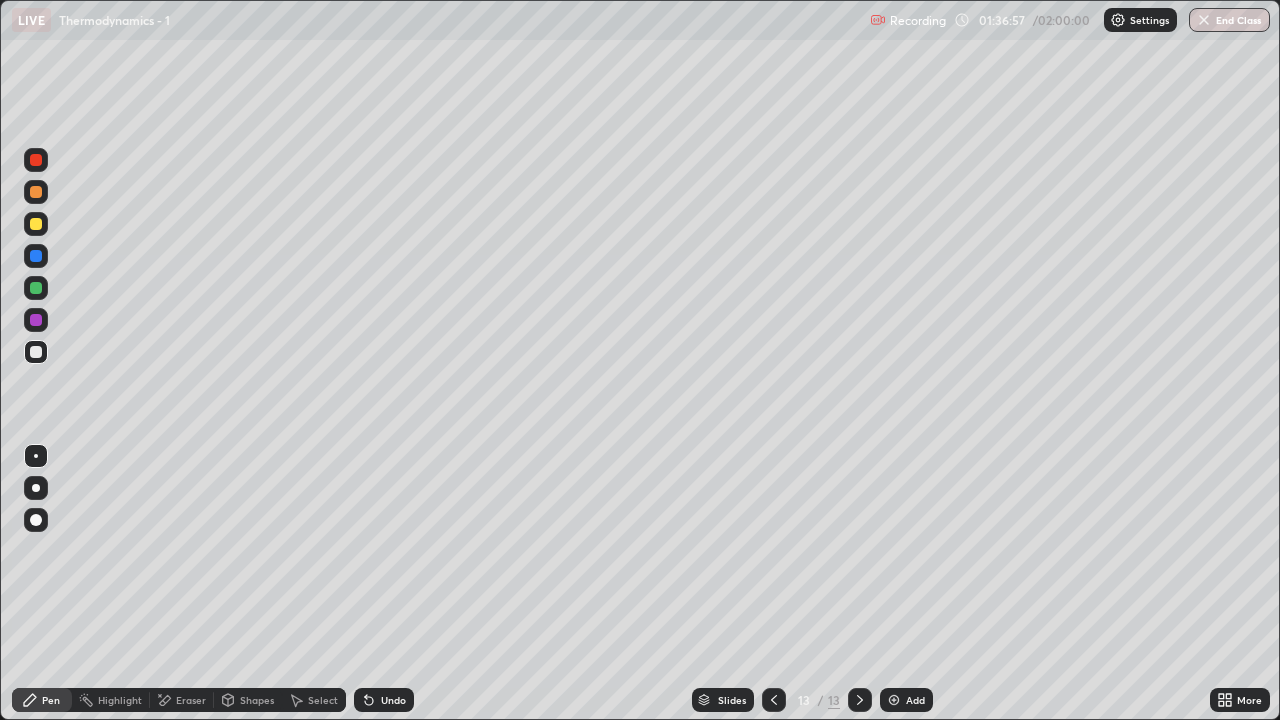 click at bounding box center (36, 192) 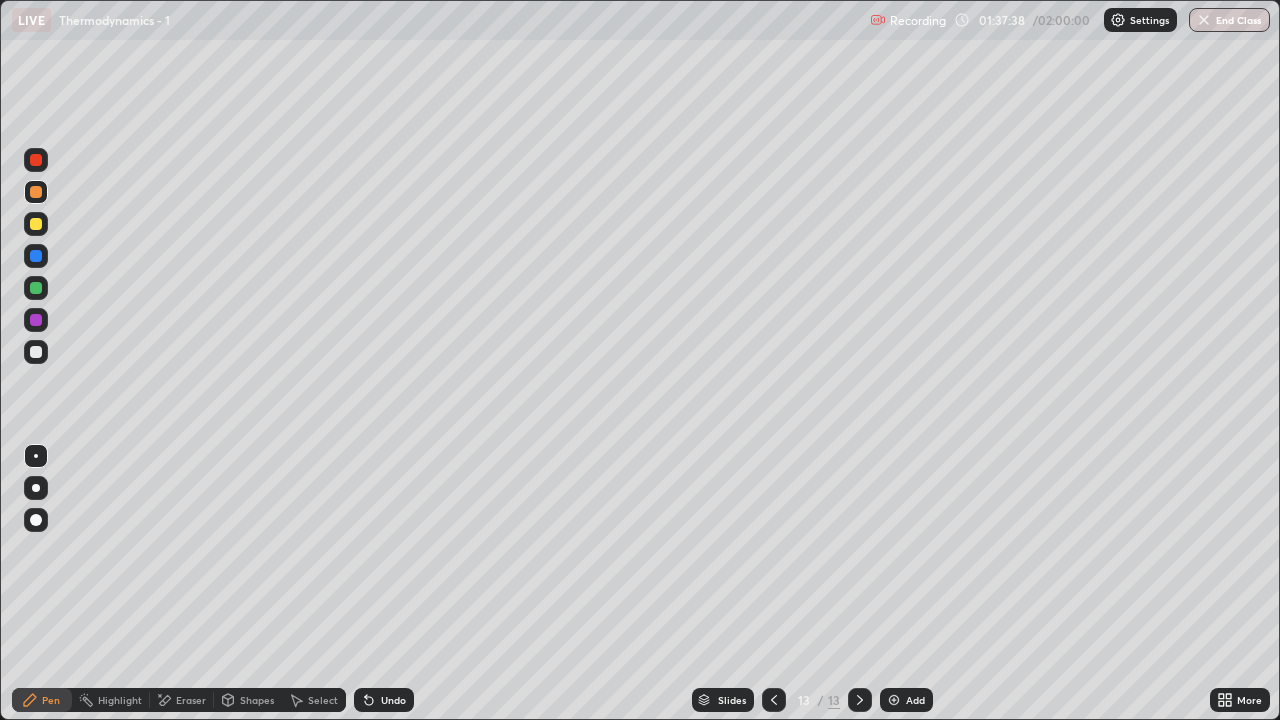 click at bounding box center (36, 352) 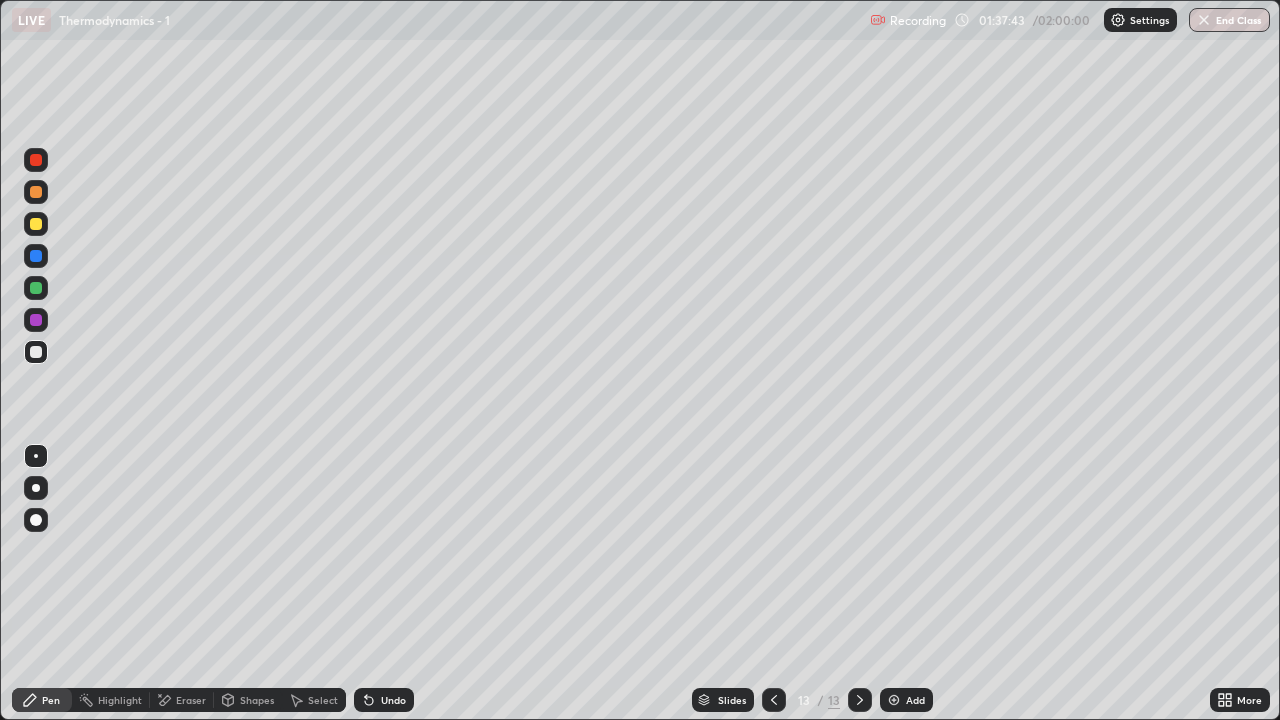 click 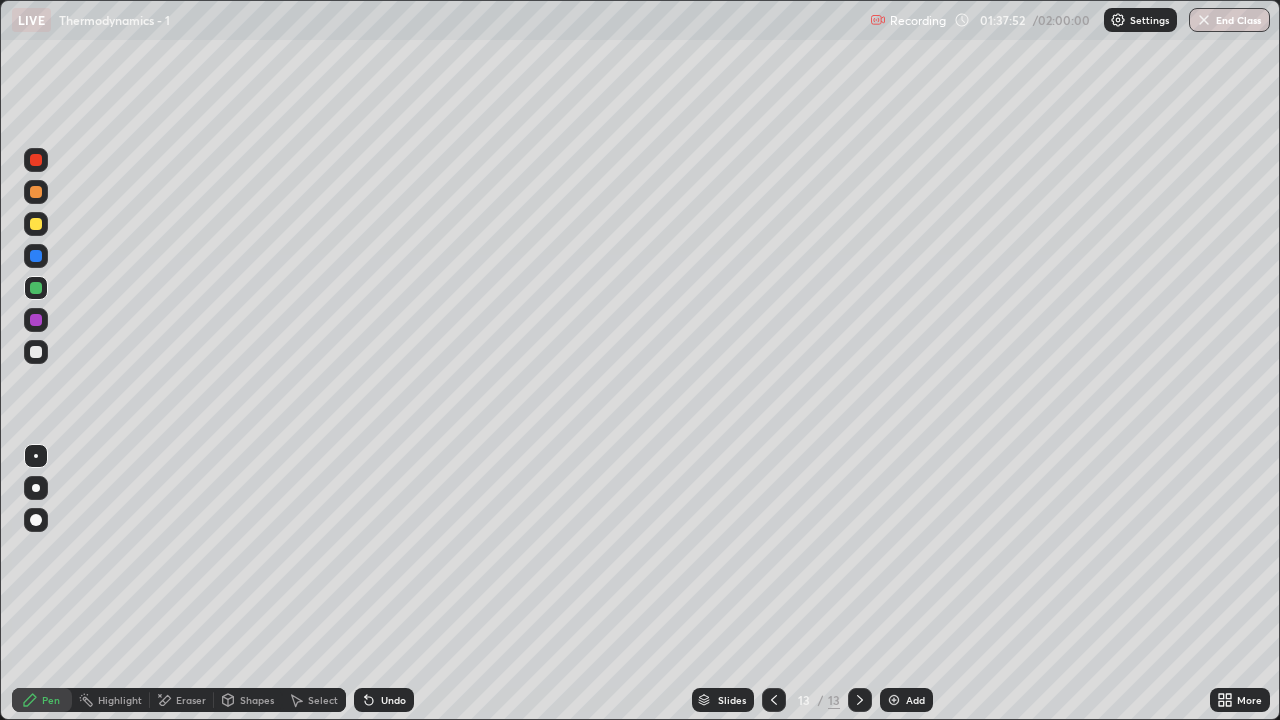 click at bounding box center (36, 352) 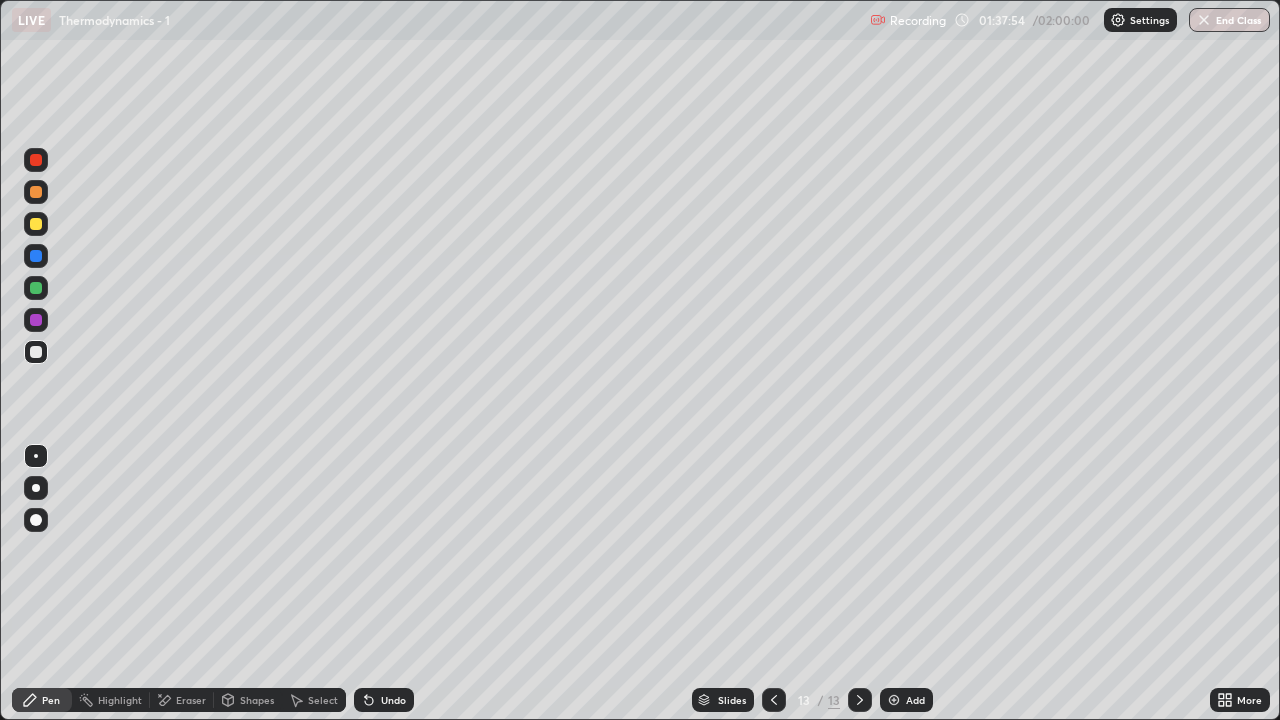 click at bounding box center [36, 224] 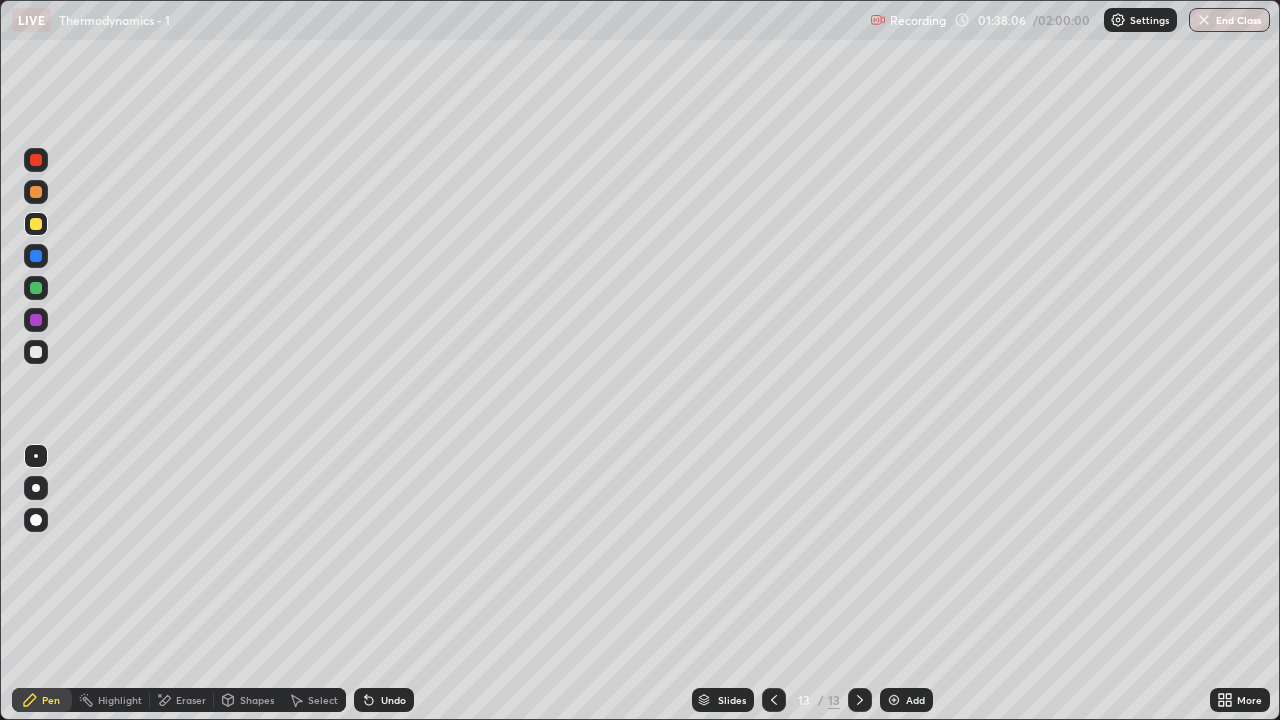 click at bounding box center [36, 352] 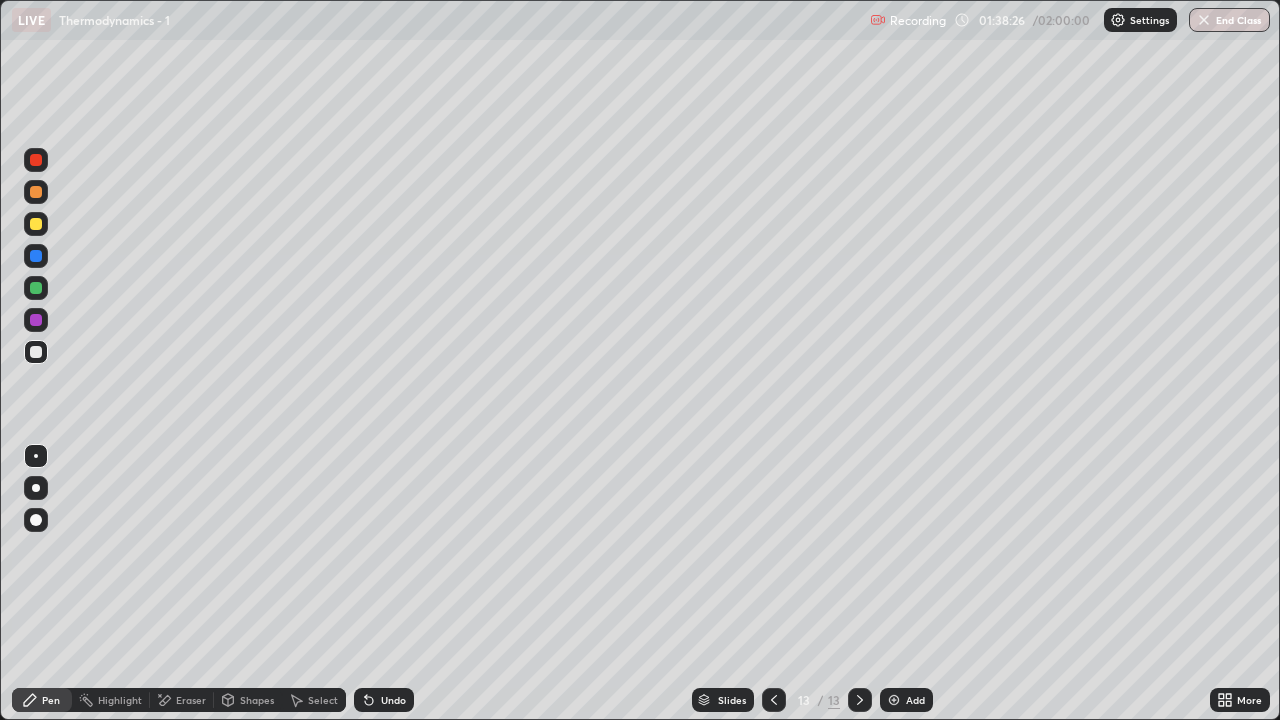 click at bounding box center (36, 224) 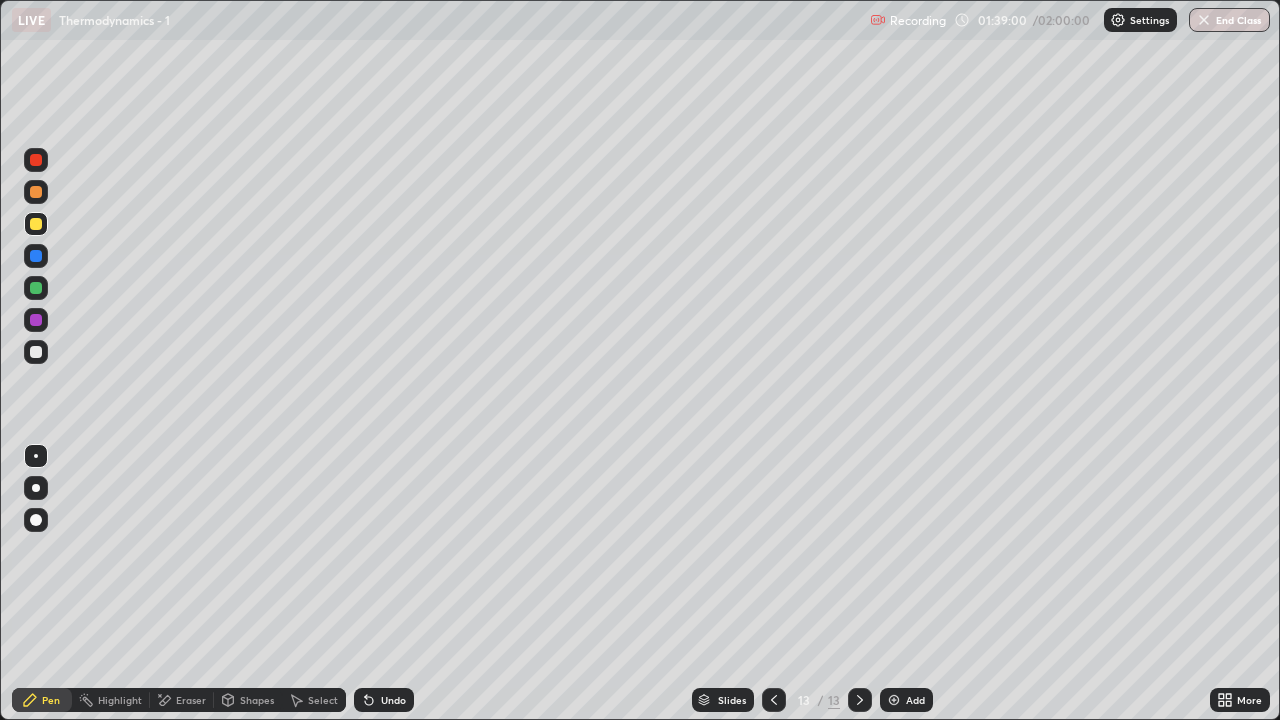 click at bounding box center (36, 352) 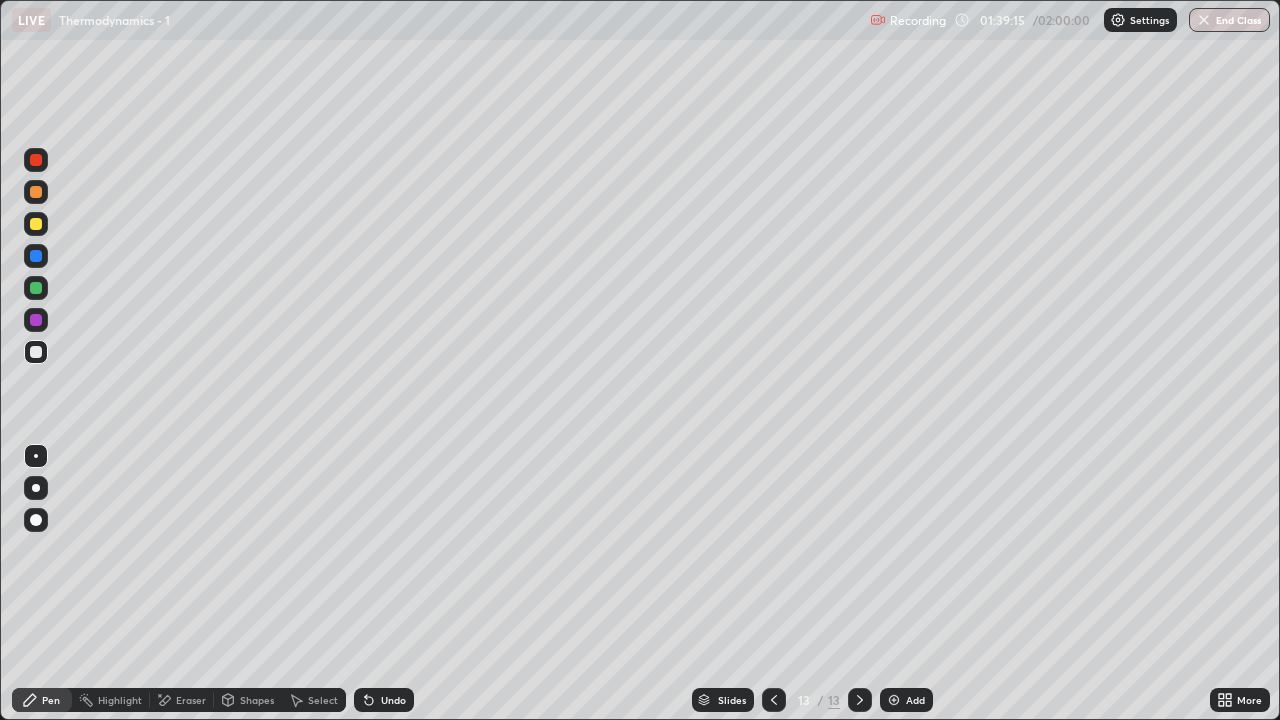click at bounding box center [36, 256] 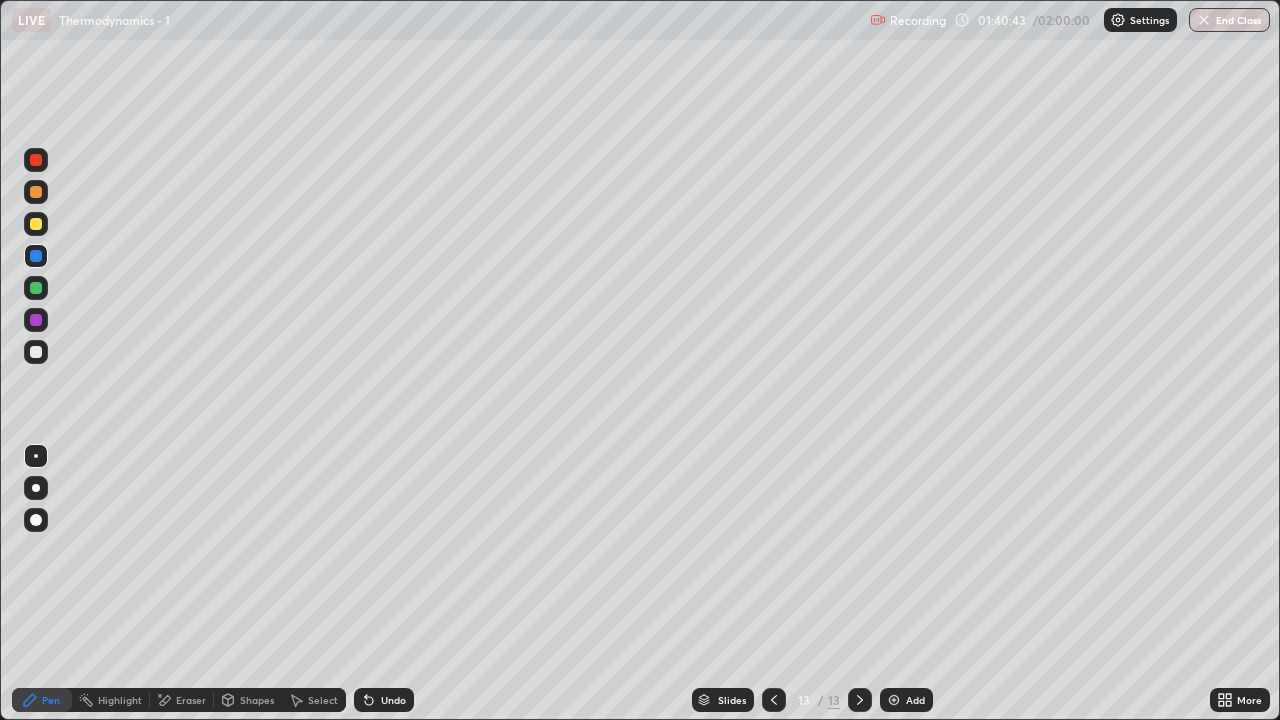 click at bounding box center [36, 224] 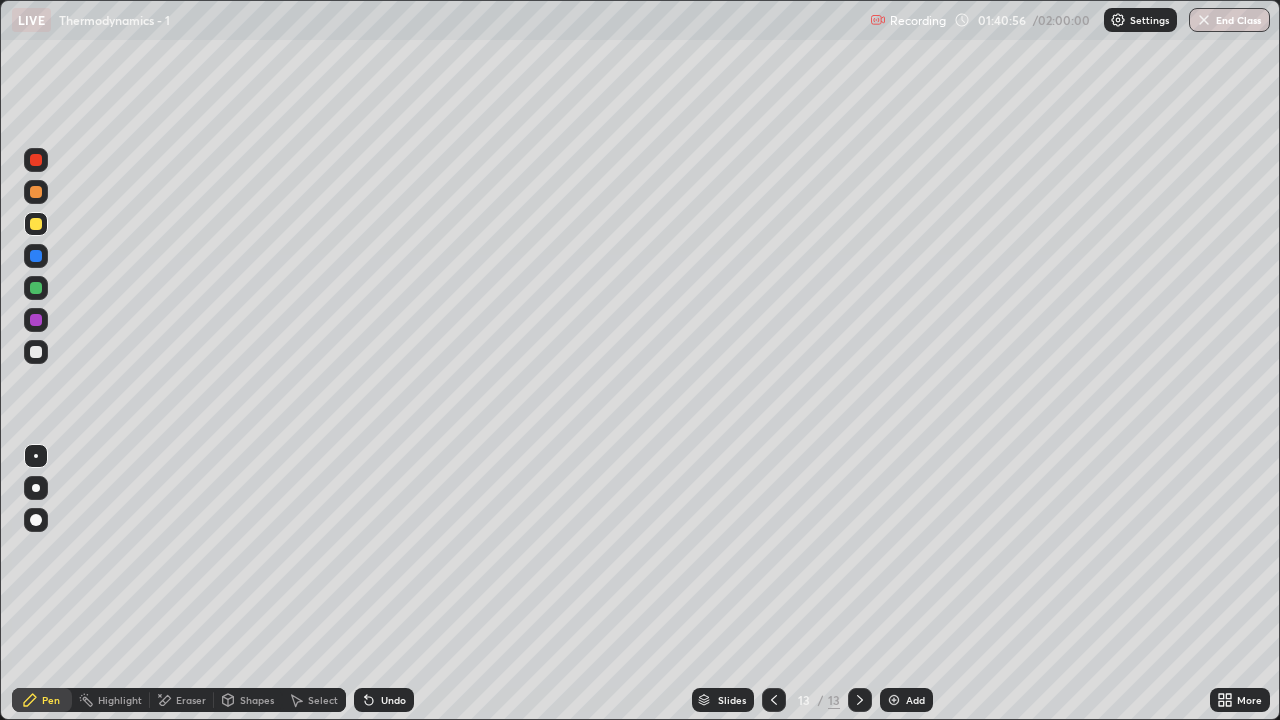click at bounding box center [36, 352] 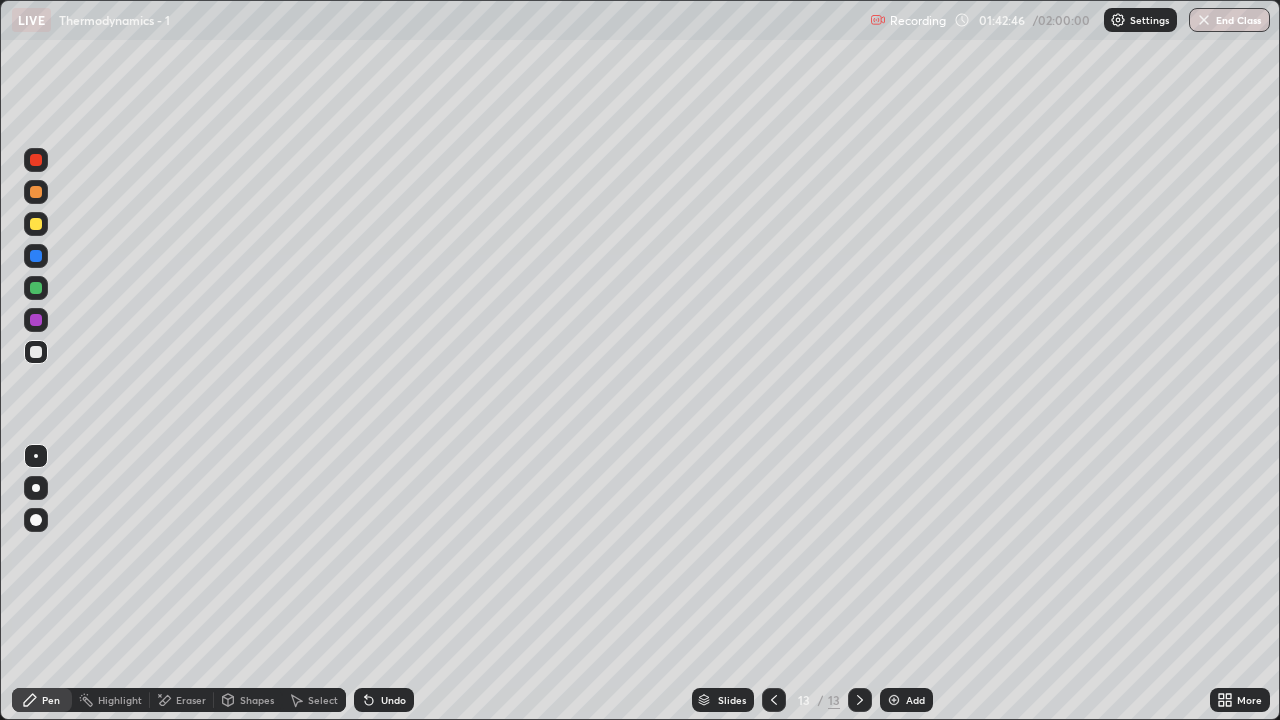 click on "Slides" at bounding box center (732, 700) 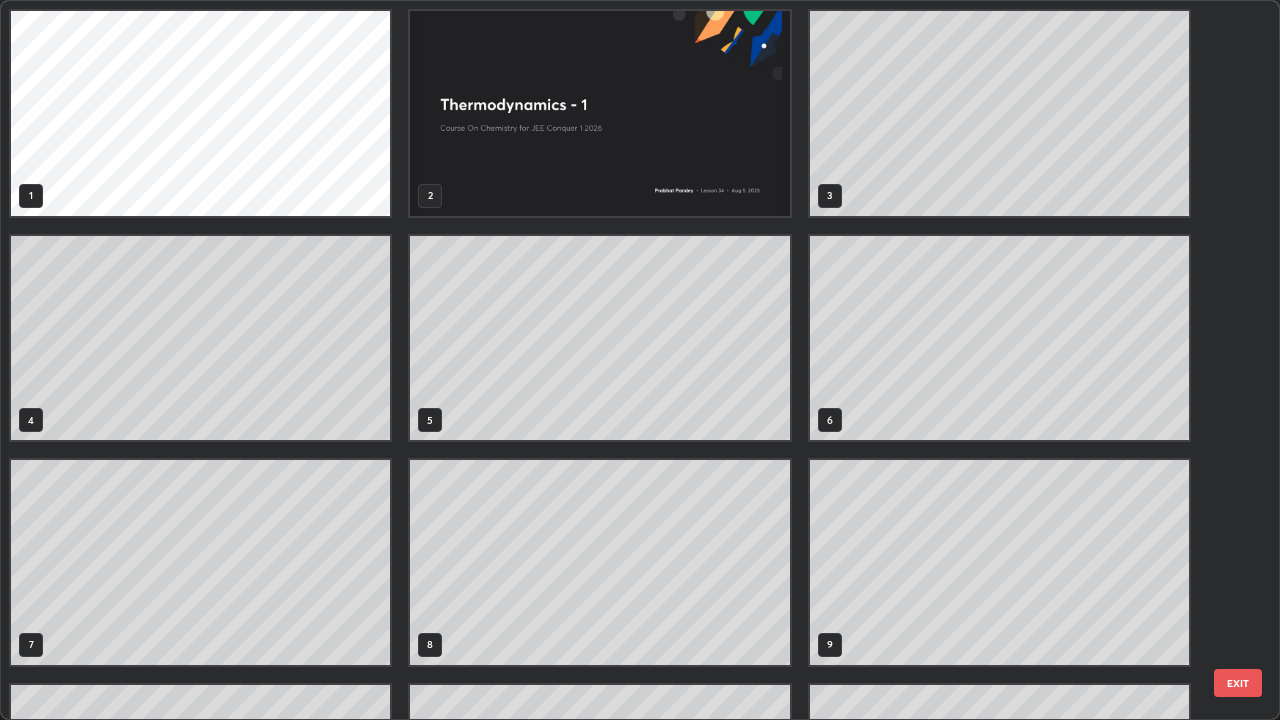 scroll, scrollTop: 405, scrollLeft: 0, axis: vertical 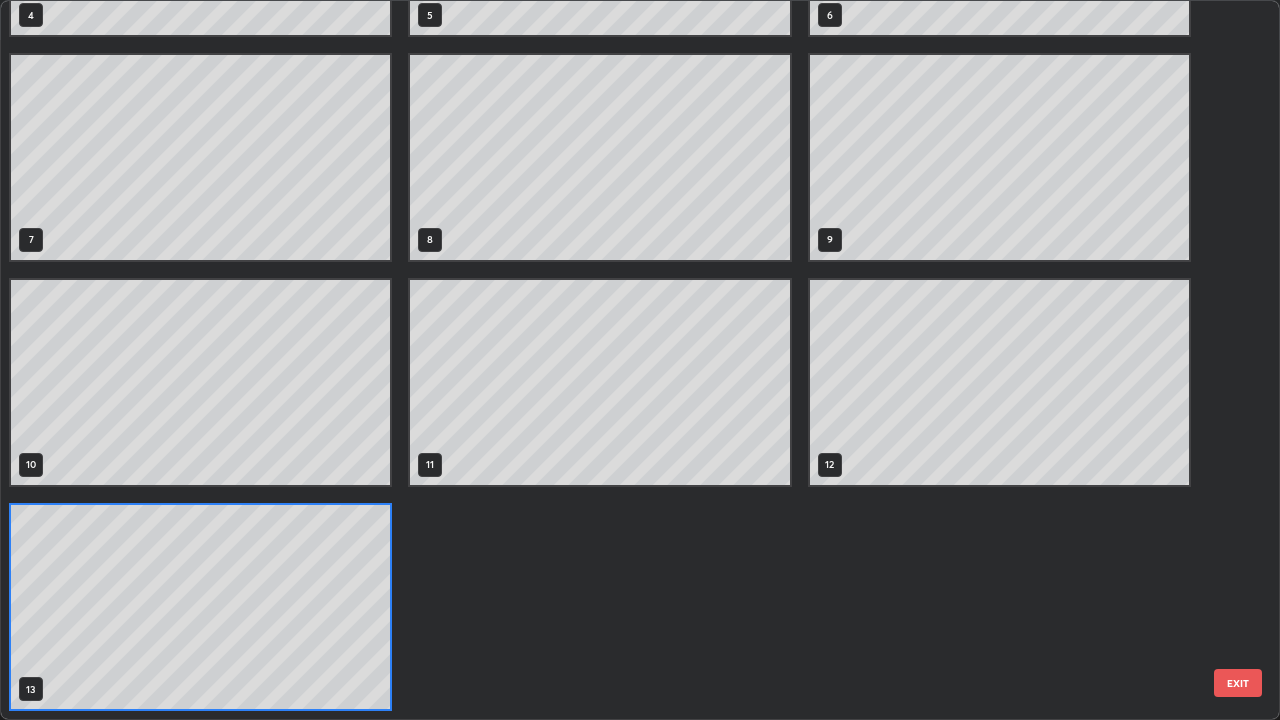click on "1 2 3 4 5 6 7 8 9 10 11 12 13" at bounding box center (600, 157) 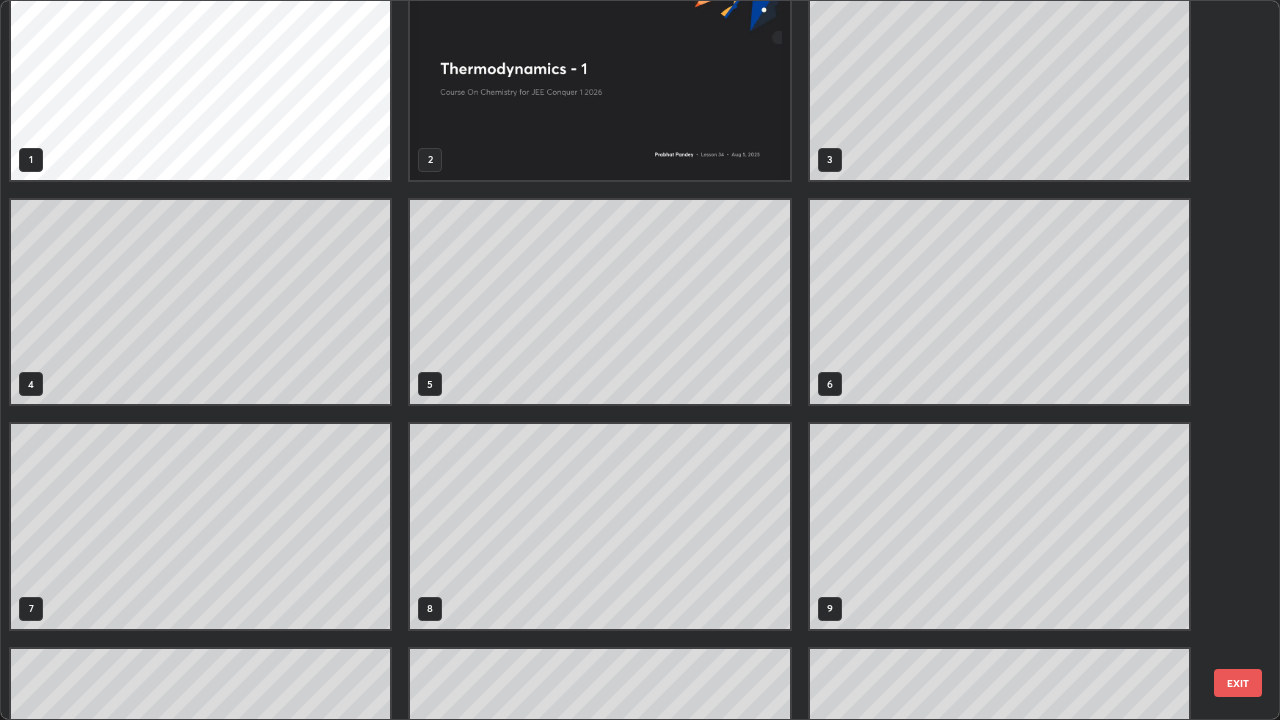 scroll, scrollTop: 0, scrollLeft: 0, axis: both 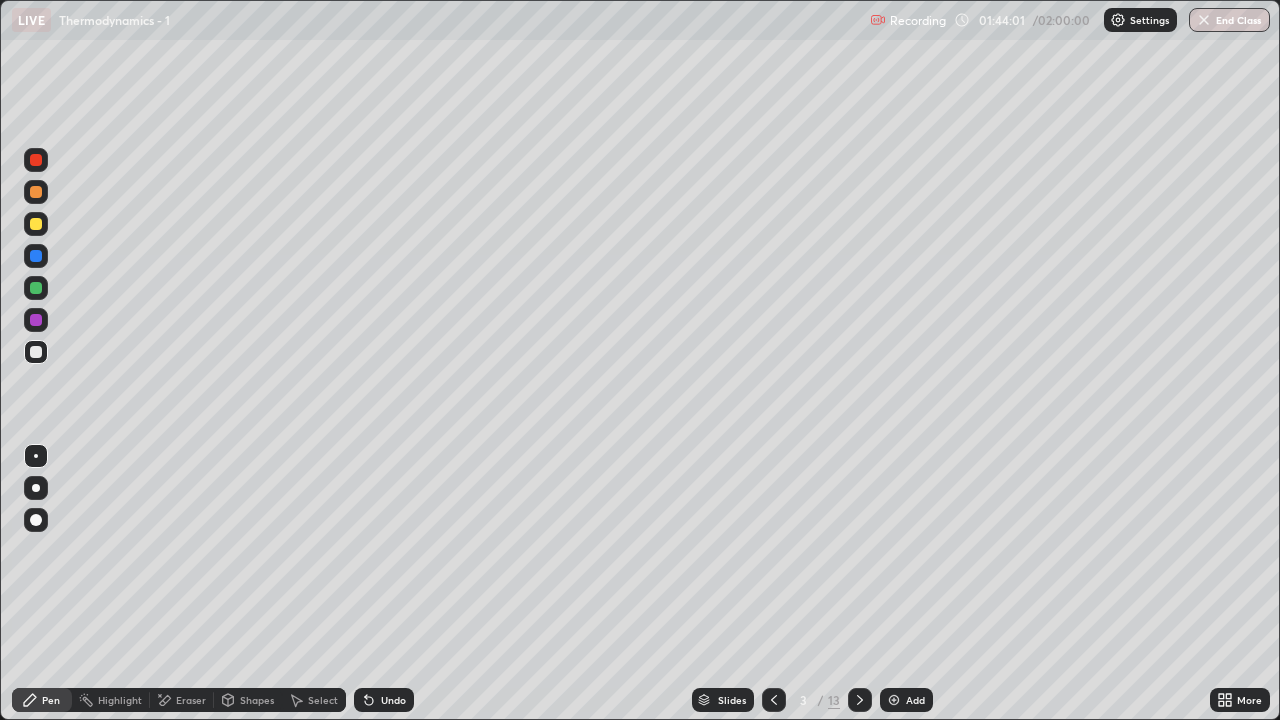 click 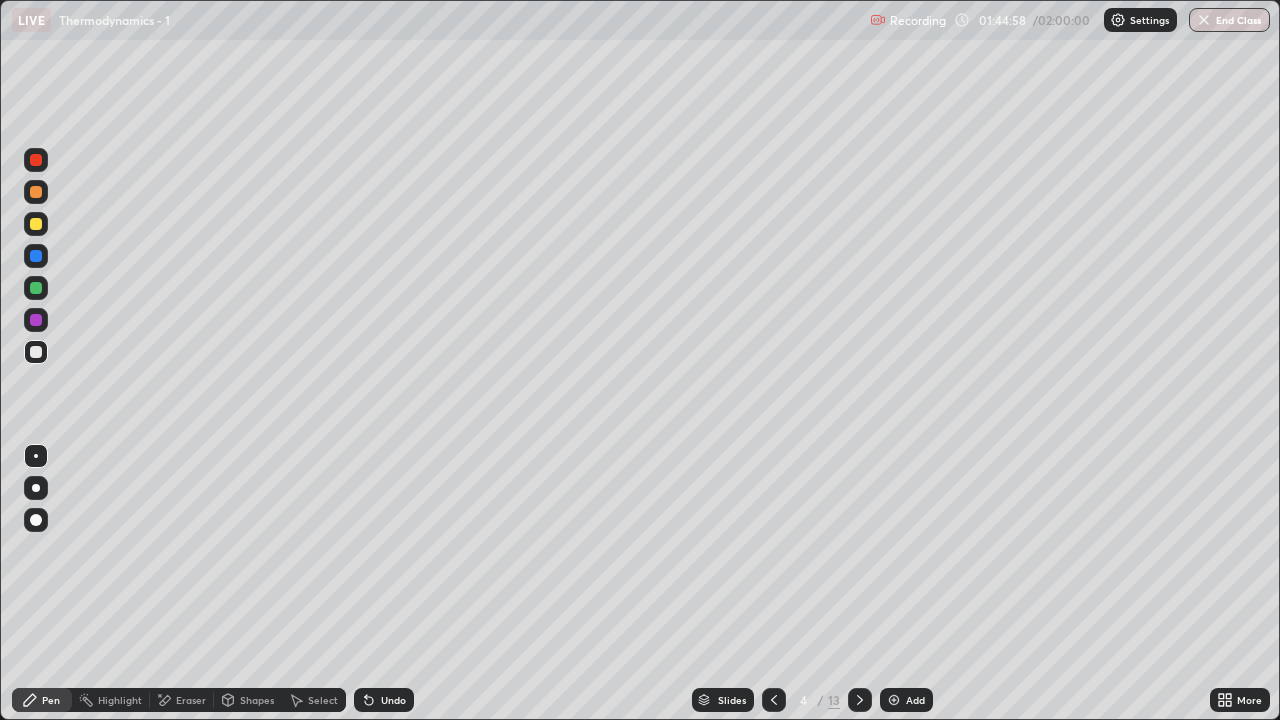 click 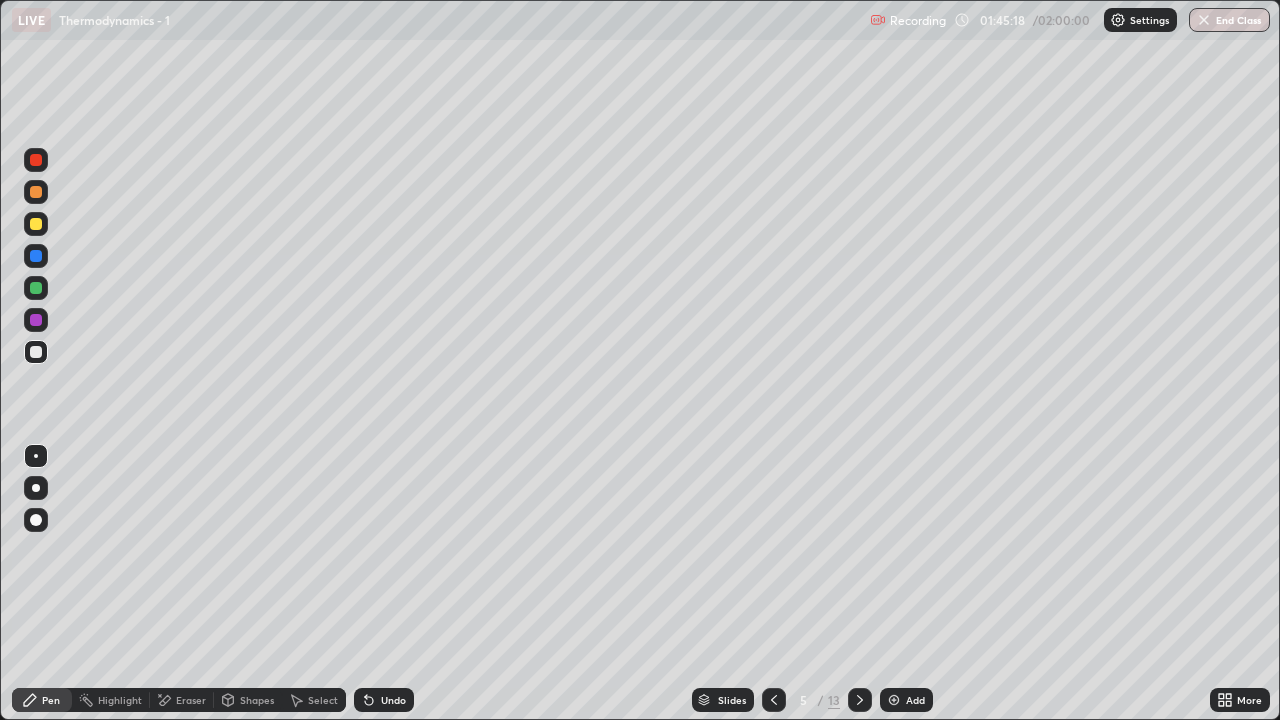 click at bounding box center [860, 700] 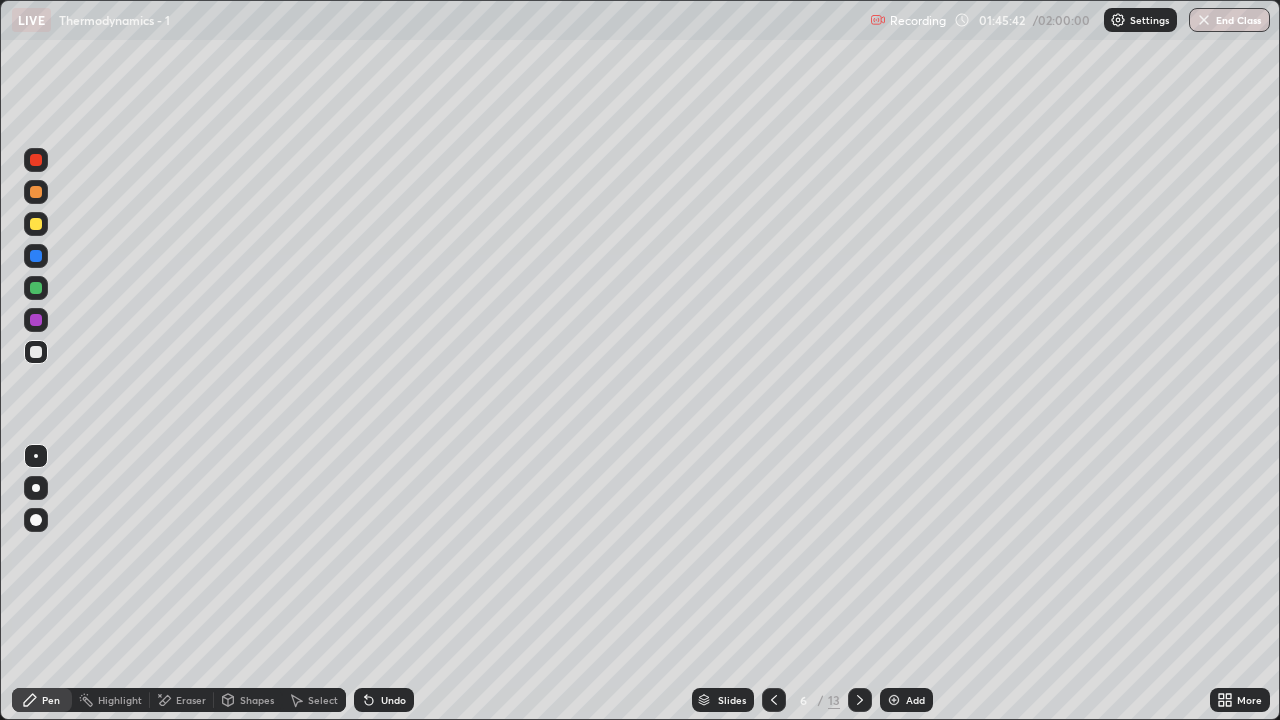 click 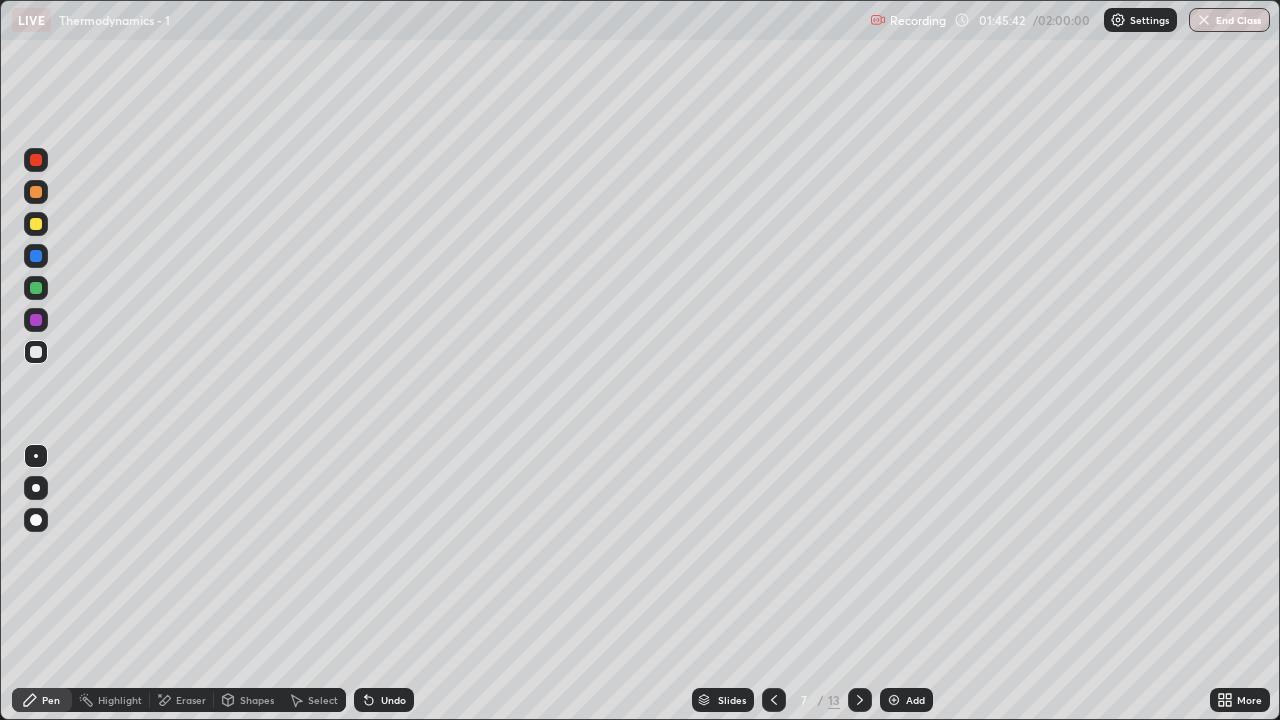 click 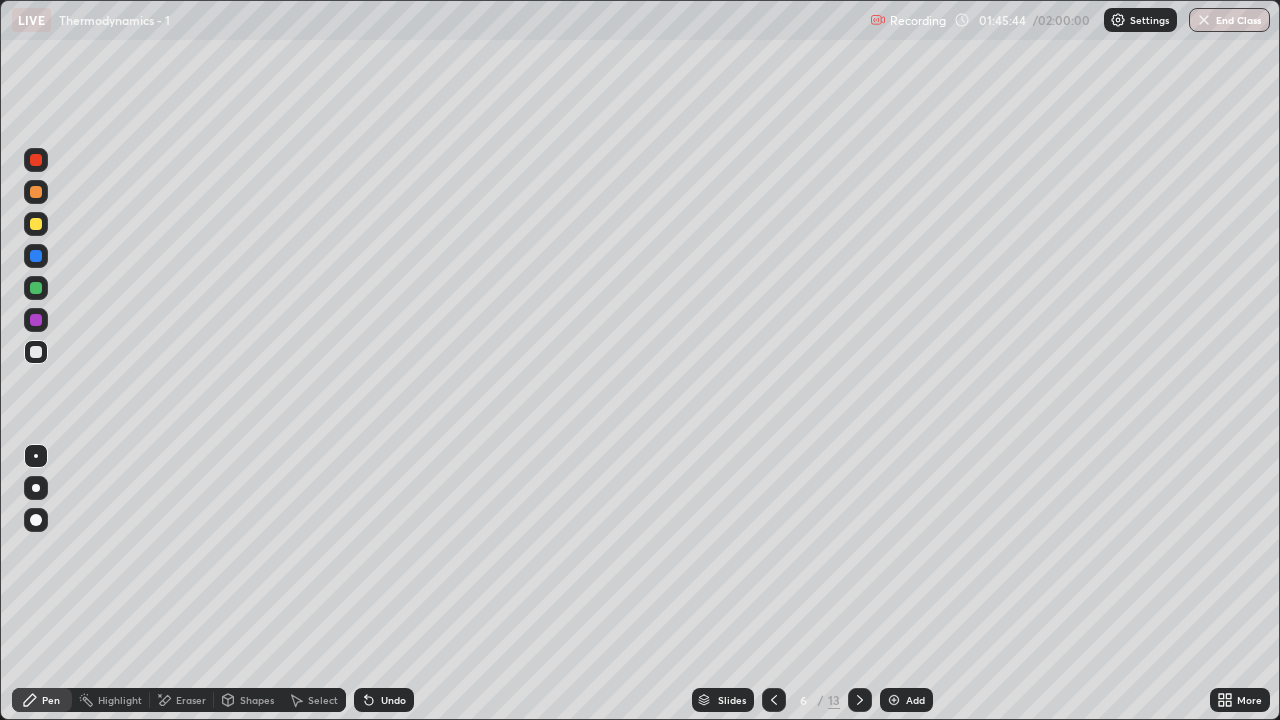click 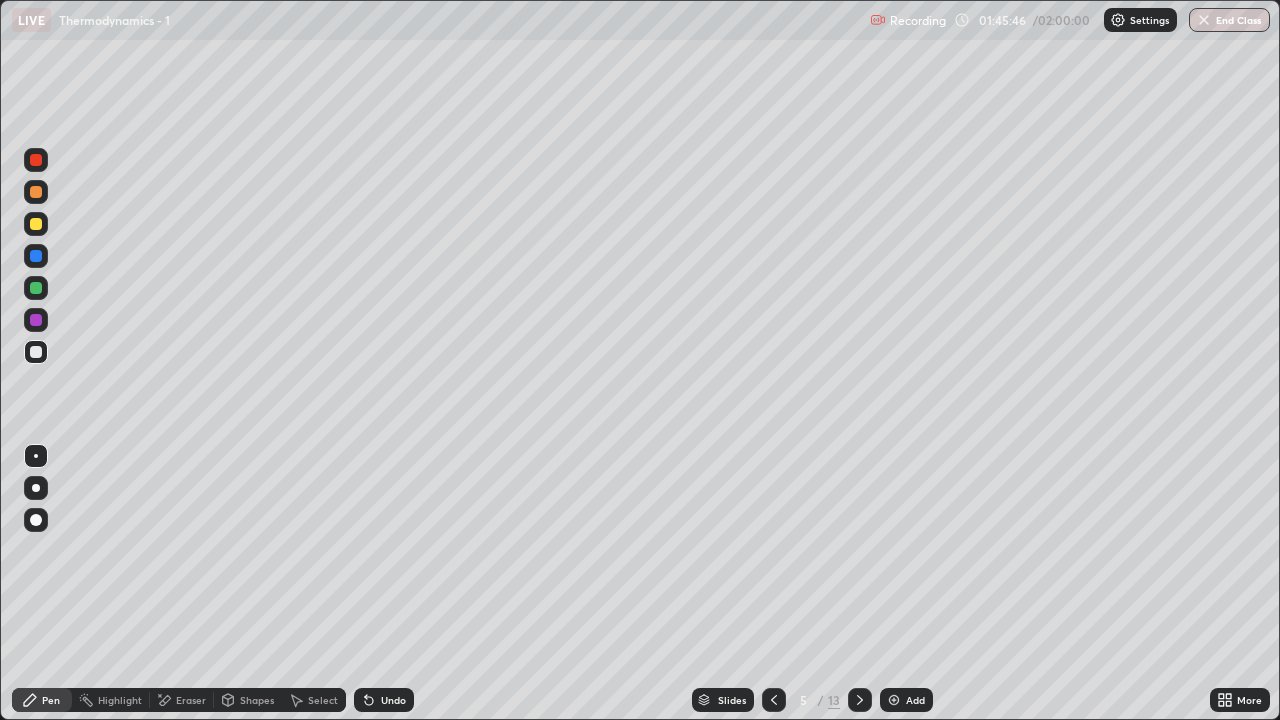 click 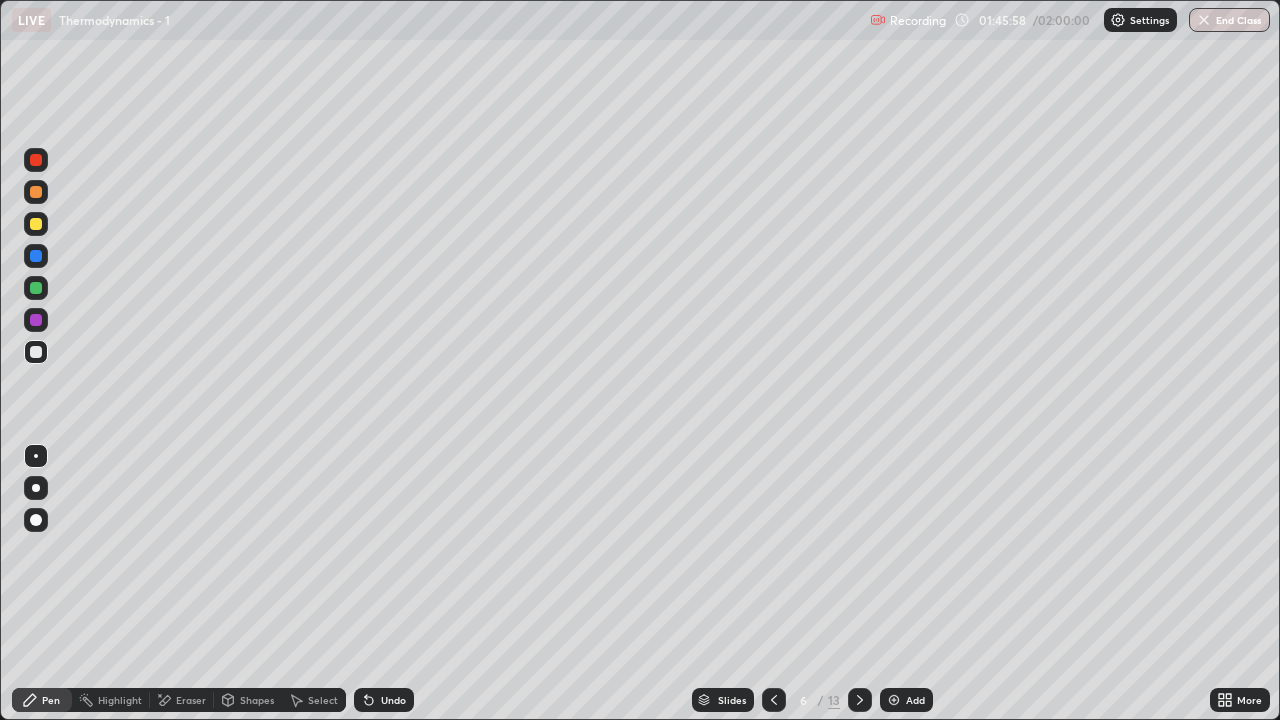 click 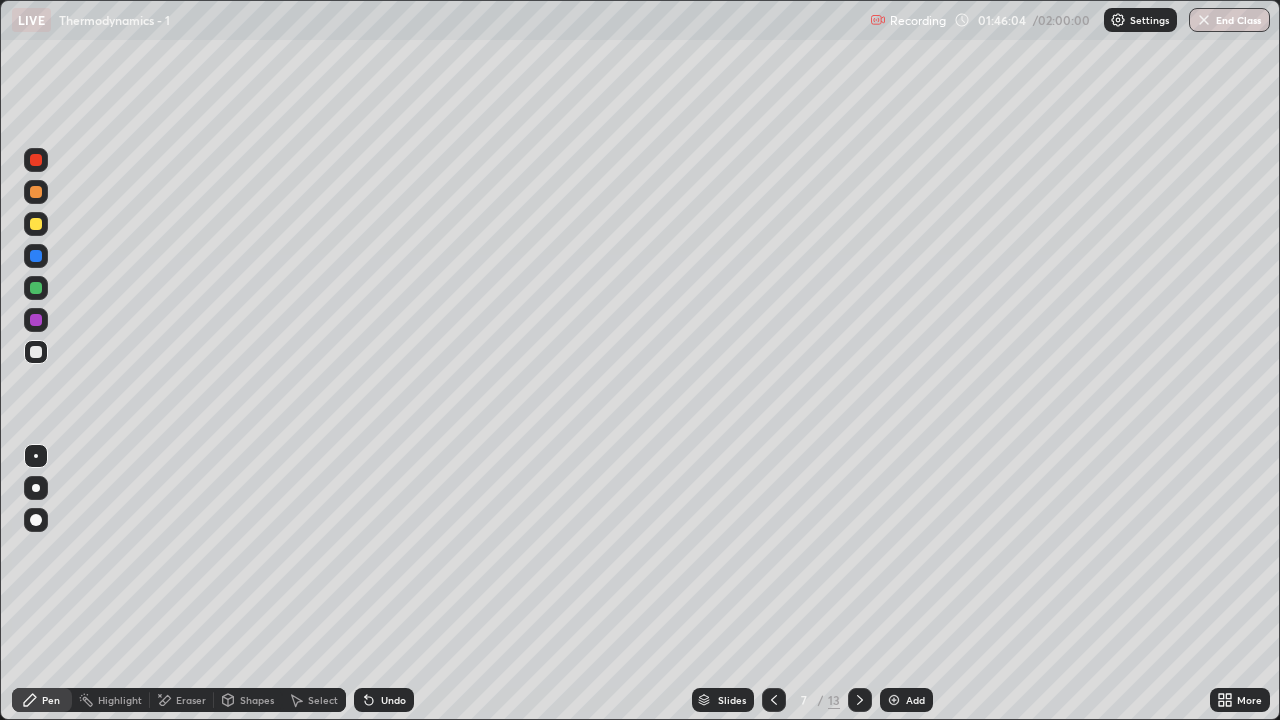 click 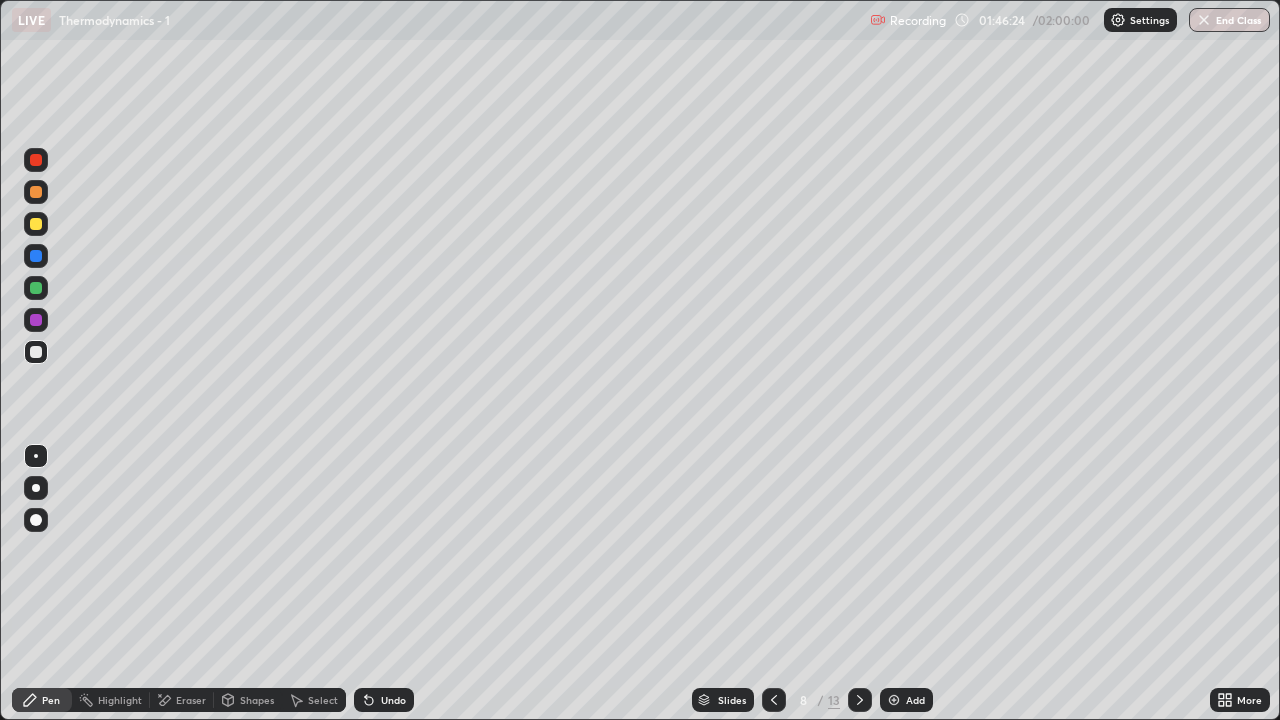 click 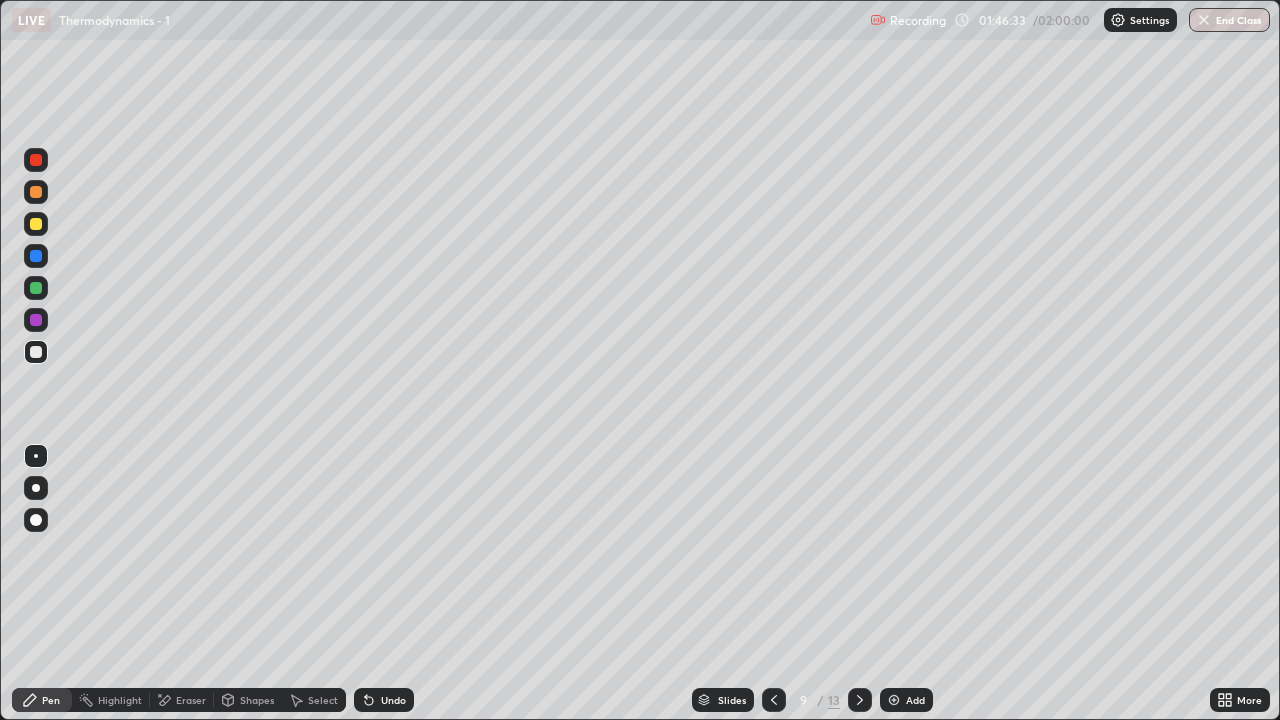 click 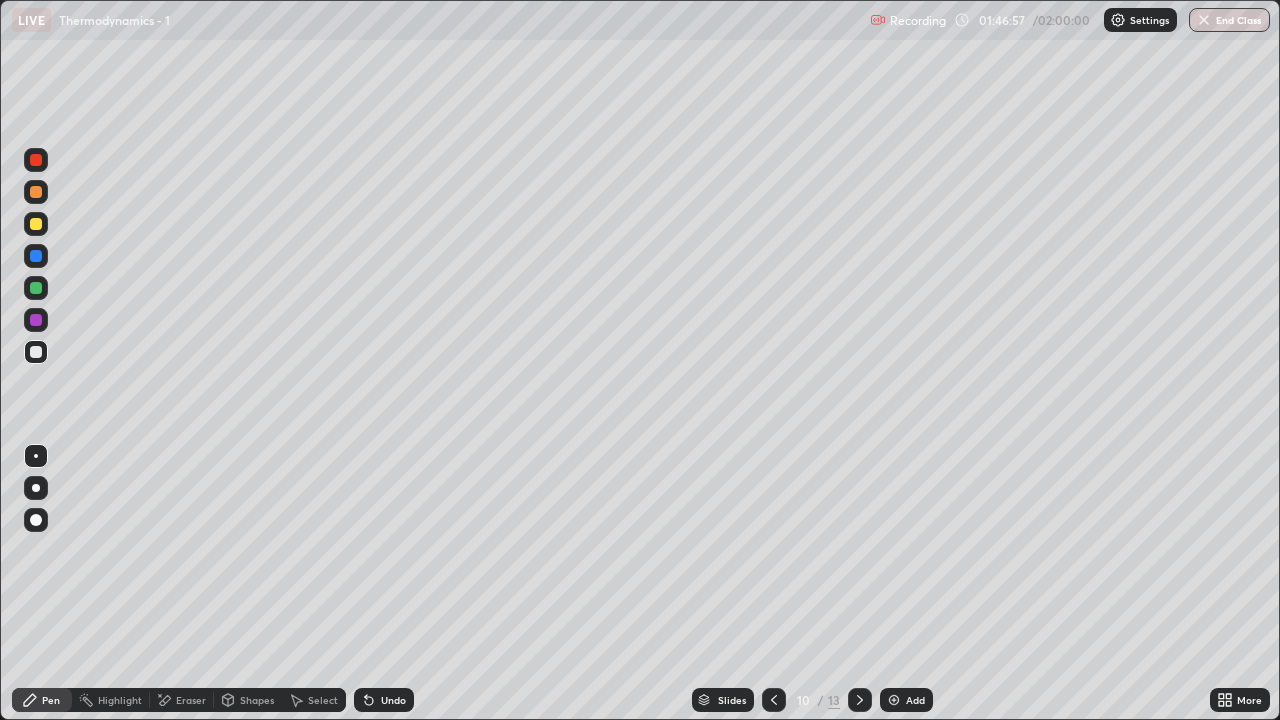 click 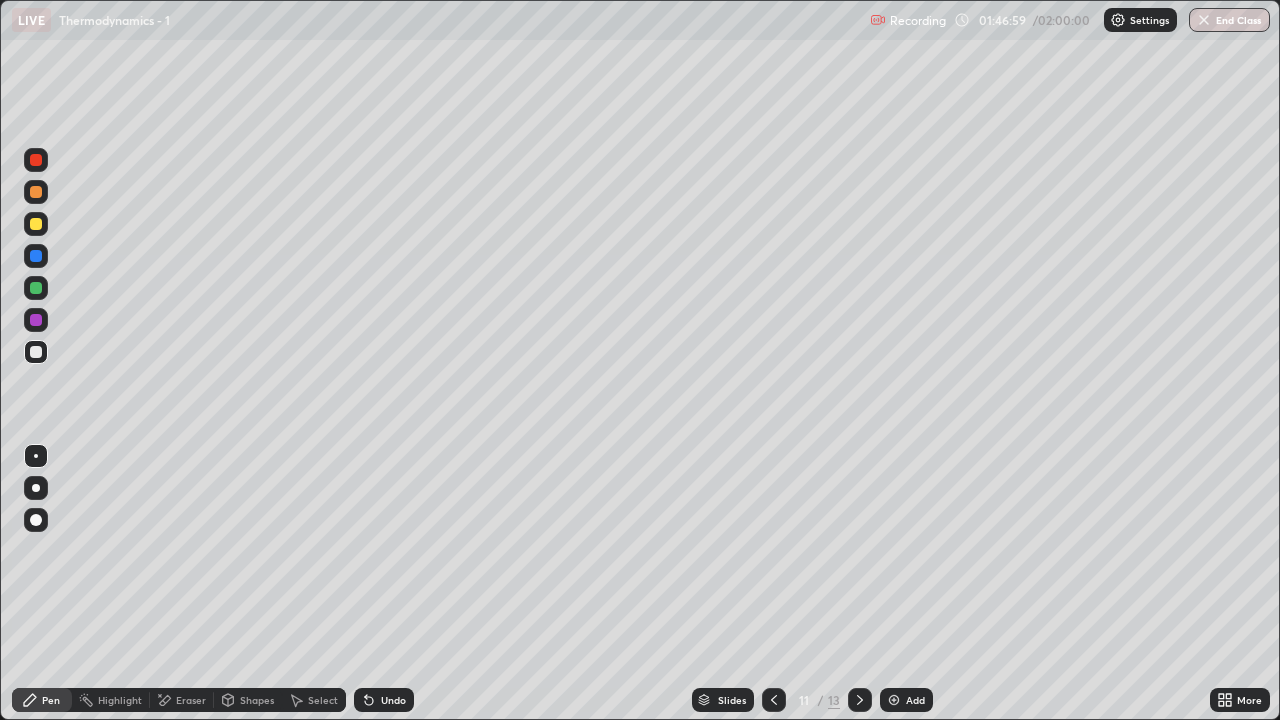 click 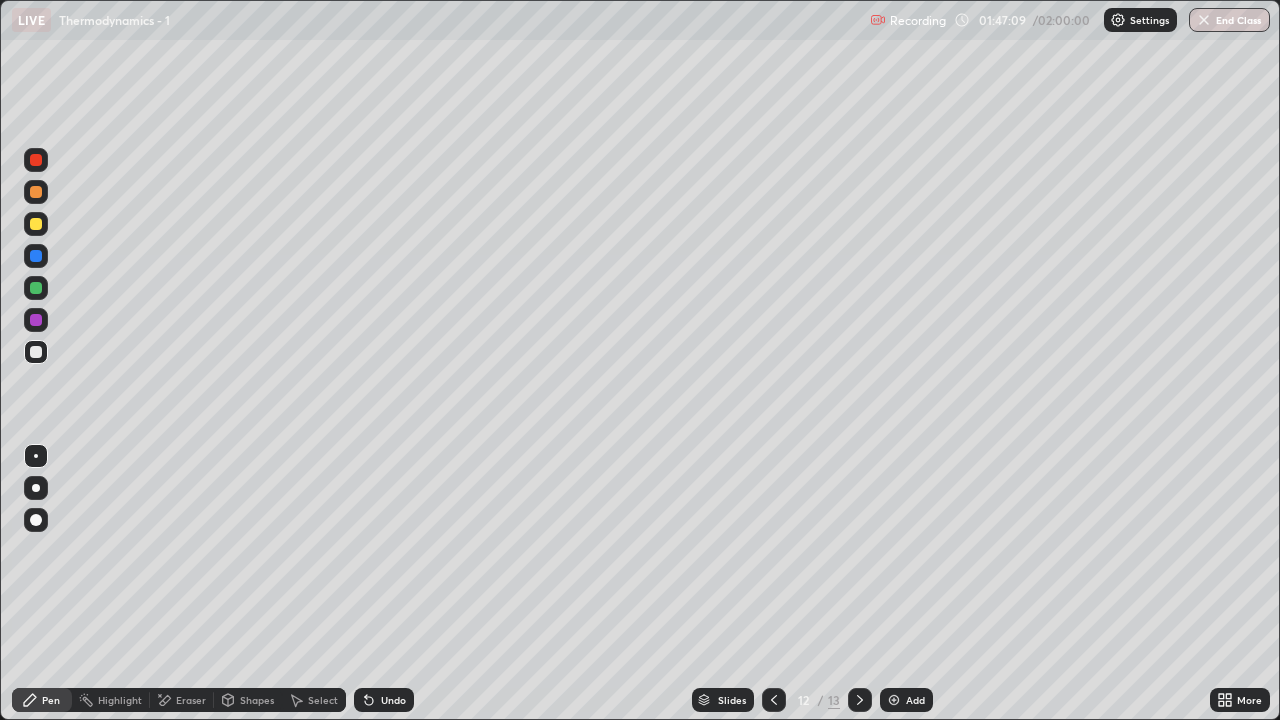 click 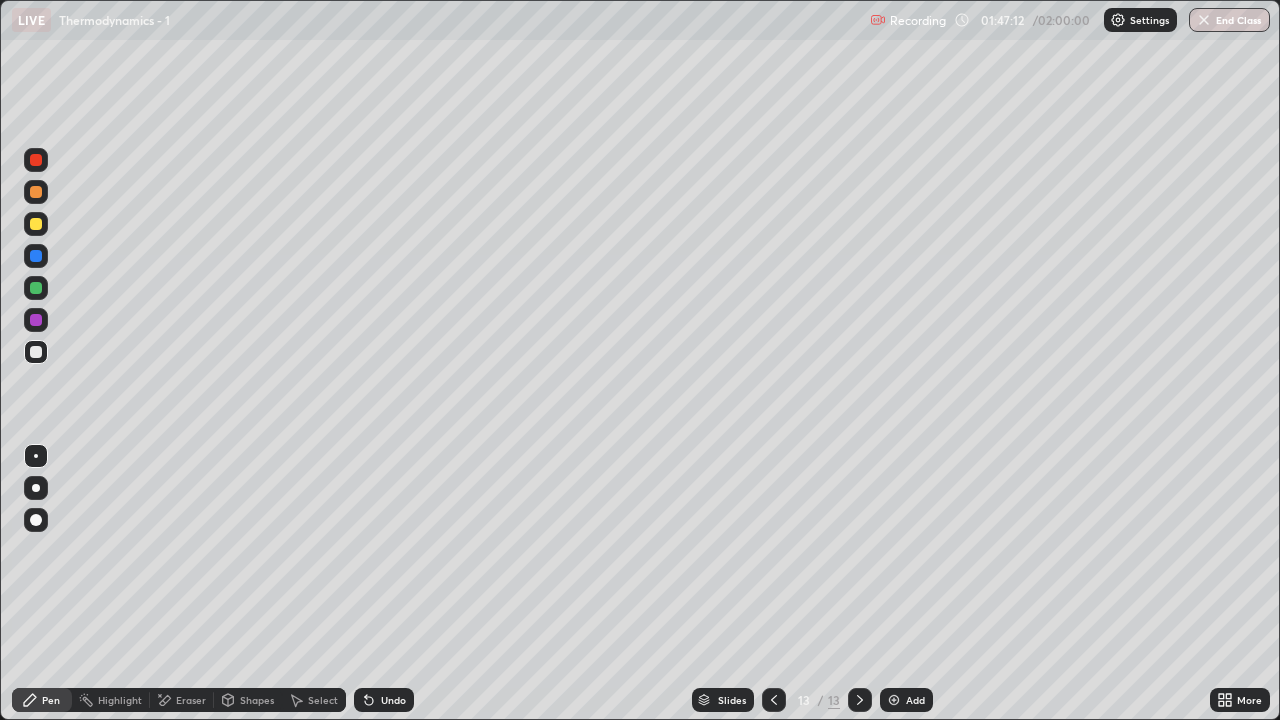click 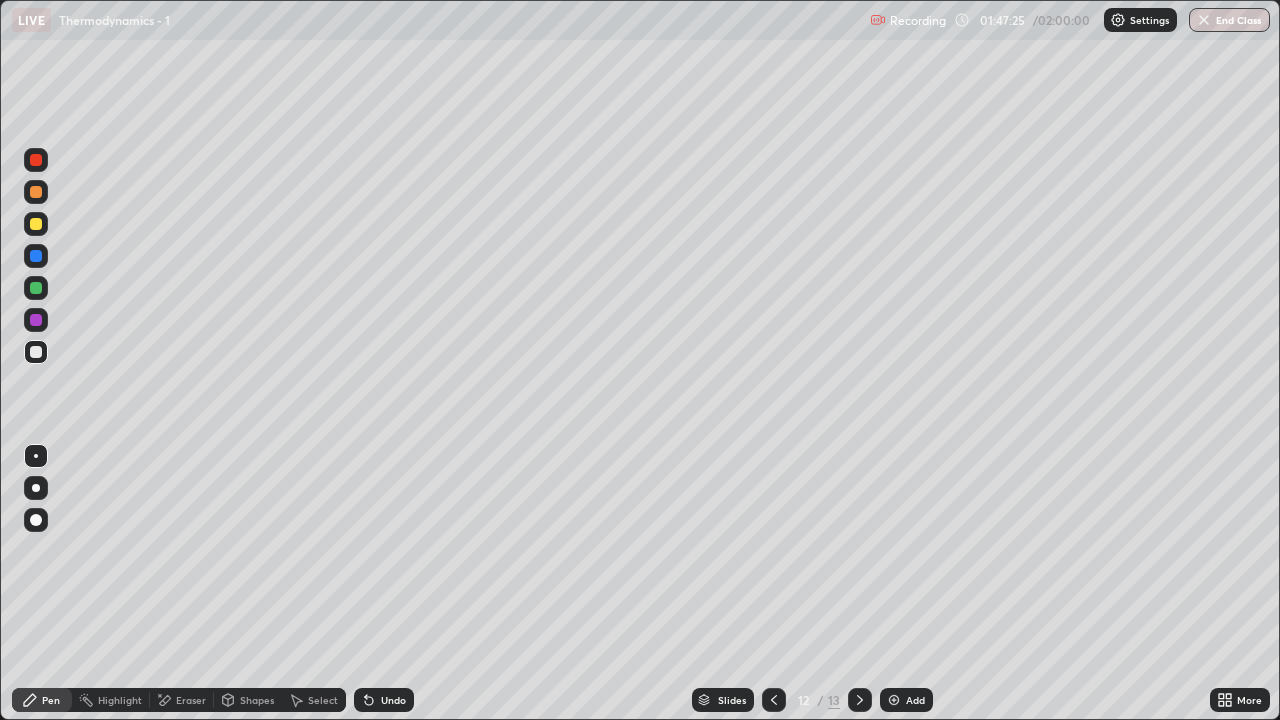 click 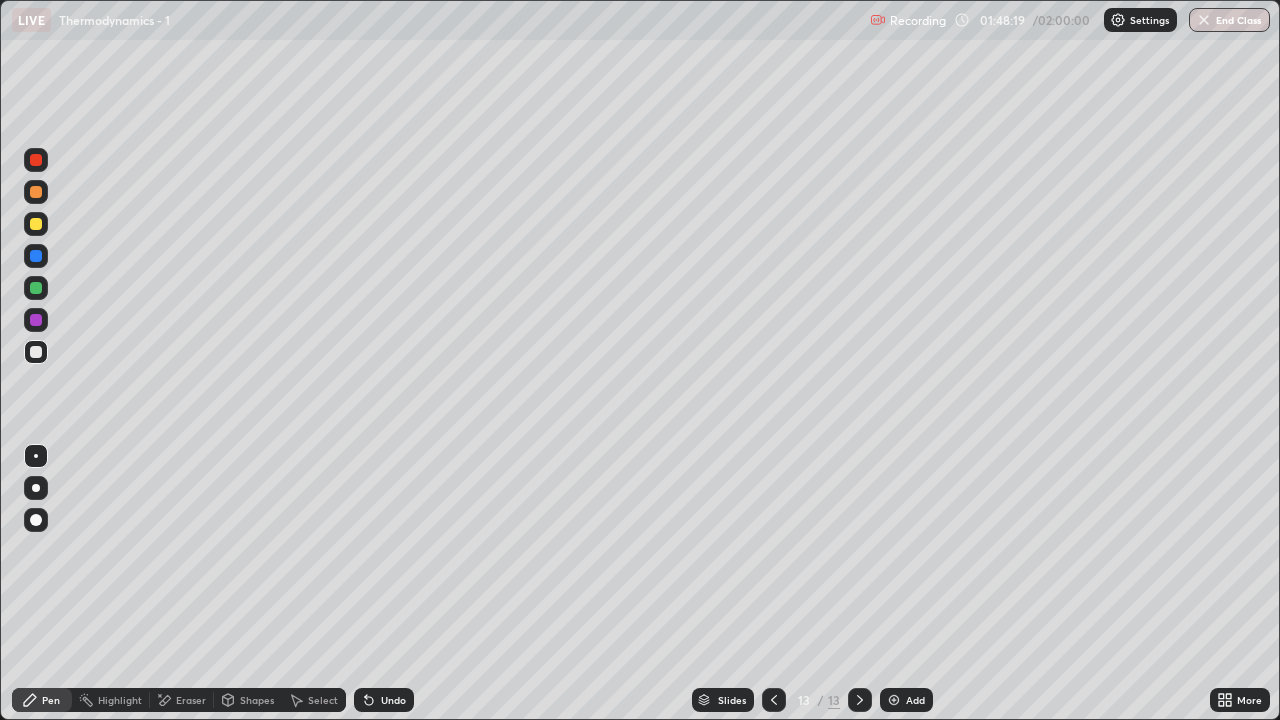 click on "End Class" at bounding box center (1229, 20) 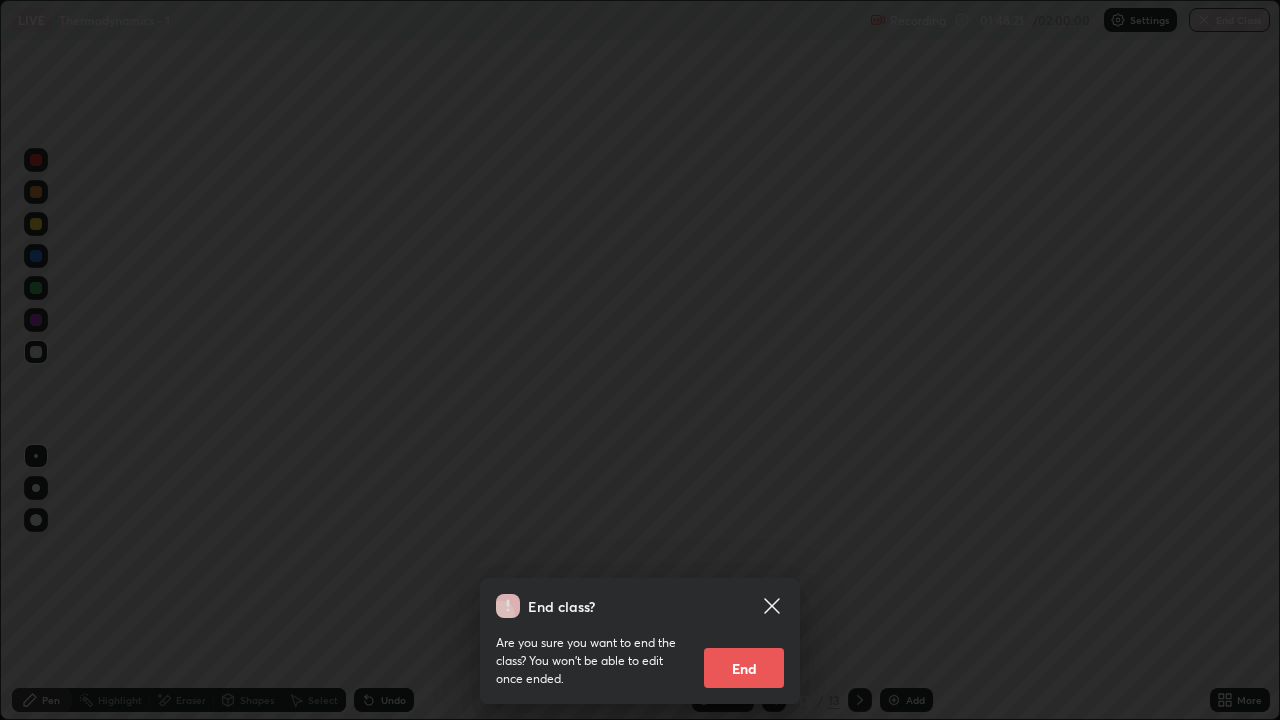 click on "End" at bounding box center (744, 668) 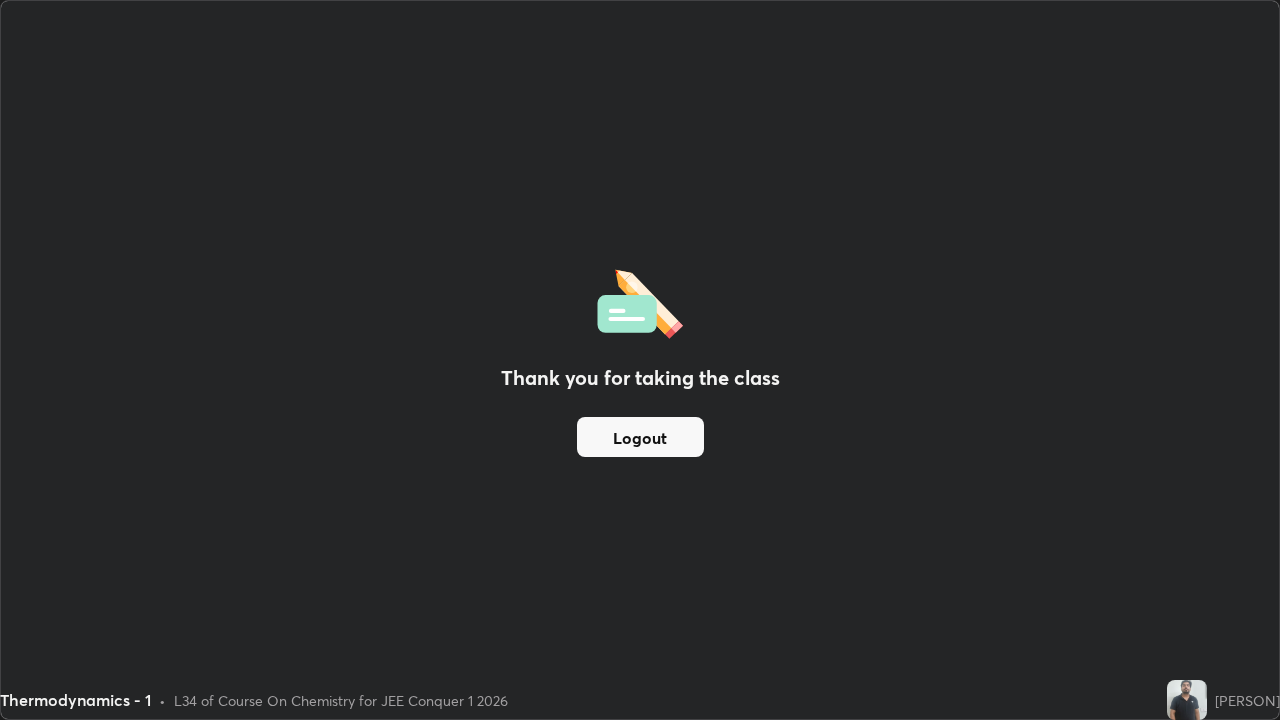 click on "Logout" at bounding box center (640, 437) 